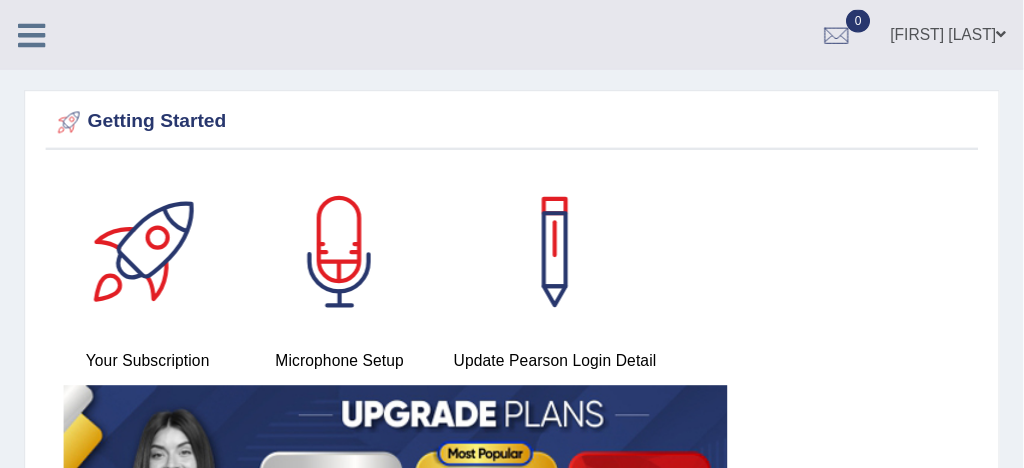 scroll, scrollTop: 0, scrollLeft: 0, axis: both 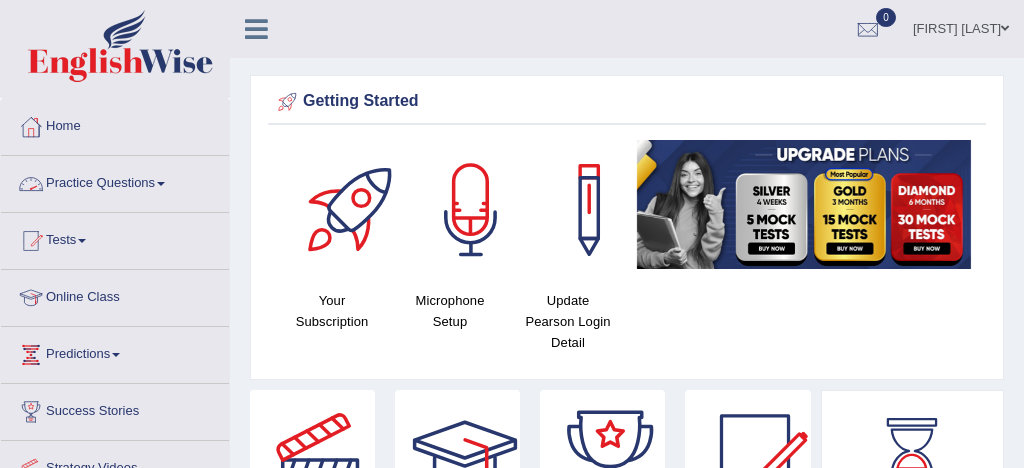 click on "Practice Questions" at bounding box center (115, 181) 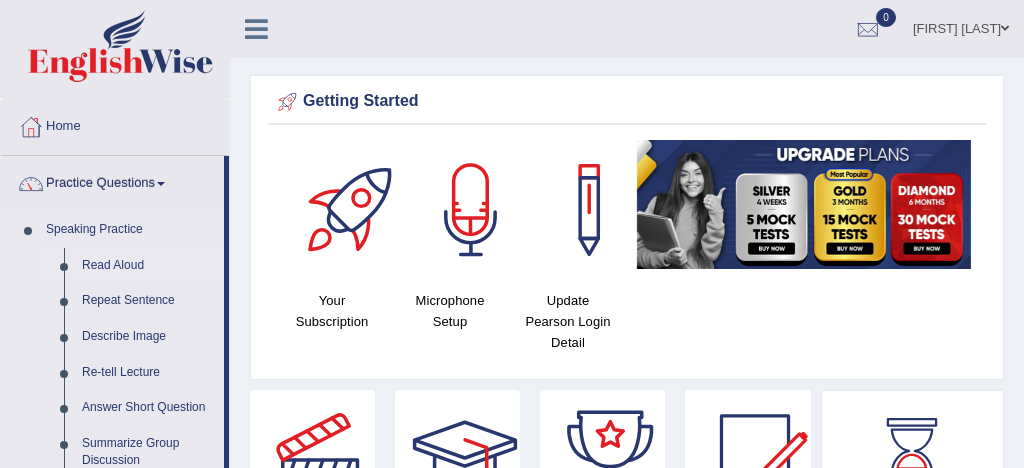 click on "Read Aloud" at bounding box center (148, 266) 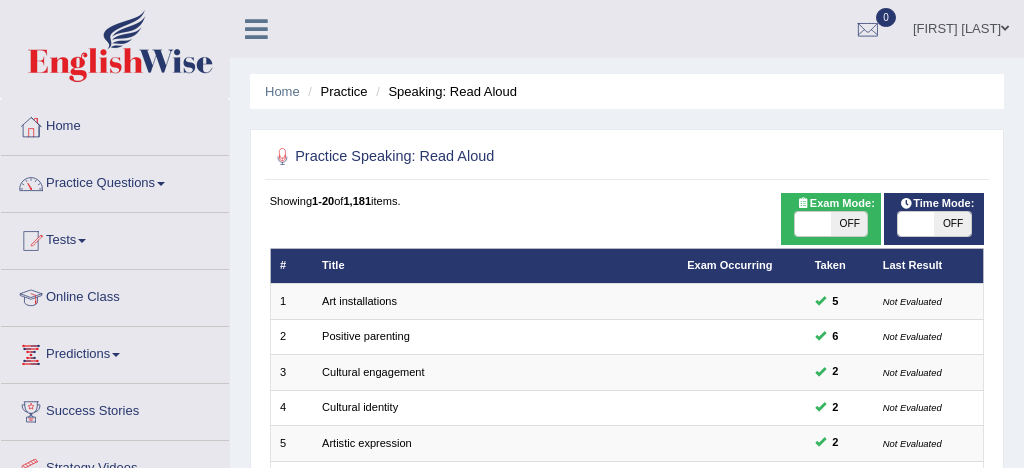 click at bounding box center [813, 224] 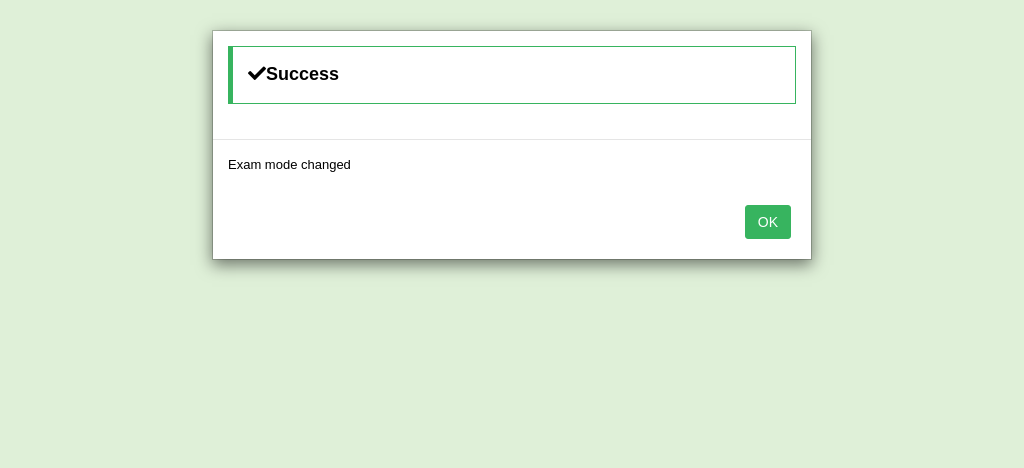 click on "OK" at bounding box center (768, 222) 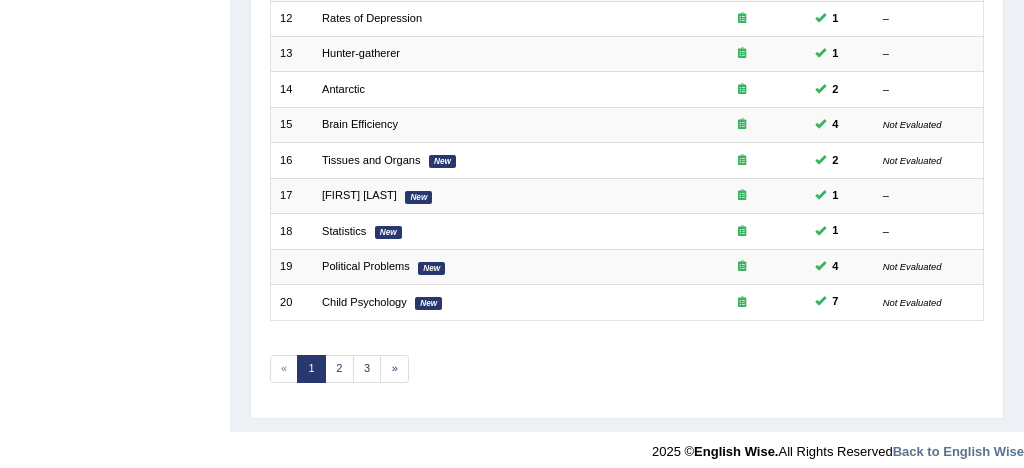 scroll, scrollTop: 684, scrollLeft: 0, axis: vertical 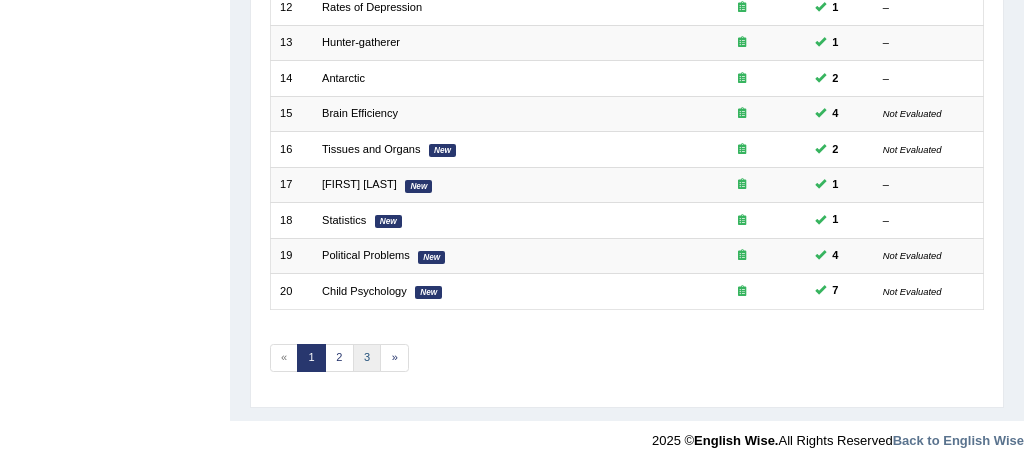 click on "3" at bounding box center [367, 358] 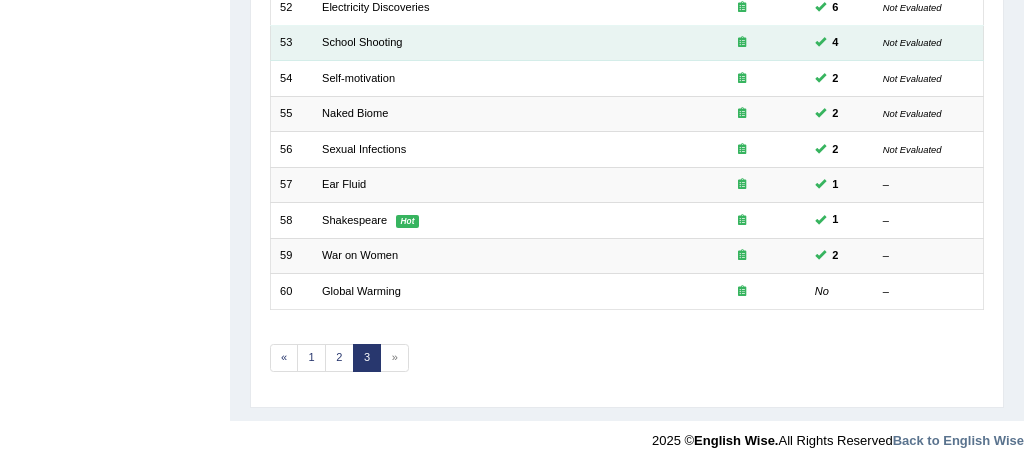 scroll, scrollTop: 638, scrollLeft: 0, axis: vertical 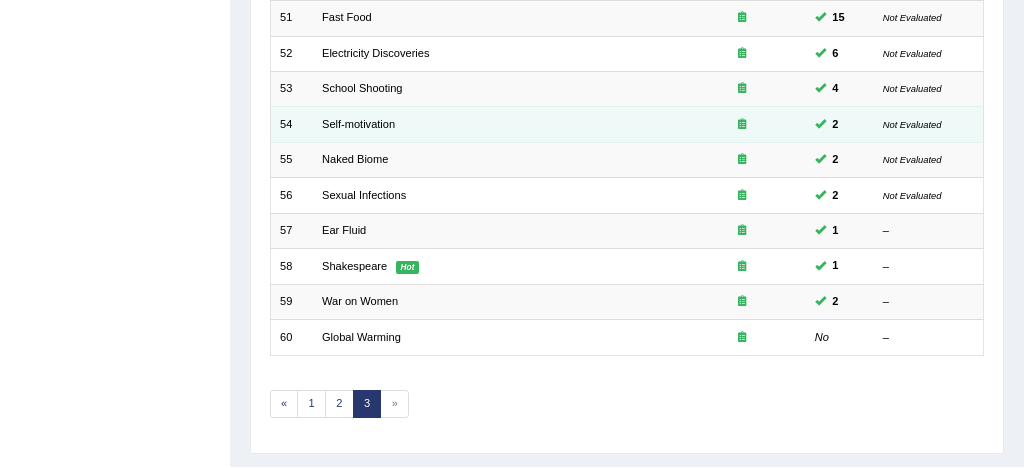 click on "54" at bounding box center [291, 124] 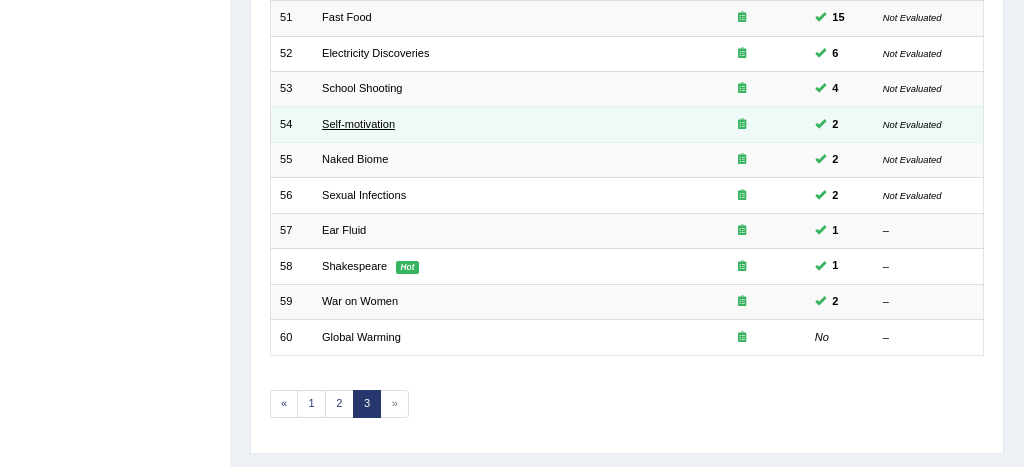 click on "Self-motivation" at bounding box center (358, 124) 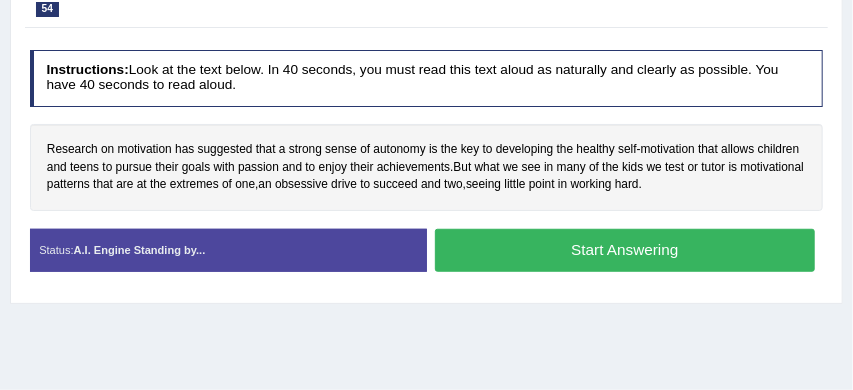 scroll, scrollTop: 381, scrollLeft: 0, axis: vertical 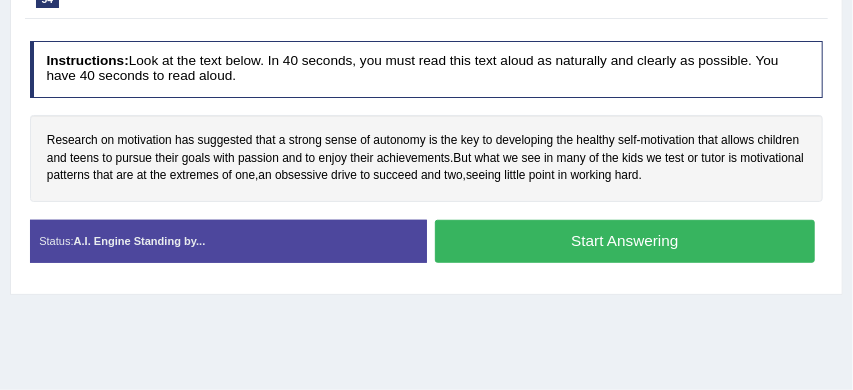 click on "Start Answering" at bounding box center (625, 241) 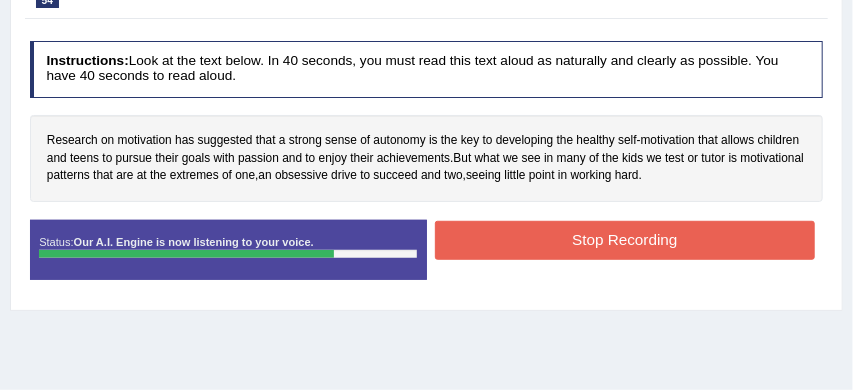 click on "Stop Recording" at bounding box center [625, 240] 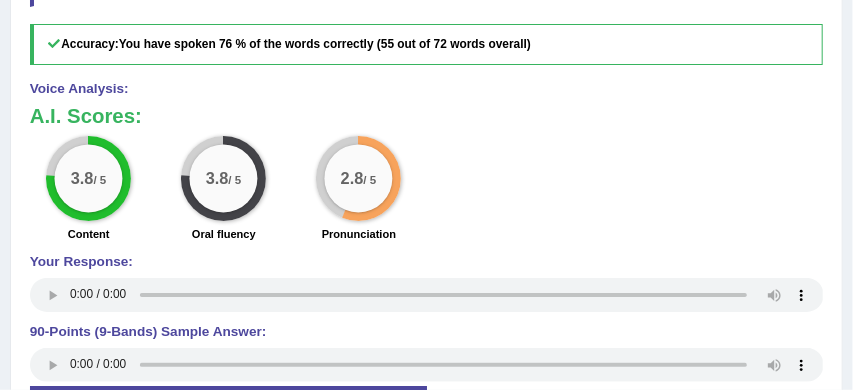 scroll, scrollTop: 812, scrollLeft: 0, axis: vertical 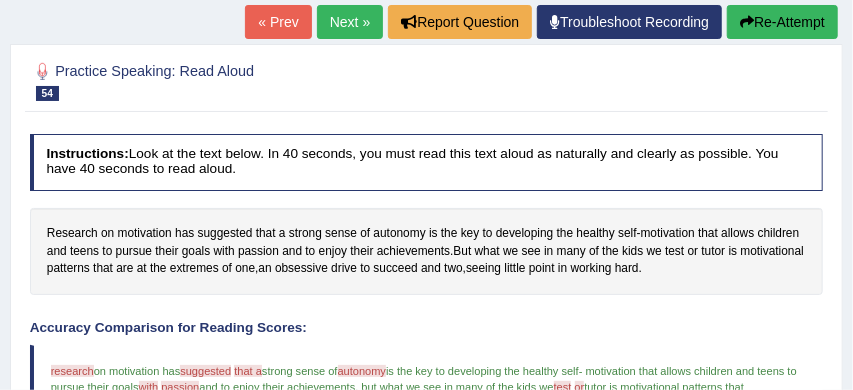 click on "Re-Attempt" at bounding box center (782, 22) 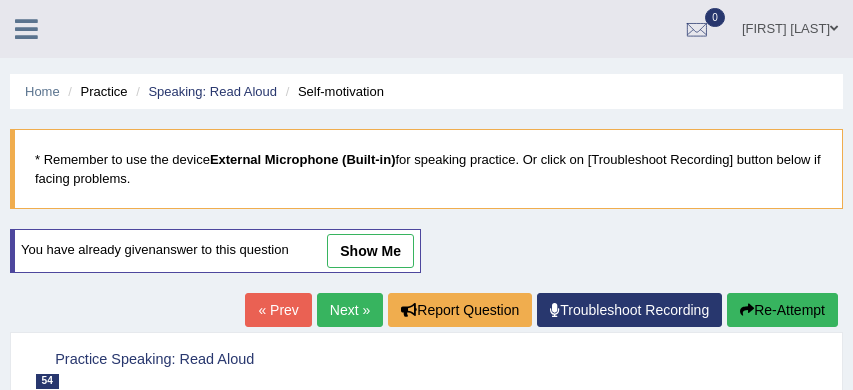 scroll, scrollTop: 273, scrollLeft: 0, axis: vertical 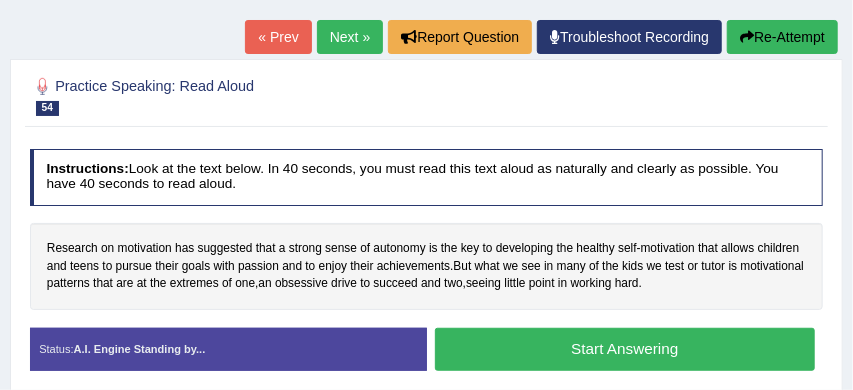 click on "Start Answering" at bounding box center [625, 349] 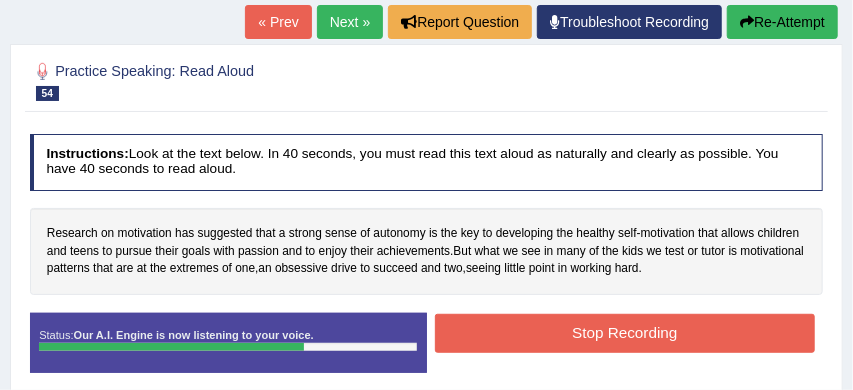 click on "Stop Recording" at bounding box center [625, 333] 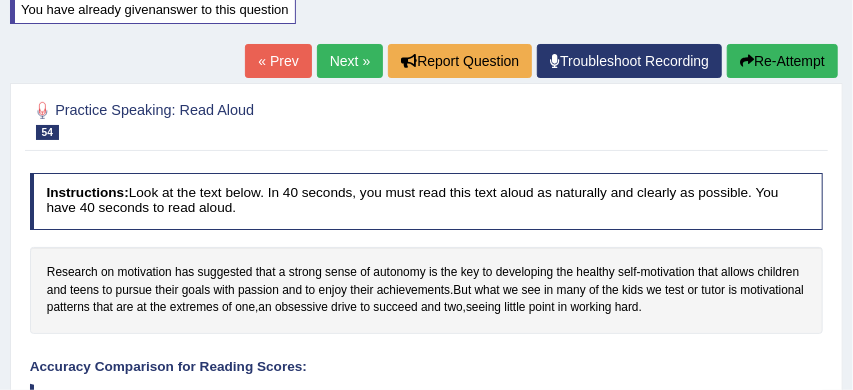 scroll, scrollTop: 201, scrollLeft: 0, axis: vertical 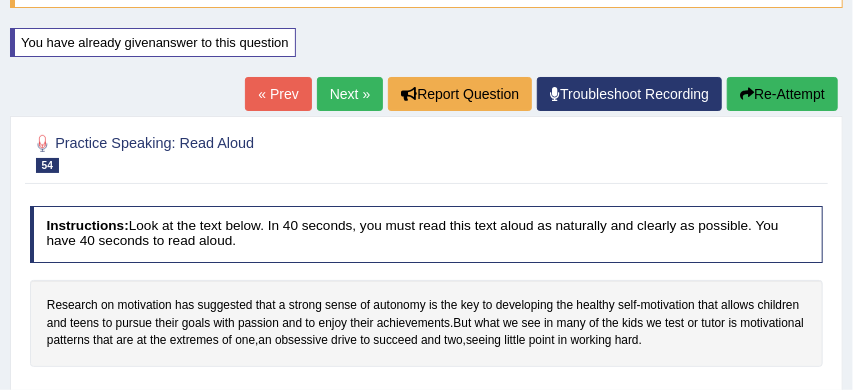 click on "Next »" at bounding box center [350, 94] 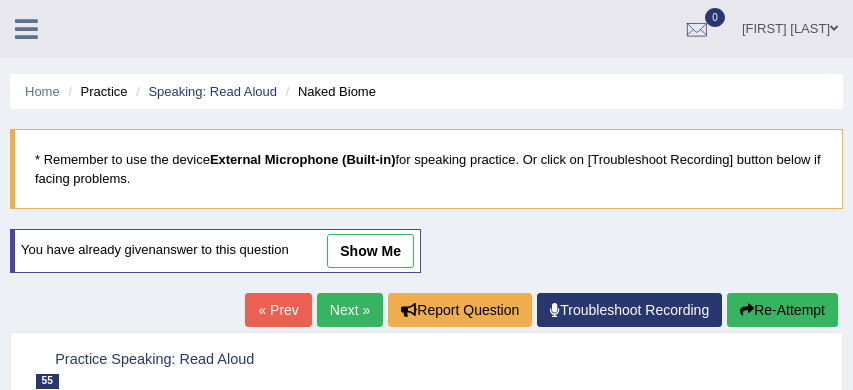 scroll, scrollTop: 273, scrollLeft: 0, axis: vertical 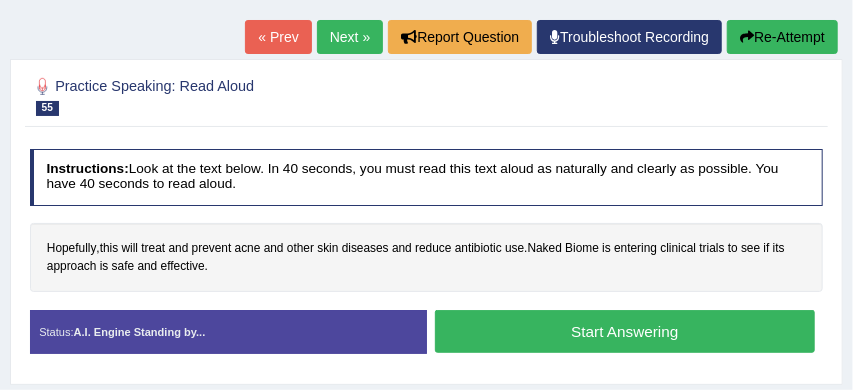click on "Start Answering" at bounding box center [625, 331] 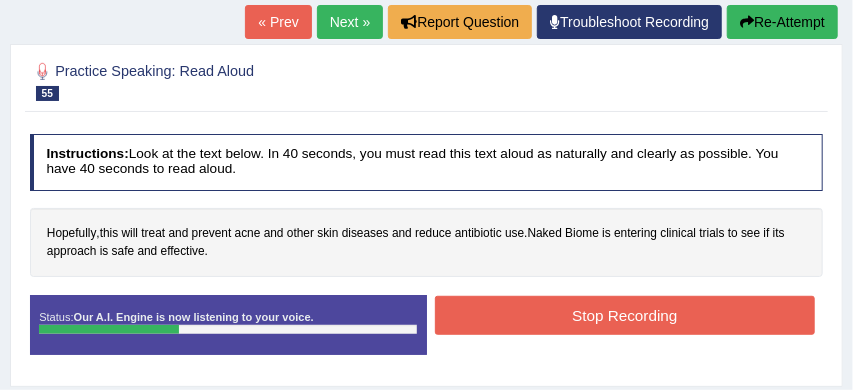 click on "Stop Recording" at bounding box center (625, 315) 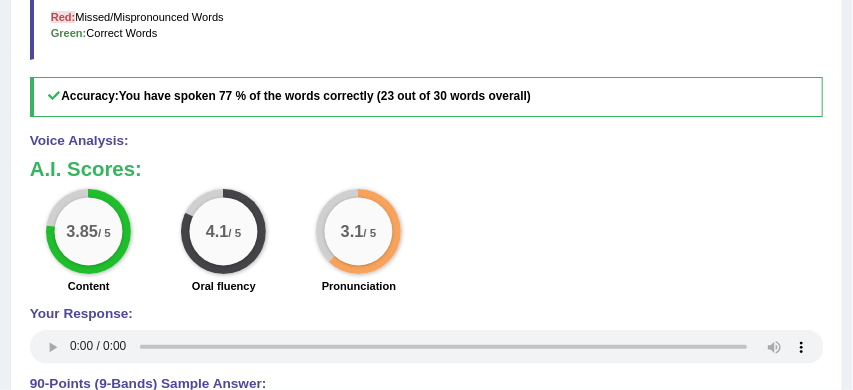 scroll, scrollTop: 721, scrollLeft: 0, axis: vertical 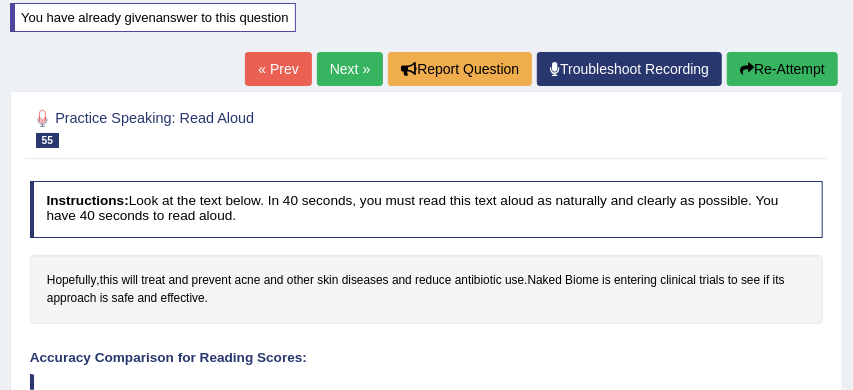click on "Re-Attempt" at bounding box center (782, 69) 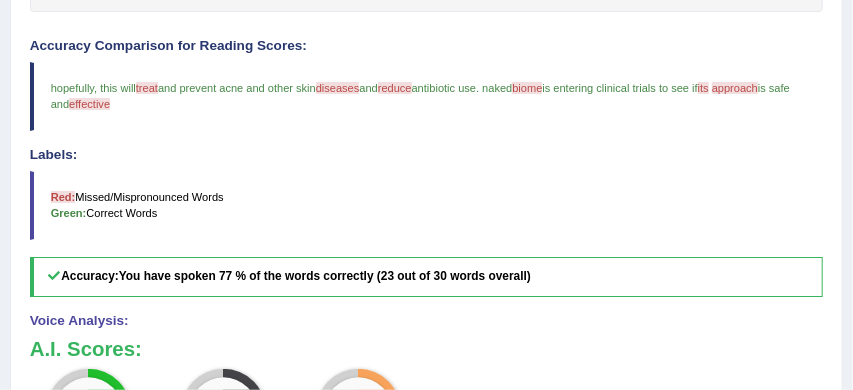 scroll, scrollTop: 551, scrollLeft: 0, axis: vertical 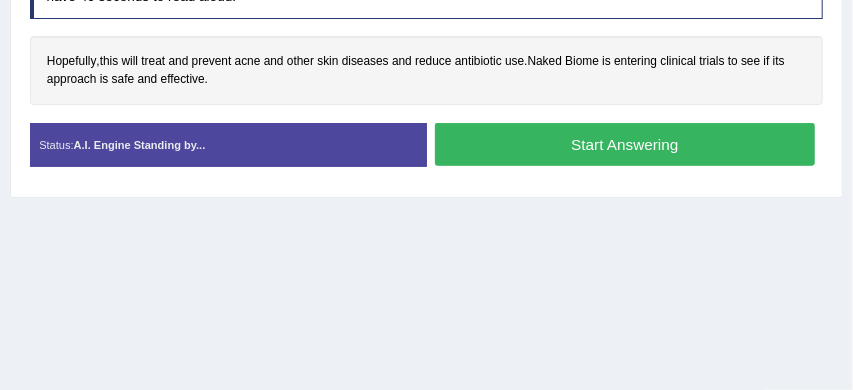 click on "Start Answering" at bounding box center (625, 144) 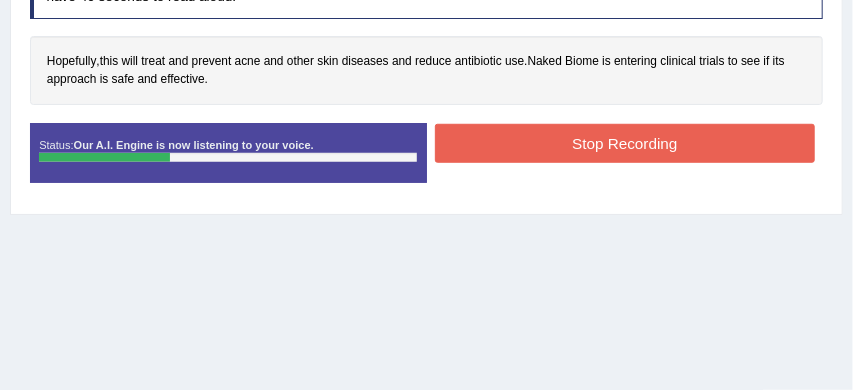 click on "Stop Recording" at bounding box center [625, 143] 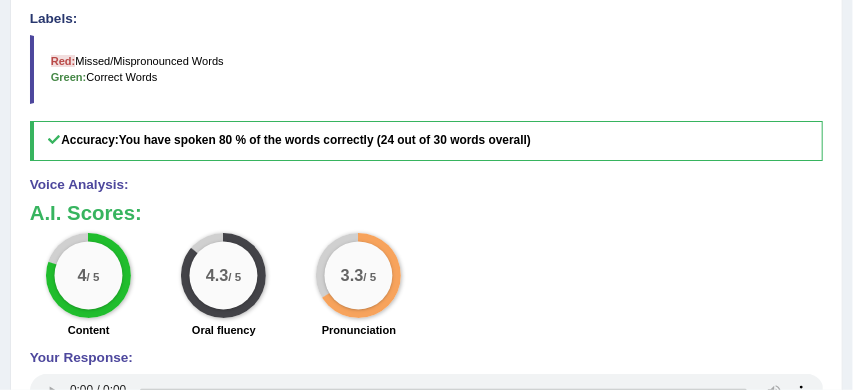 scroll, scrollTop: 699, scrollLeft: 0, axis: vertical 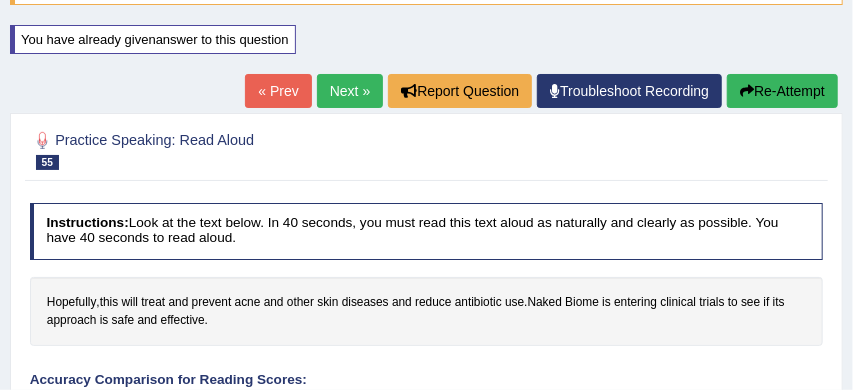 click on "Next »" at bounding box center (350, 91) 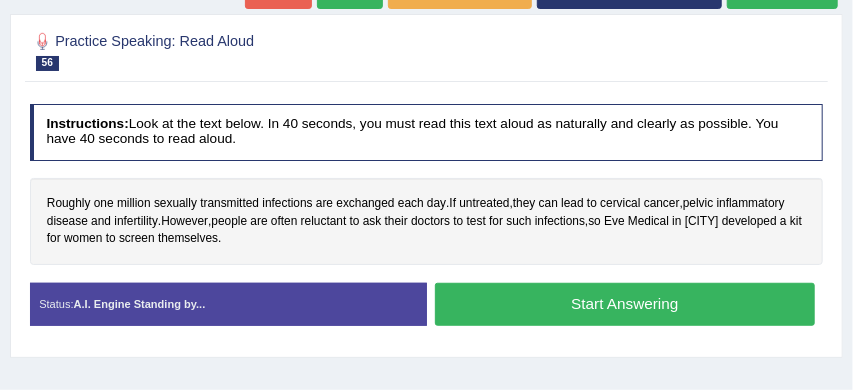 scroll, scrollTop: 330, scrollLeft: 0, axis: vertical 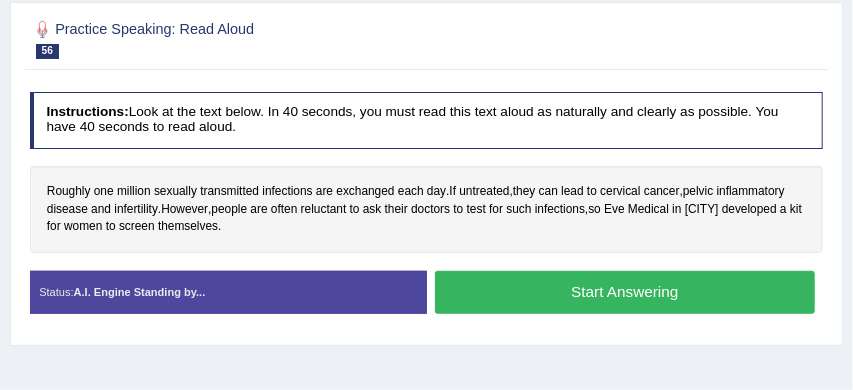 click on "Start Answering" at bounding box center [625, 292] 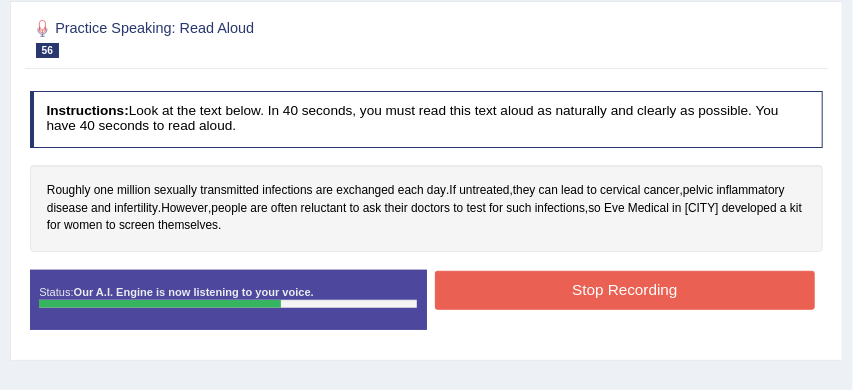 click on "Stop Recording" at bounding box center (625, 290) 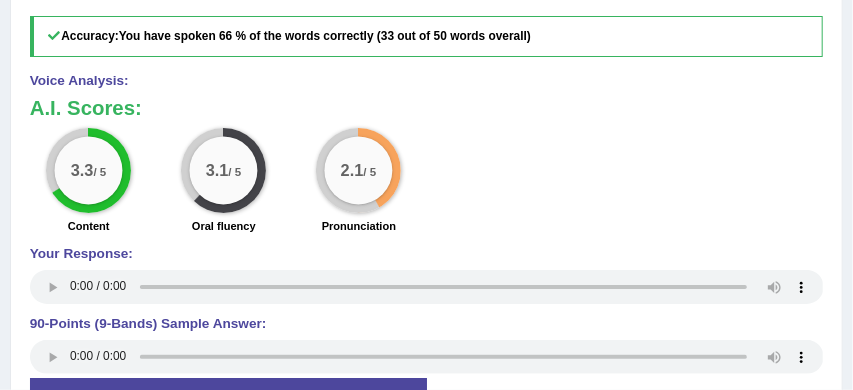 scroll, scrollTop: 816, scrollLeft: 0, axis: vertical 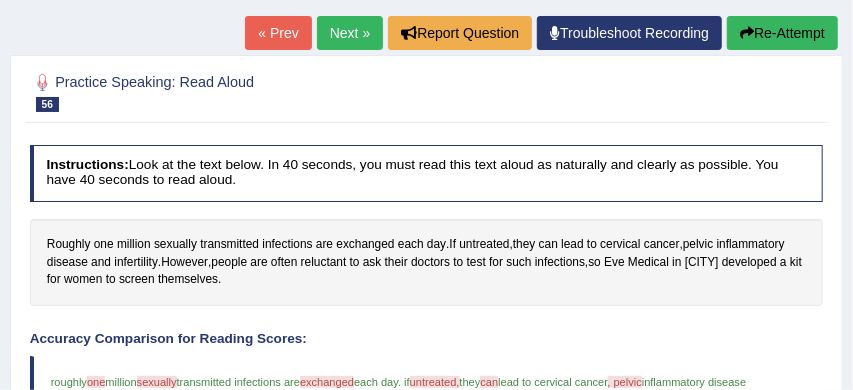 click on "Re-Attempt" at bounding box center (782, 33) 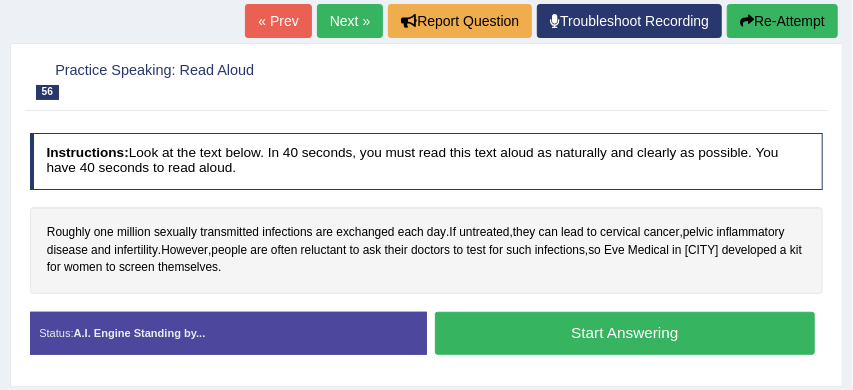 scroll, scrollTop: 289, scrollLeft: 0, axis: vertical 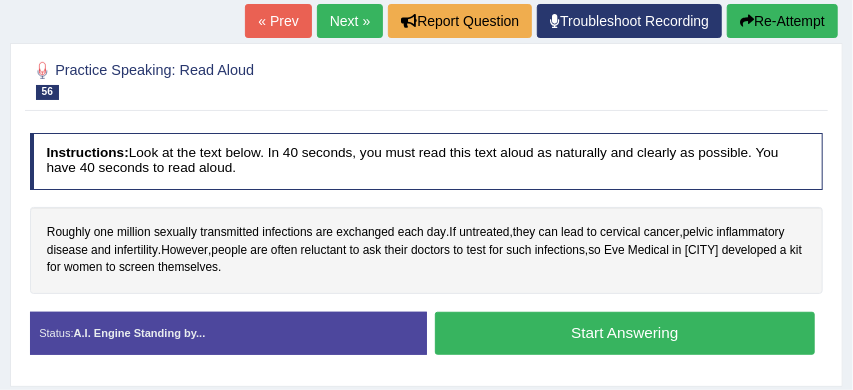 click on "Start Answering" at bounding box center [625, 333] 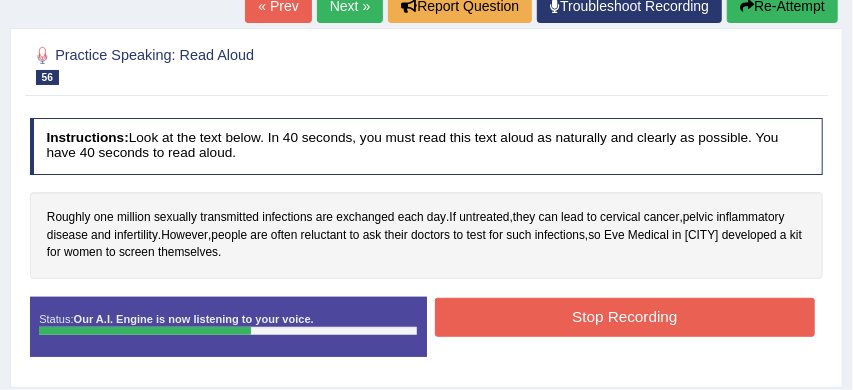 click on "Stop Recording" at bounding box center (625, 317) 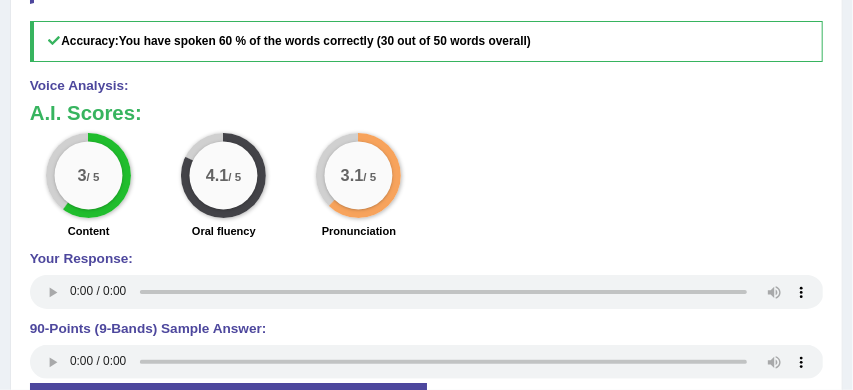 scroll, scrollTop: 809, scrollLeft: 0, axis: vertical 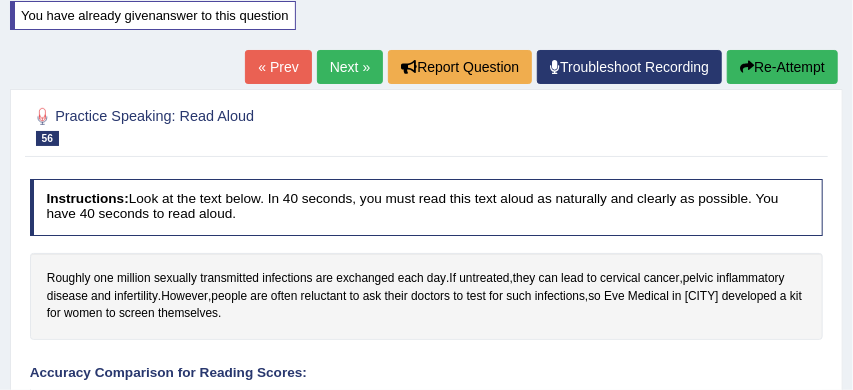 click on "Next »" at bounding box center [350, 67] 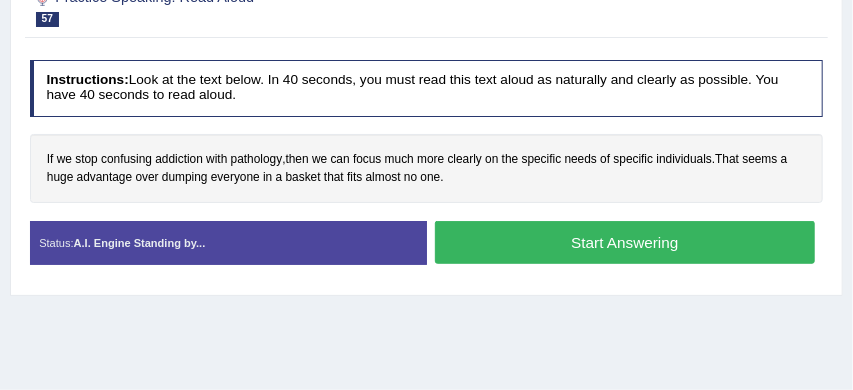 scroll, scrollTop: 364, scrollLeft: 0, axis: vertical 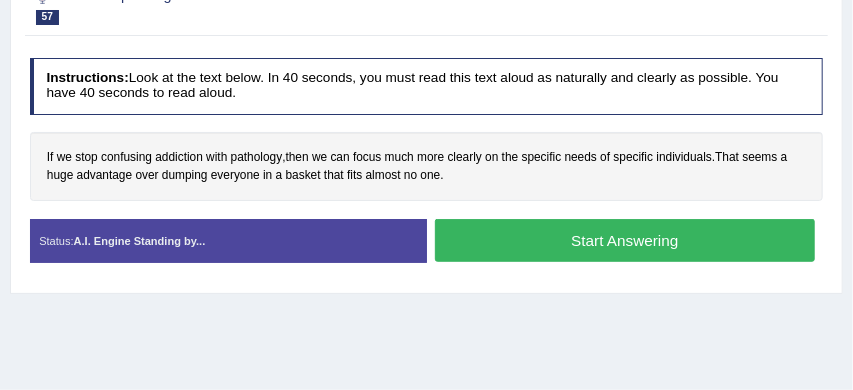 click on "Start Answering" at bounding box center (625, 240) 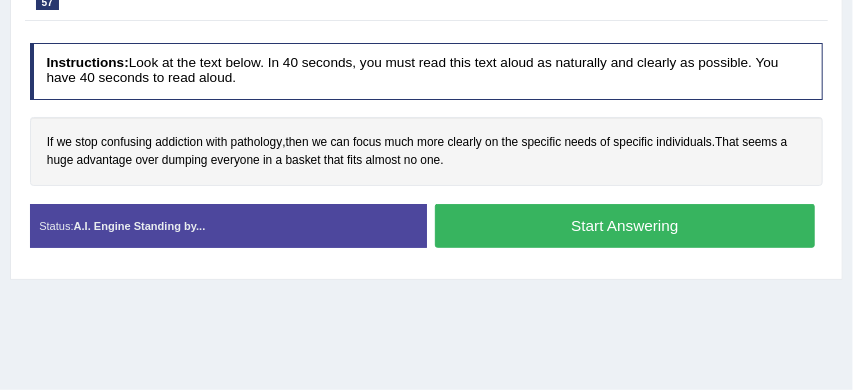 scroll, scrollTop: 350, scrollLeft: 0, axis: vertical 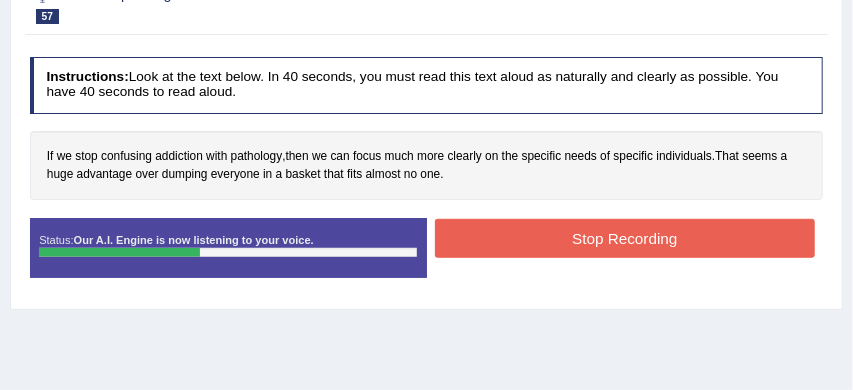 click on "Stop Recording" at bounding box center (625, 238) 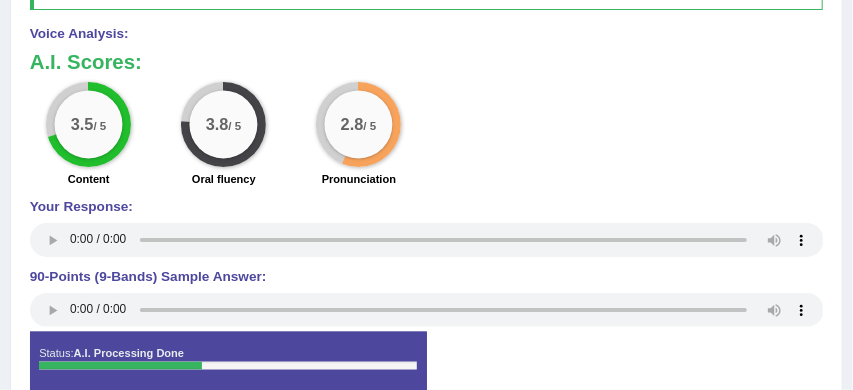 scroll, scrollTop: 844, scrollLeft: 0, axis: vertical 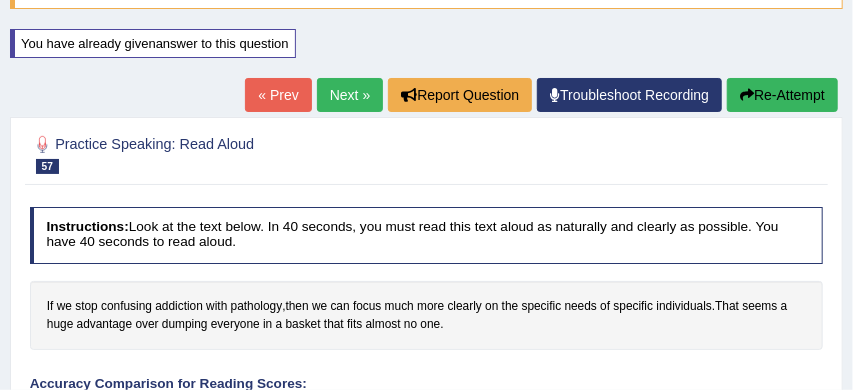click on "Re-Attempt" at bounding box center (782, 95) 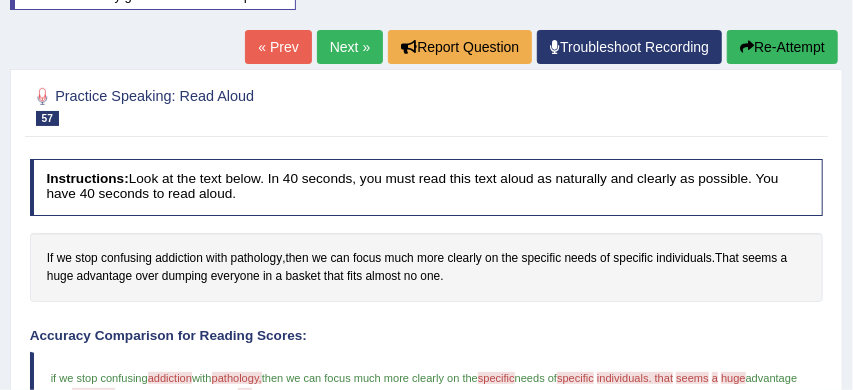 scroll, scrollTop: 249, scrollLeft: 0, axis: vertical 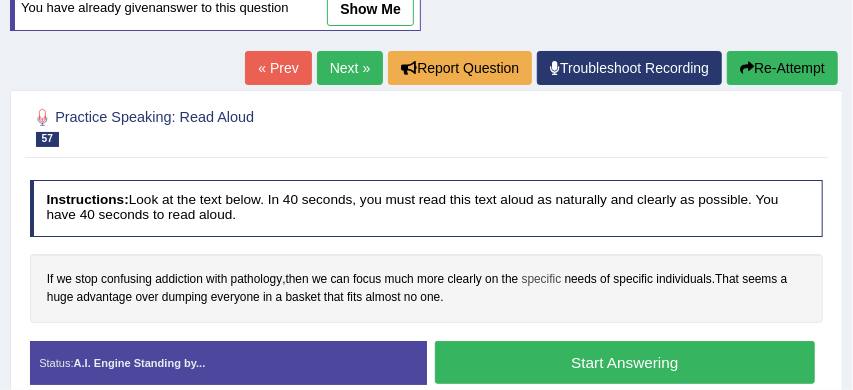 click on "specific" at bounding box center (542, 280) 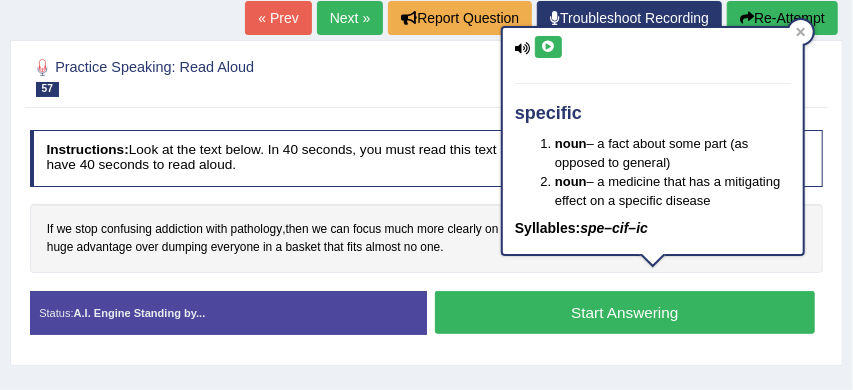 scroll, scrollTop: 293, scrollLeft: 0, axis: vertical 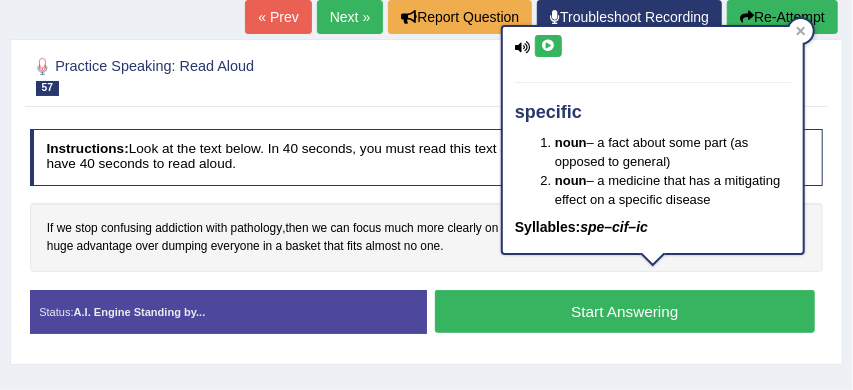 click on "Instructions:  Look at the text below. In 40 seconds, you must read this text aloud as naturally and clearly as possible. You have 40 seconds to read aloud.
If   we   stop   confusing   addiction   with   pathology ,  then   we   can   focus   much   more   clearly   on   the   specific   needs   of   specific   individuals .  That   seems   a   huge   advantage   over   dumping   everyone   in   a   basket   that   fits   almost   no   one . Created with Highcharts 7.1.2 Too low Too high Time Pitch meter: 0 10 20 30 40 Created with Highcharts 7.1.2 Great Too slow Too fast Time Speech pace meter: 0 10 20 30 40 Accuracy Comparison for Reading Scores: Labels:
Red:  Missed/Mispronounced Words
Green:  Correct Words
Accuracy:  Voice Analysis: A.I. Scores:
3.5  / 5              Content
3.8  / 5              Oral fluency
2.8  / 5" at bounding box center [426, 238] 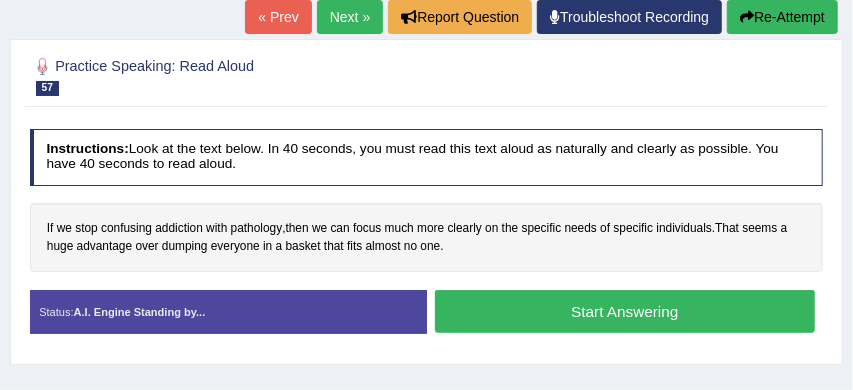 click on "Start Answering" at bounding box center [625, 311] 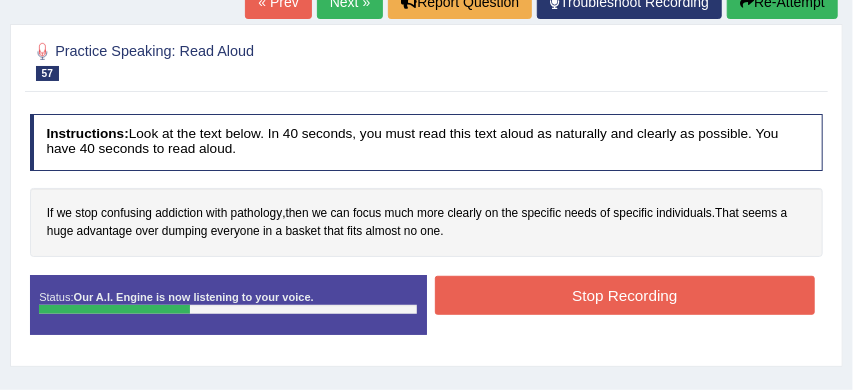 click on "Stop Recording" at bounding box center [625, 295] 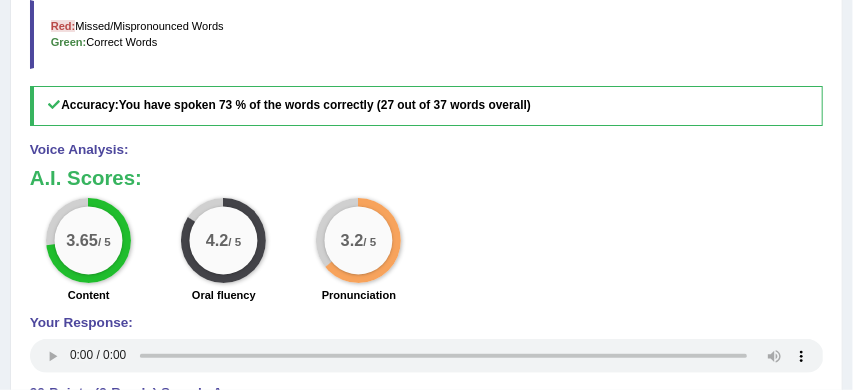 scroll, scrollTop: 713, scrollLeft: 0, axis: vertical 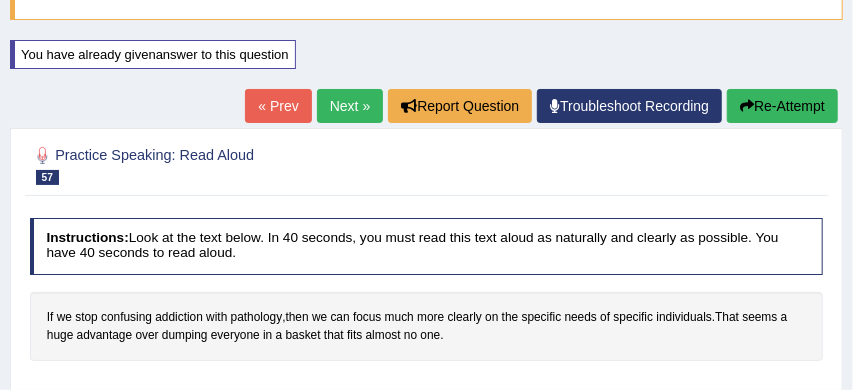 click on "Next »" at bounding box center (350, 106) 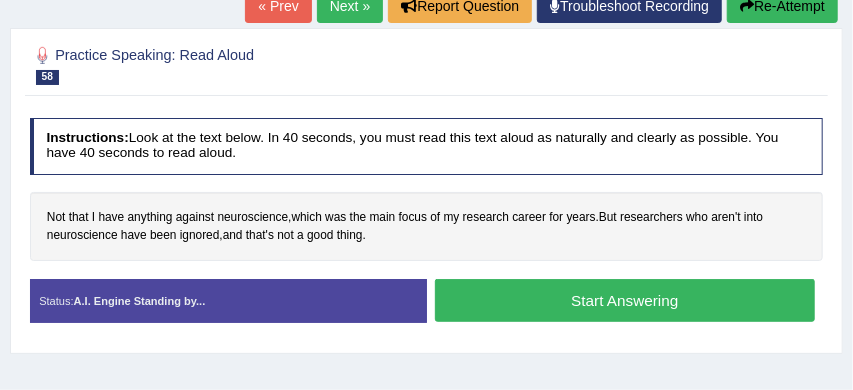 scroll, scrollTop: 304, scrollLeft: 0, axis: vertical 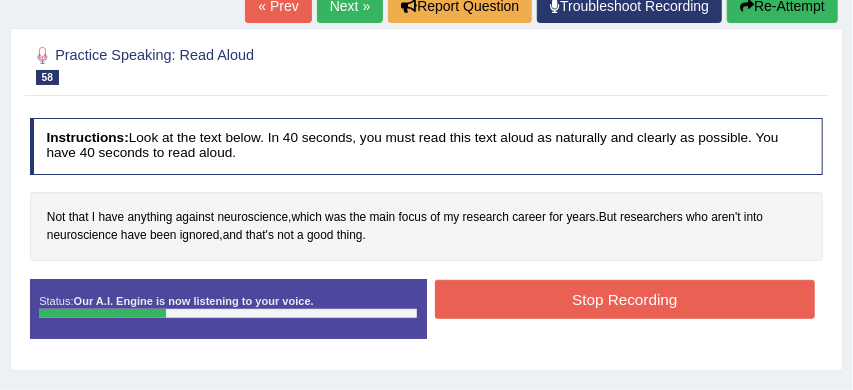 click on "Stop Recording" at bounding box center (625, 299) 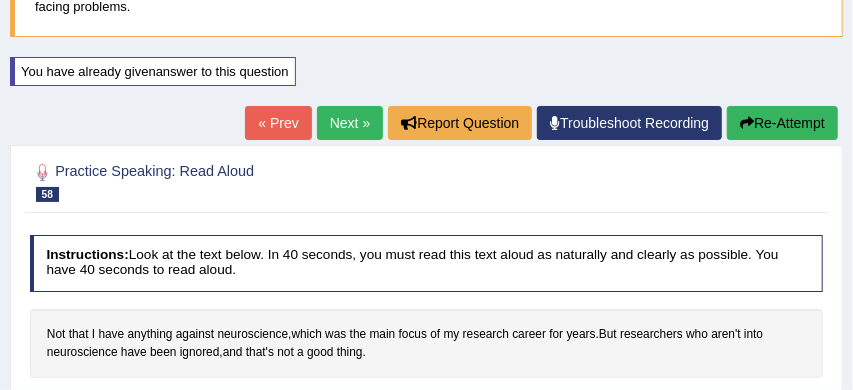 scroll, scrollTop: 168, scrollLeft: 0, axis: vertical 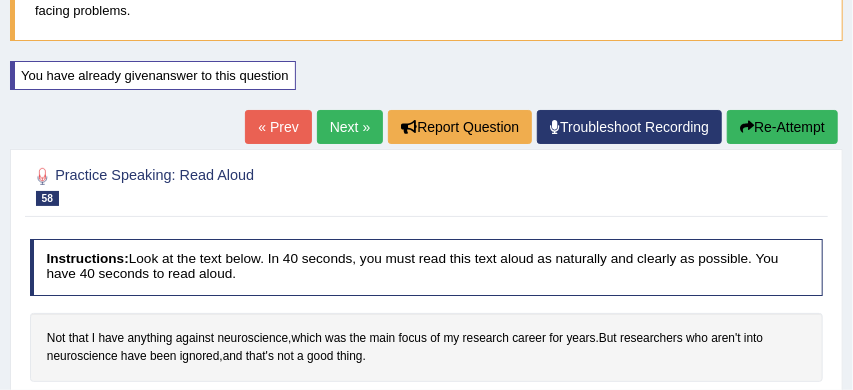click on "Next »" at bounding box center (350, 127) 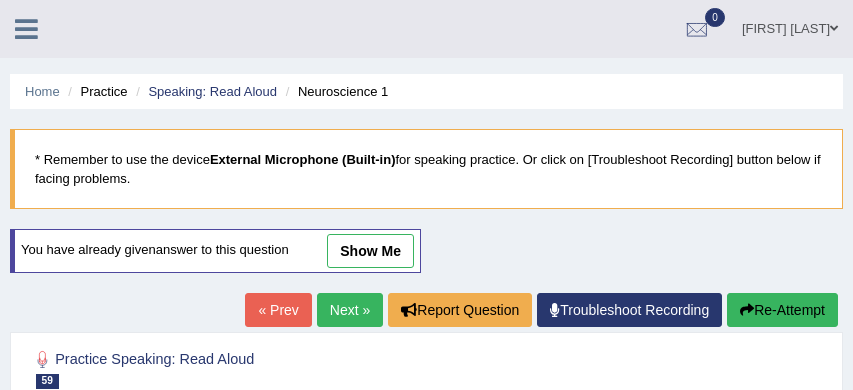 scroll, scrollTop: 364, scrollLeft: 0, axis: vertical 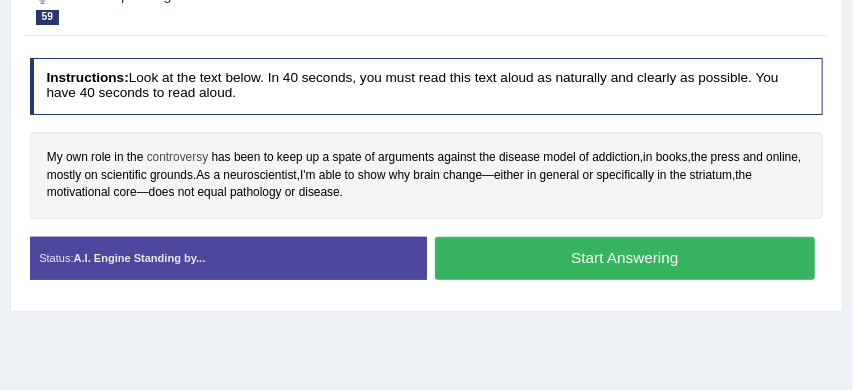 click on "controversy" at bounding box center [177, 158] 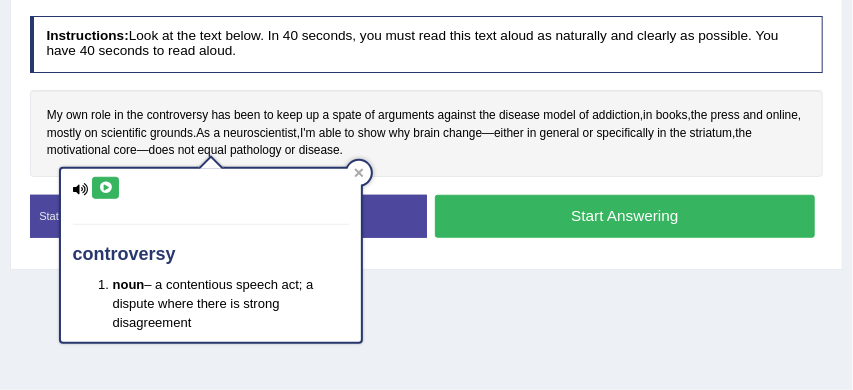 scroll, scrollTop: 407, scrollLeft: 0, axis: vertical 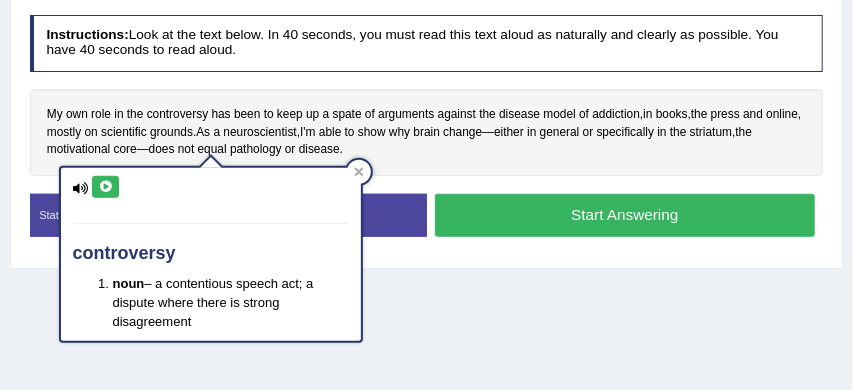 click on "Home
Practice
Speaking: Read Aloud
Neuroscience 1
* Remember to use the device  External Microphone (Built-in)  for speaking practice. Or click on [Troubleshoot Recording] button below if facing problems.
You have already given   answer to this question
show me
« Prev Next »  Report Question  Troubleshoot Recording  Re-Attempt
Practice Speaking: Read Aloud
59
Neuroscience 1
Instructions:  Look at the text below. In 40 seconds, you must read this text aloud as naturally and clearly as possible. You have 40 seconds to read aloud.
My   own   role   in   the   controversy   has   been   to   keep   up   a   spate   of   arguments   against   the   disease   model   of   addiction ,  in   books ,  the   press   and   online ,  mostly   on   scientific   grounds .  As   a   ,  I'm" at bounding box center [426, 93] 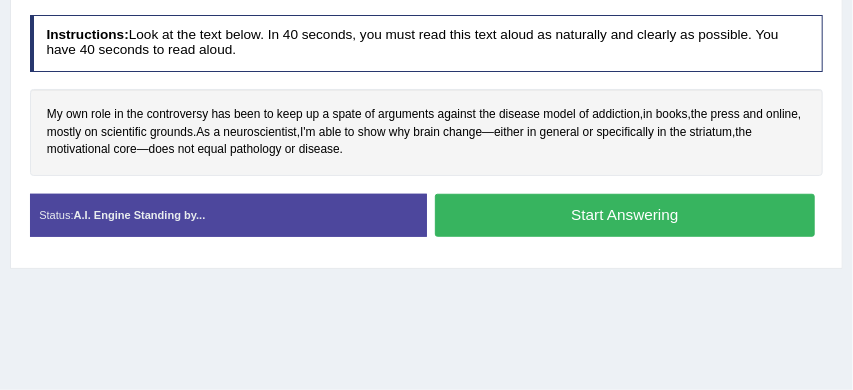 click on "Start Answering" at bounding box center [625, 215] 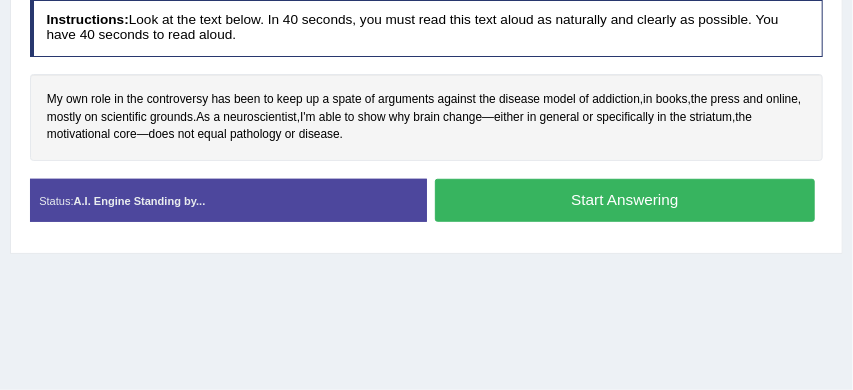 scroll, scrollTop: 392, scrollLeft: 0, axis: vertical 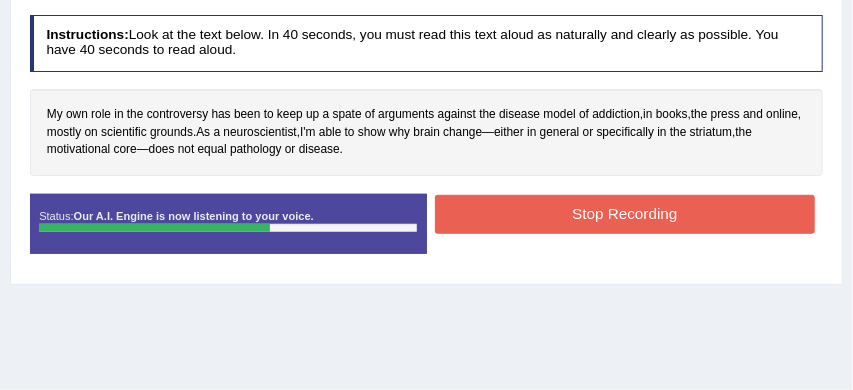 click on "Stop Recording" at bounding box center [625, 214] 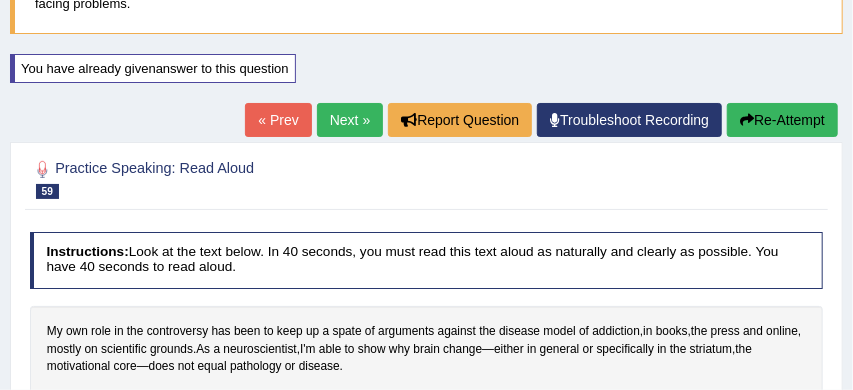 scroll, scrollTop: 127, scrollLeft: 0, axis: vertical 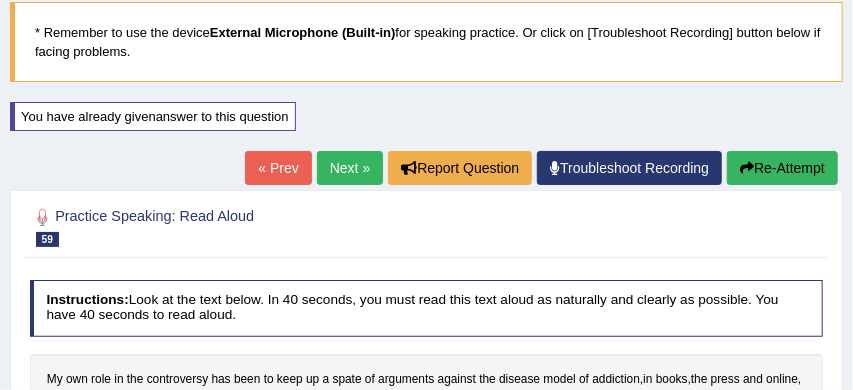 click on "Next »" at bounding box center [350, 168] 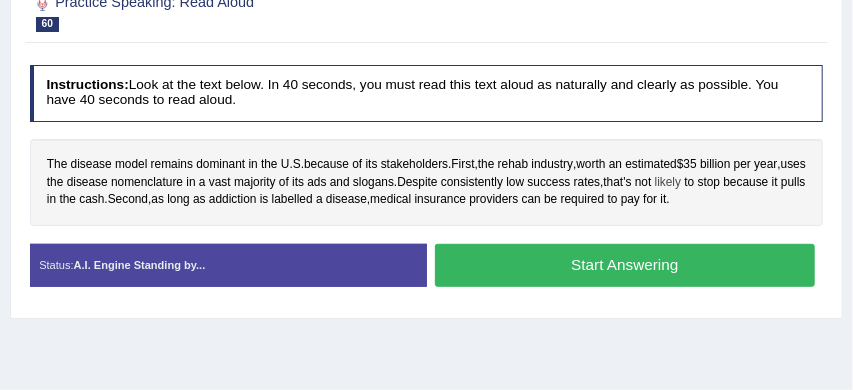 scroll, scrollTop: 294, scrollLeft: 0, axis: vertical 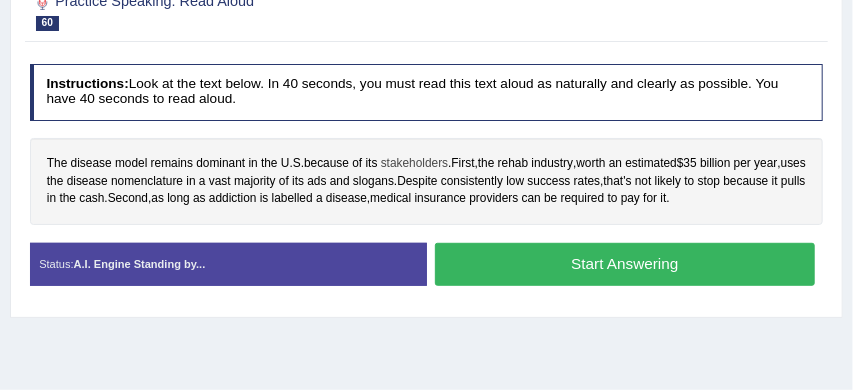 click on "stakeholders" at bounding box center (414, 164) 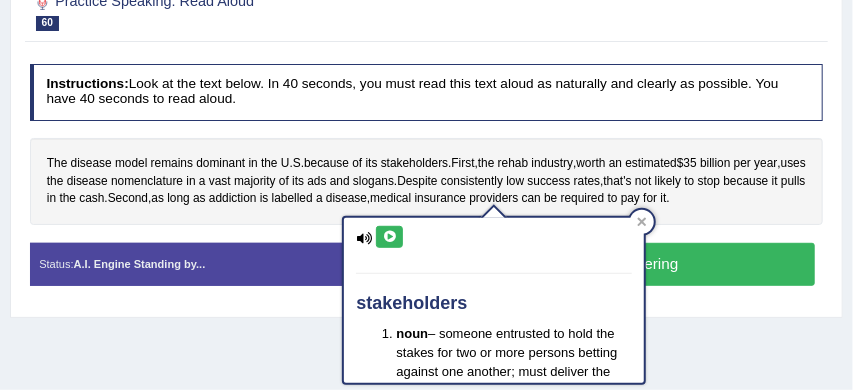 click on "Home
Practice
Speaking: Read Aloud
Disease 1
* Remember to use the device  External Microphone (Built-in)  for speaking practice. Or click on [Troubleshoot Recording] button below if facing problems.
« Prev Next »  Report Question  Troubleshoot Recording  Re-Attempt
Practice Speaking: Read Aloud
60
Disease 1
Instructions:  Look at the text below. In 40 seconds, you must read this text aloud as naturally and clearly as possible. You have 40 seconds to read aloud.
The   disease   model   remains   dominant   in   the   U . S .  because   of   its   stakeholders .  First ,  the   rehab   industry ,  worth   an   estimated  $ 35   billion   per   year ,  uses   the   disease   nomenclature   in   a   vast   majority   of   its   ads   and   slogans .  Despite   consistently   low   success   rates ,  that's   not" at bounding box center (426, 206) 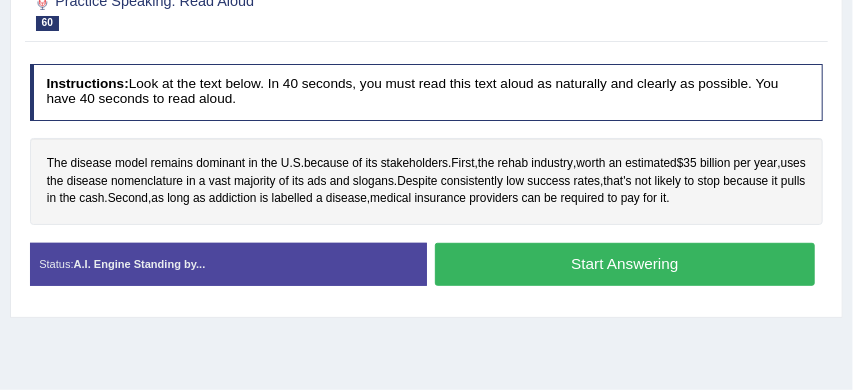 click on "Start Answering" at bounding box center [625, 264] 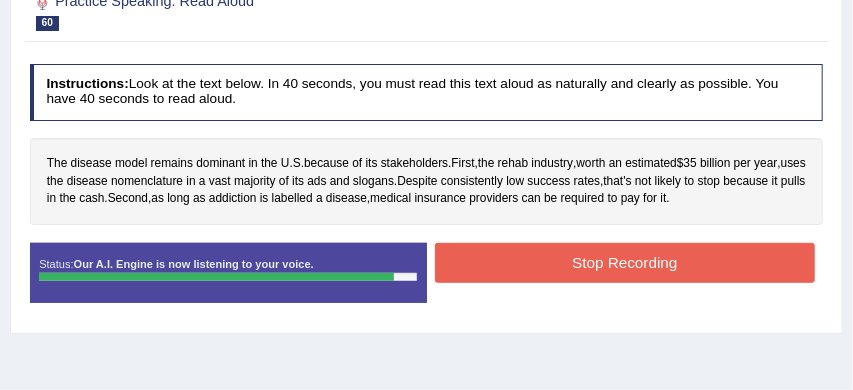 click on "Stop Recording" at bounding box center [625, 262] 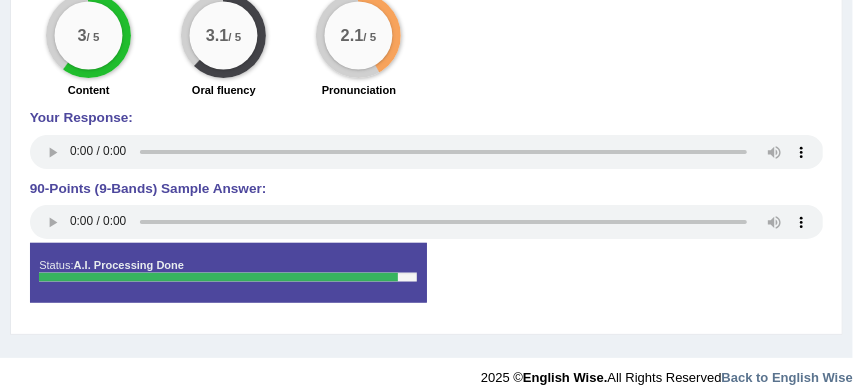scroll, scrollTop: 910, scrollLeft: 0, axis: vertical 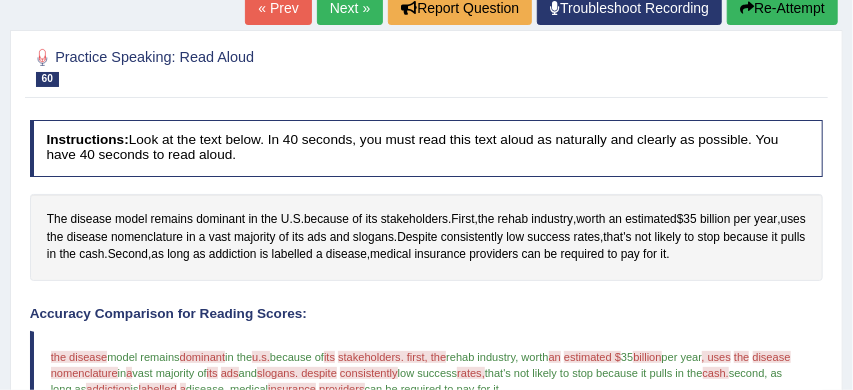 click on "Re-Attempt" at bounding box center [782, 8] 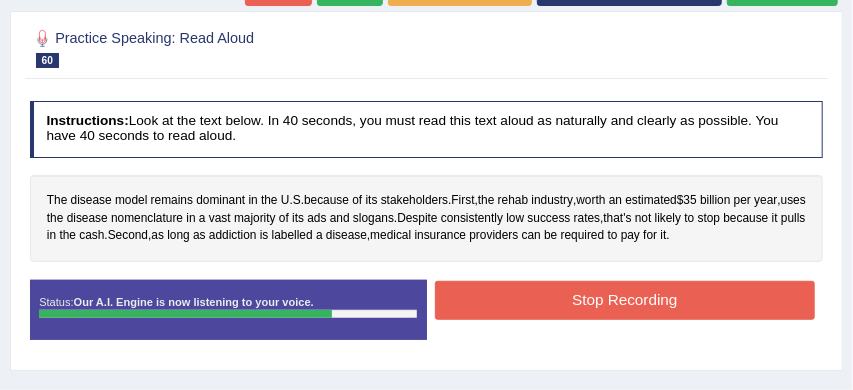 scroll, scrollTop: 320, scrollLeft: 0, axis: vertical 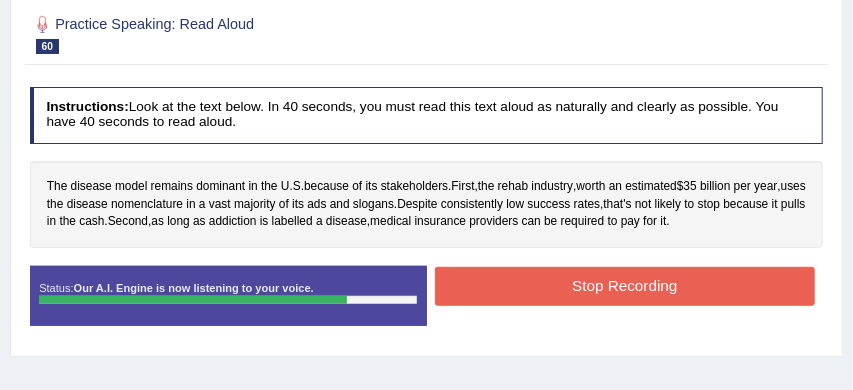 click on "Stop Recording" at bounding box center (625, 286) 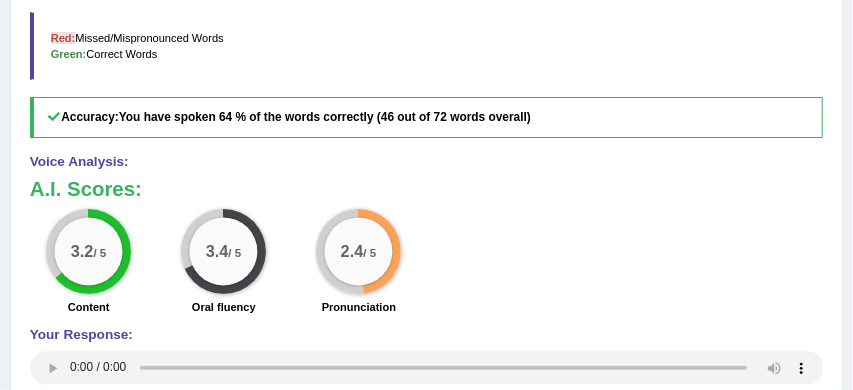 scroll, scrollTop: 733, scrollLeft: 0, axis: vertical 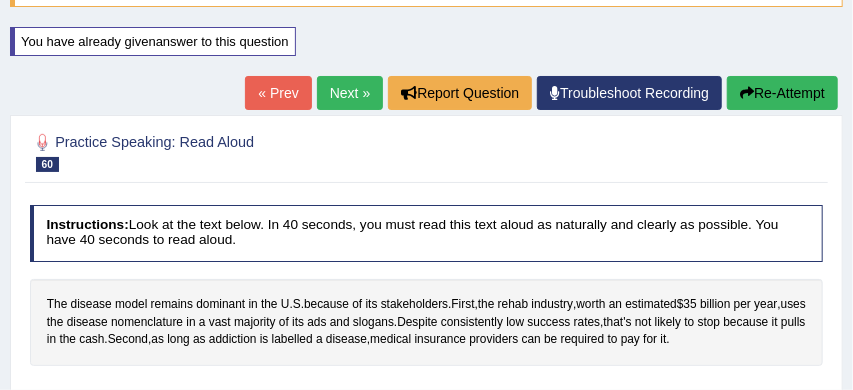 click on "Next »" at bounding box center (350, 93) 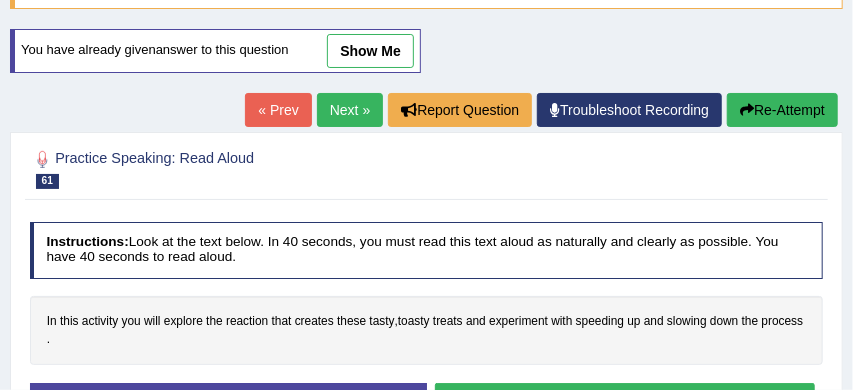 scroll, scrollTop: 204, scrollLeft: 0, axis: vertical 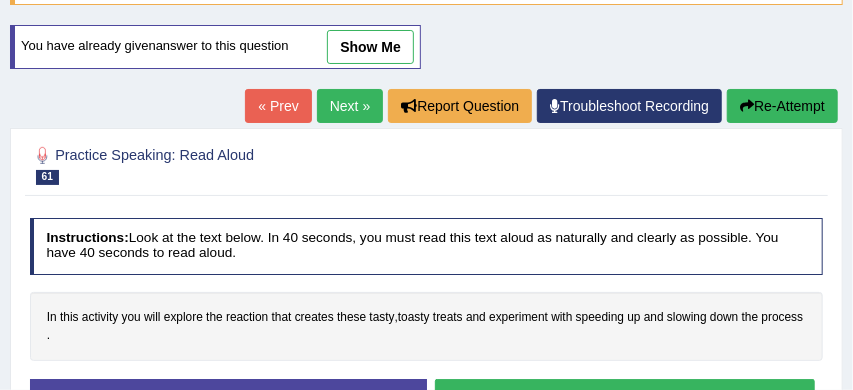 click on "show me" at bounding box center [370, 47] 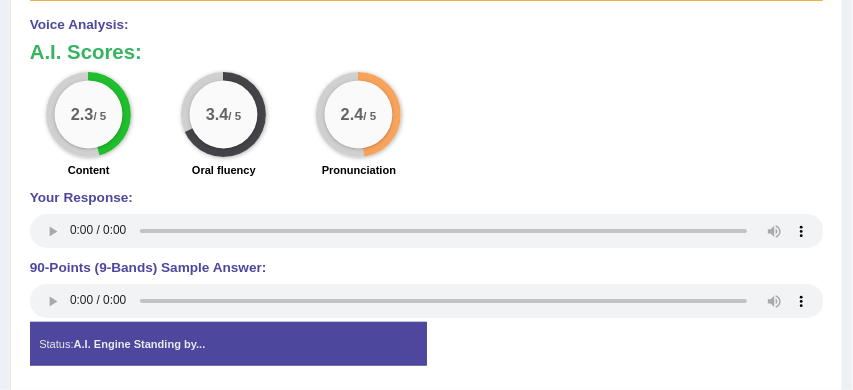 scroll, scrollTop: 834, scrollLeft: 0, axis: vertical 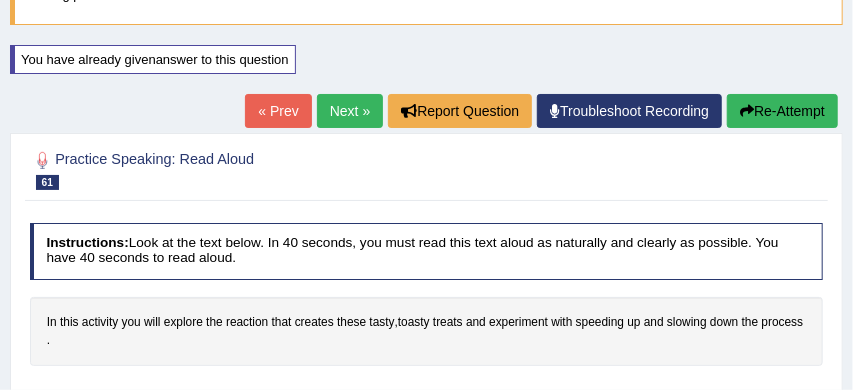 click on "Re-Attempt" at bounding box center (782, 111) 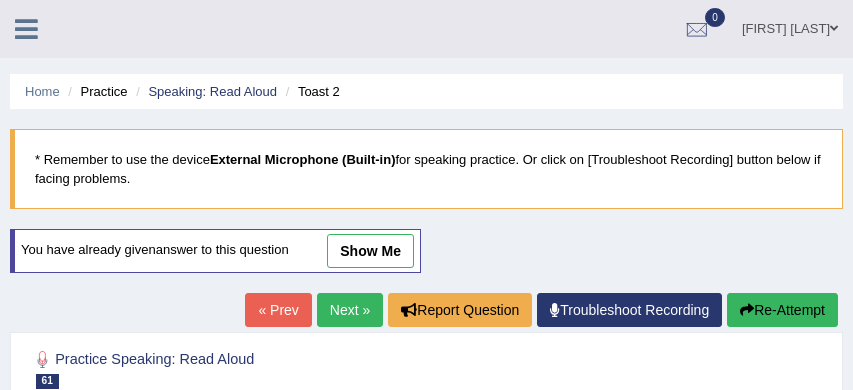 scroll, scrollTop: 330, scrollLeft: 0, axis: vertical 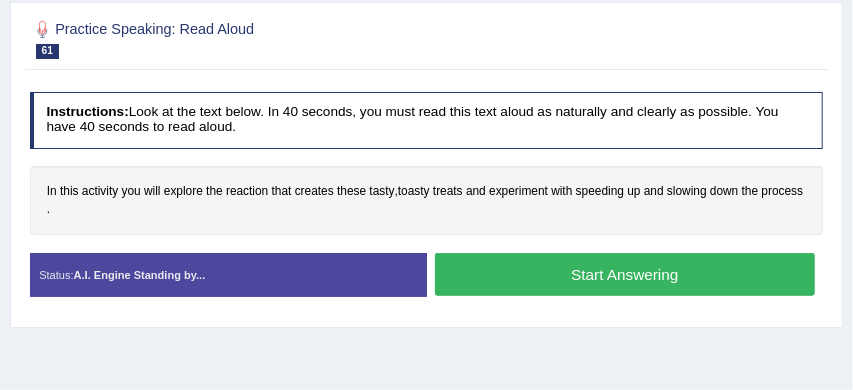 click on "Start Answering" at bounding box center (625, 274) 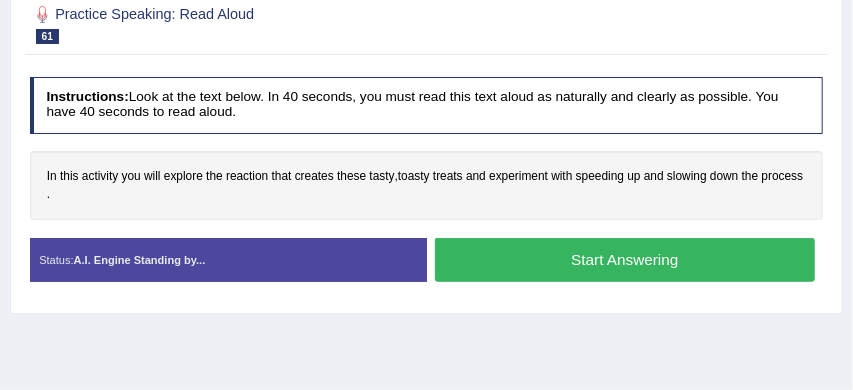 scroll, scrollTop: 316, scrollLeft: 0, axis: vertical 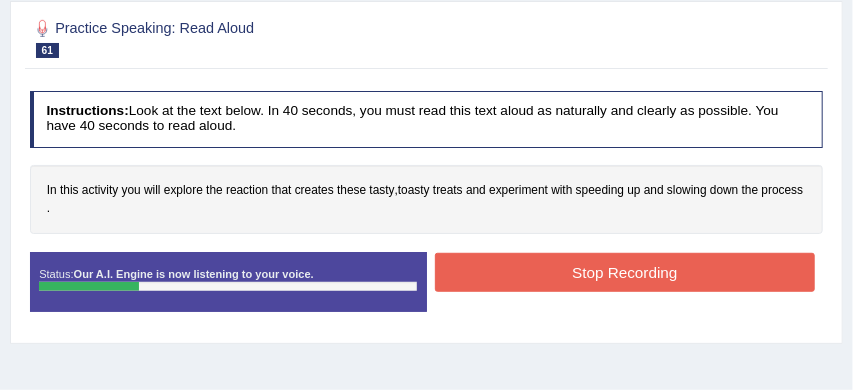 click on "Stop Recording" at bounding box center [625, 272] 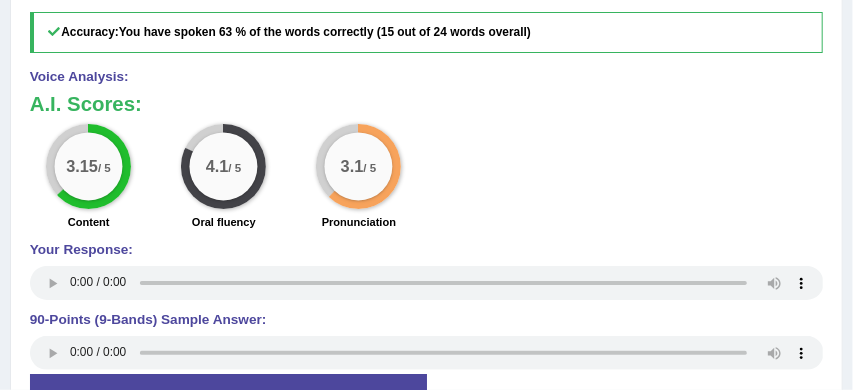 scroll, scrollTop: 767, scrollLeft: 0, axis: vertical 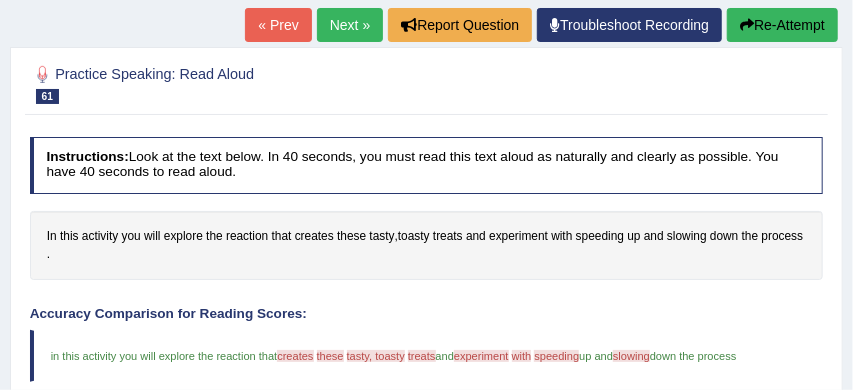 click on "Re-Attempt" at bounding box center (782, 25) 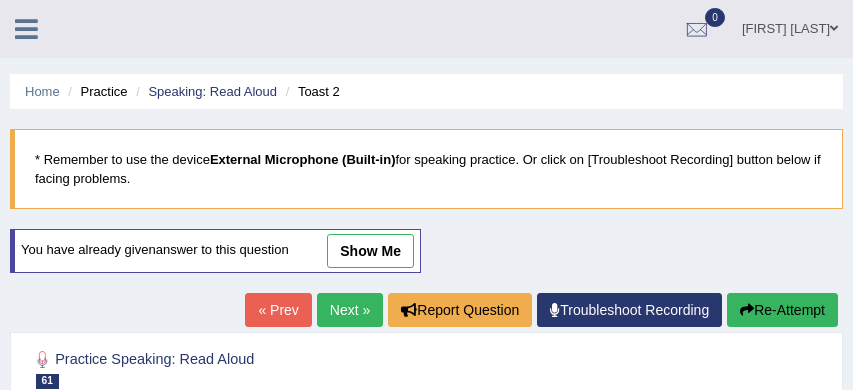 scroll, scrollTop: 290, scrollLeft: 0, axis: vertical 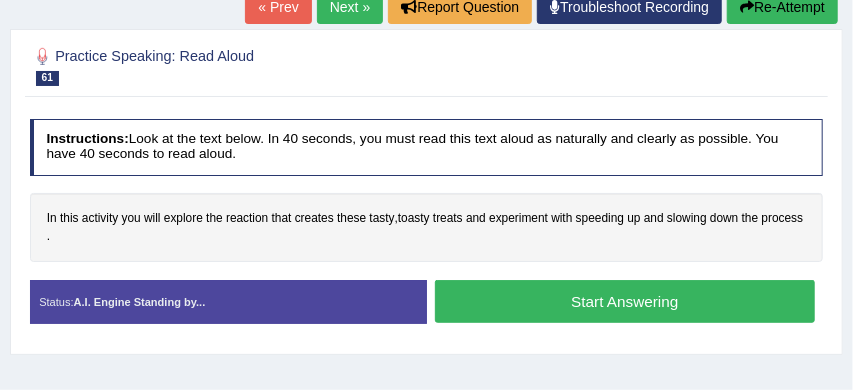 click on "Start Answering" at bounding box center [625, 301] 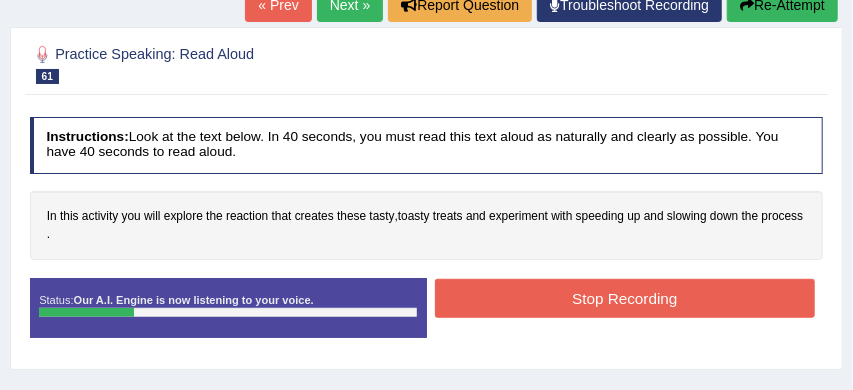 click on "Stop Recording" at bounding box center [625, 298] 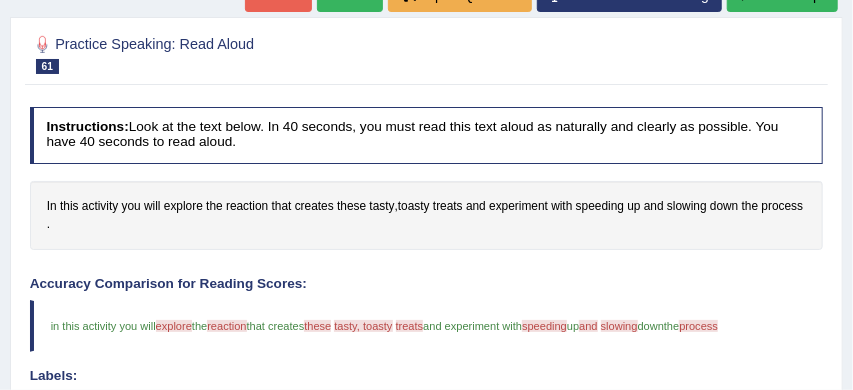 scroll, scrollTop: 252, scrollLeft: 0, axis: vertical 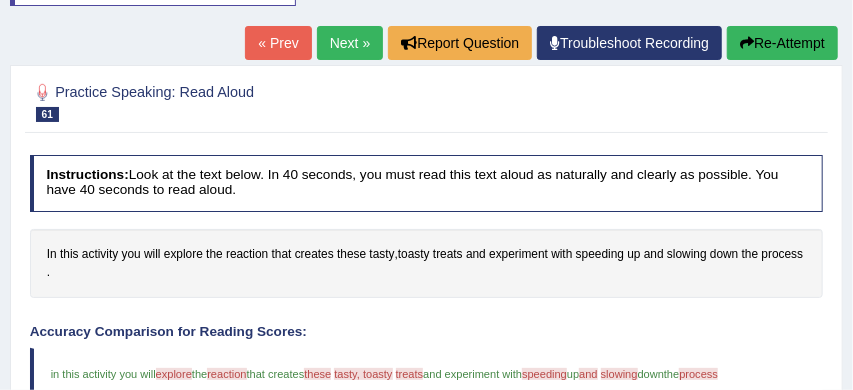 click on "Next »" at bounding box center (350, 43) 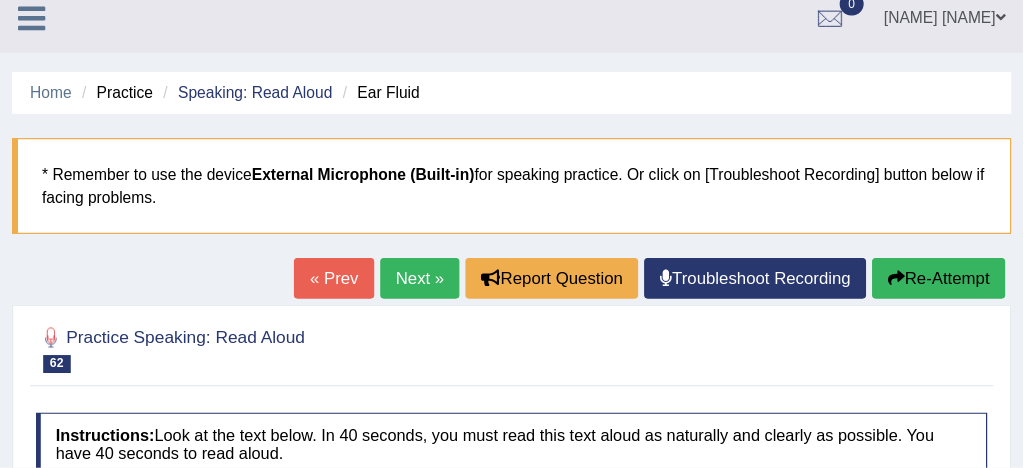 scroll, scrollTop: 0, scrollLeft: 0, axis: both 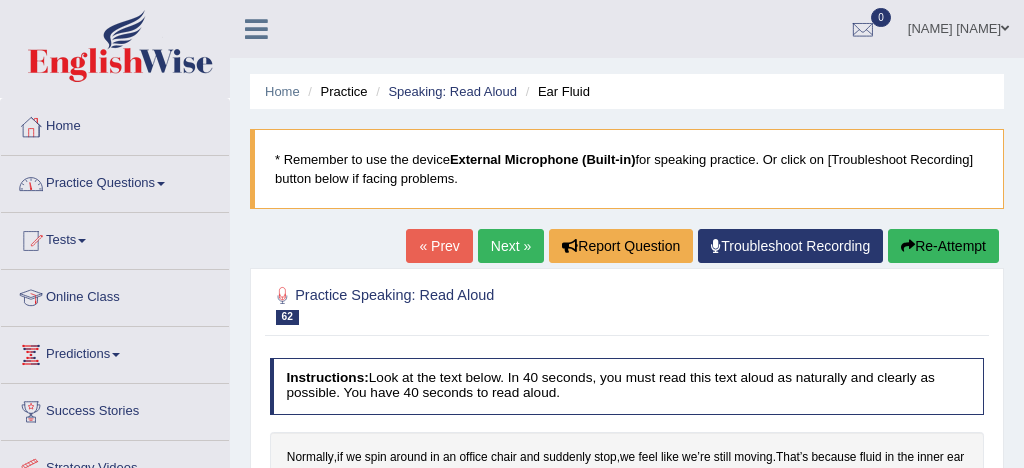 click on "Practice Questions" at bounding box center [115, 181] 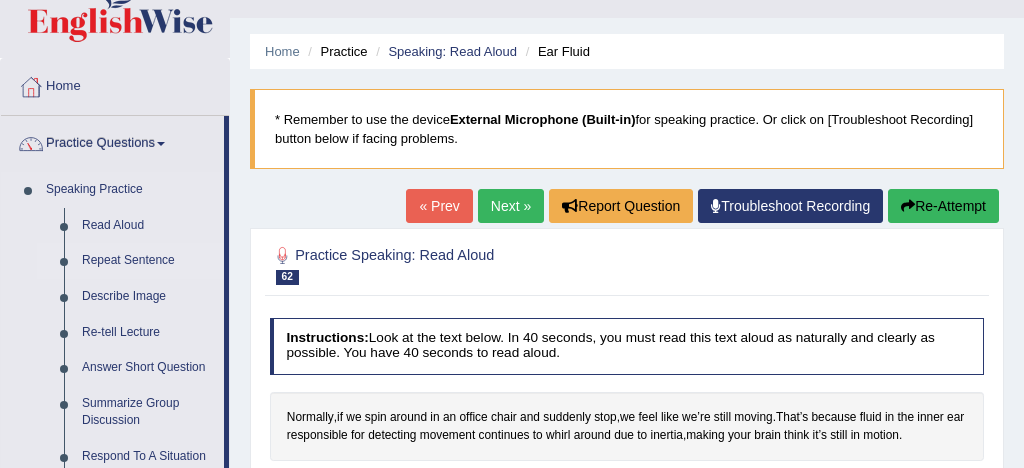 scroll, scrollTop: 41, scrollLeft: 0, axis: vertical 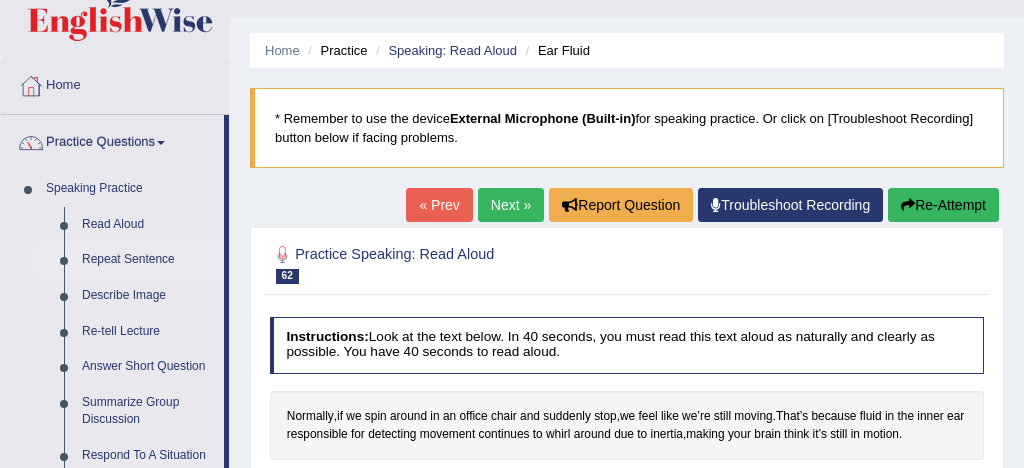 click on "Repeat Sentence" at bounding box center [148, 260] 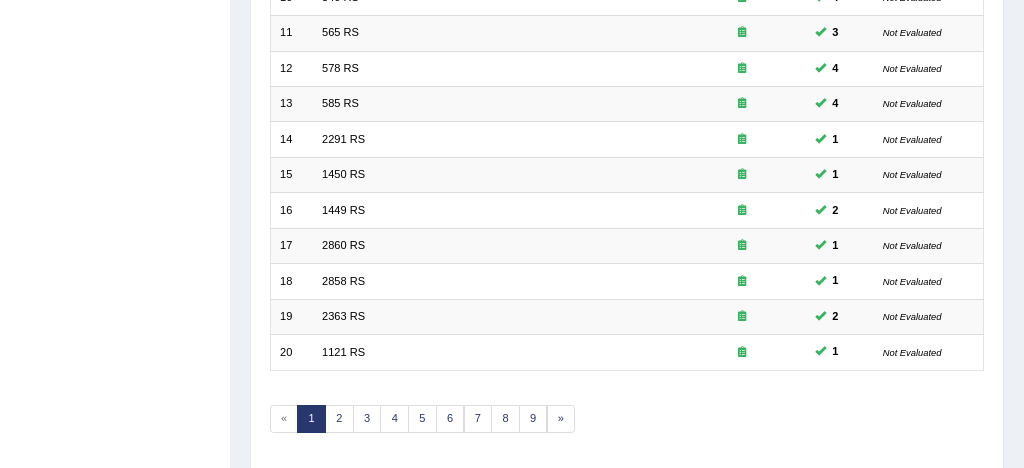 scroll, scrollTop: 684, scrollLeft: 0, axis: vertical 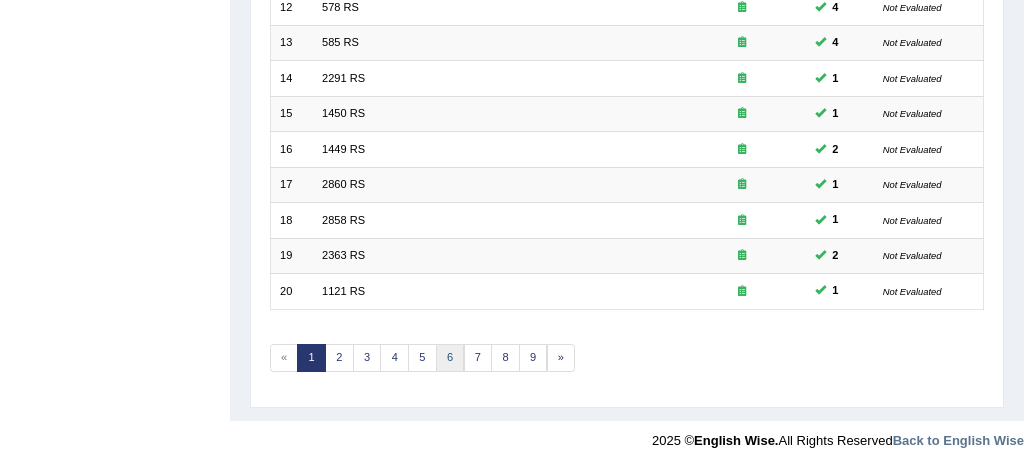 click on "6" at bounding box center [450, 358] 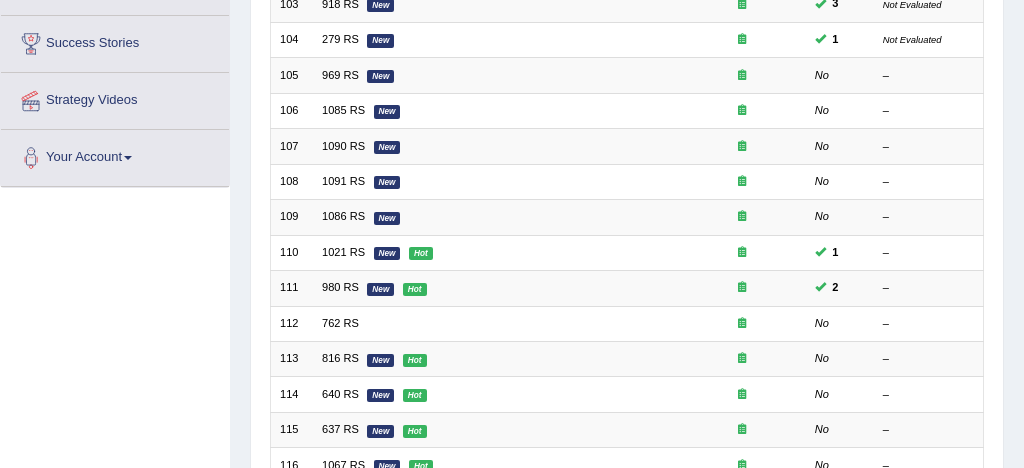 scroll, scrollTop: 363, scrollLeft: 0, axis: vertical 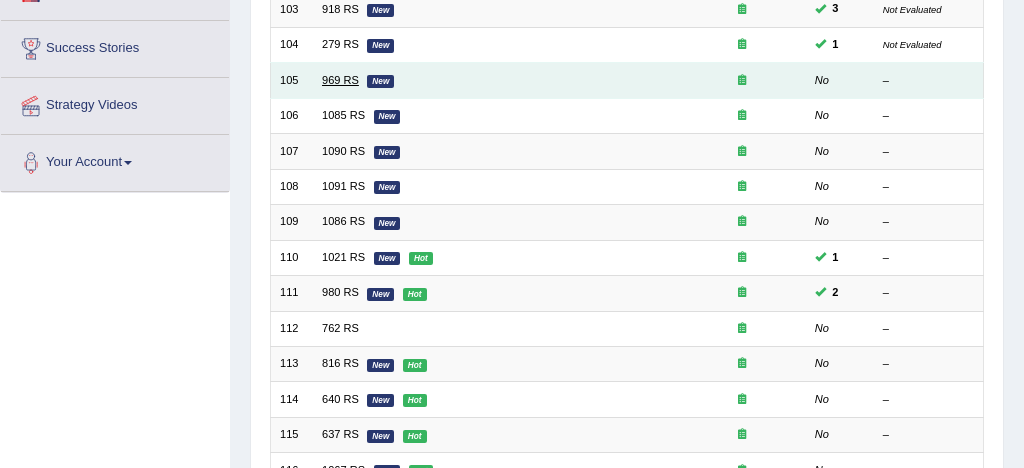 click on "969 RS" at bounding box center (340, 80) 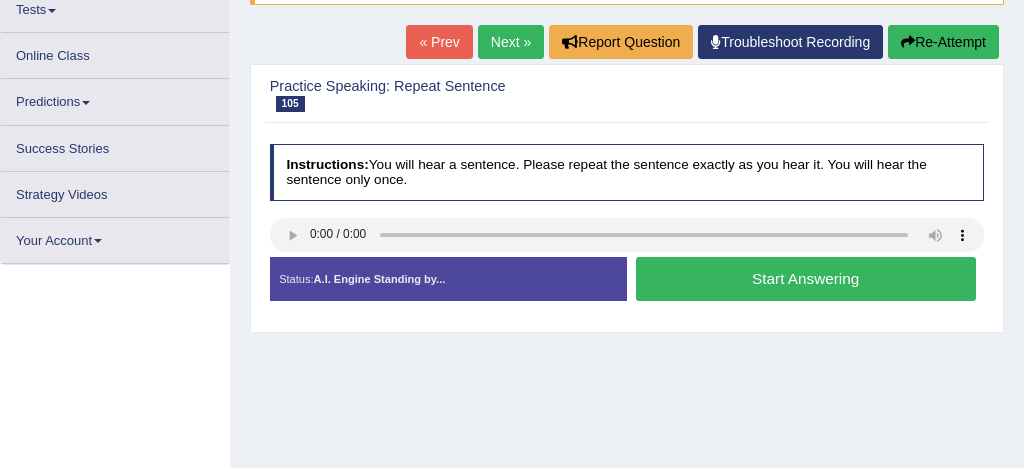 scroll, scrollTop: 255, scrollLeft: 0, axis: vertical 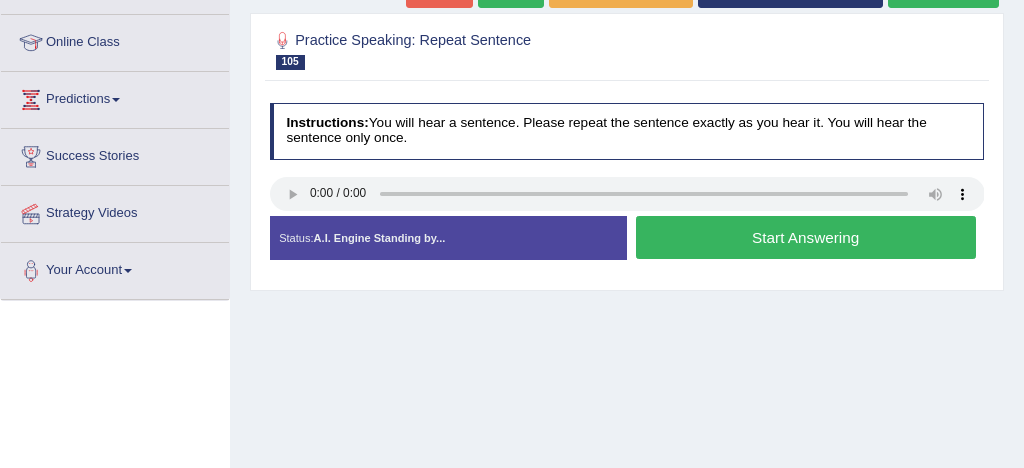 click on "Start Answering" at bounding box center [806, 237] 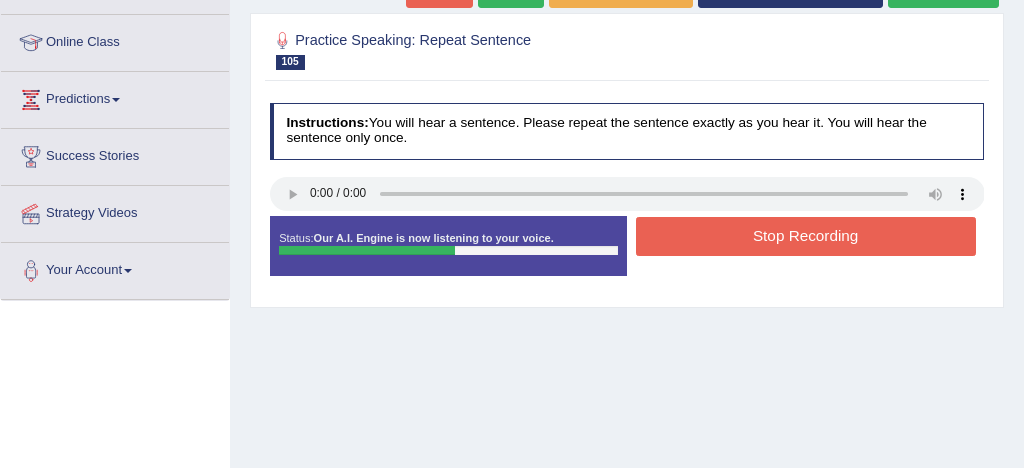 click on "Stop Recording" at bounding box center [806, 236] 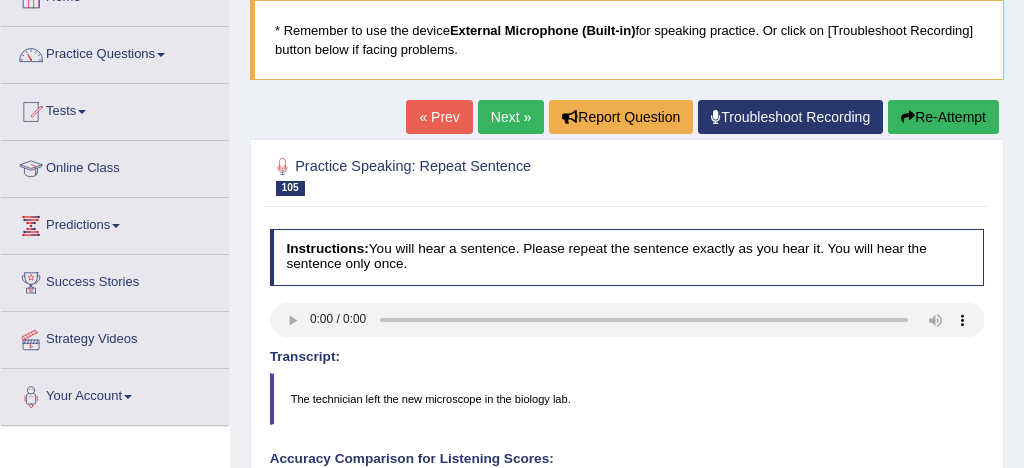 scroll, scrollTop: 127, scrollLeft: 0, axis: vertical 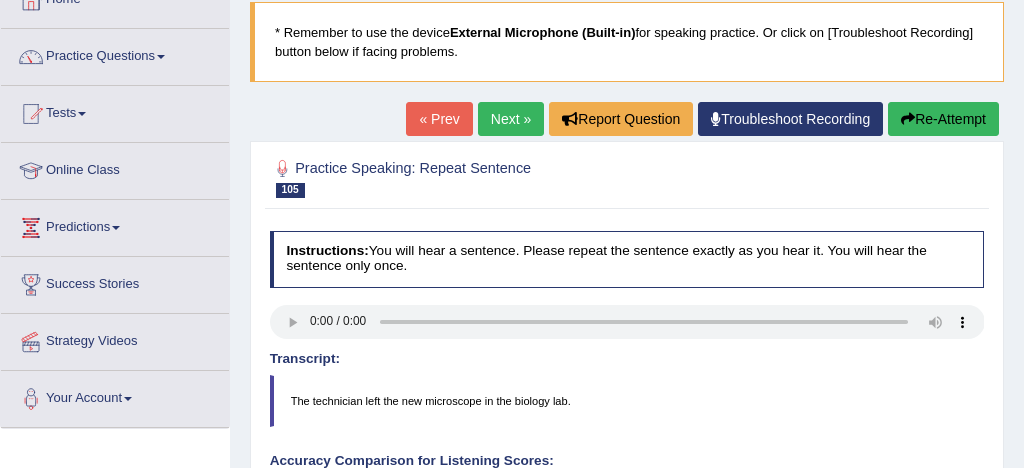 click on "Next »" at bounding box center [511, 119] 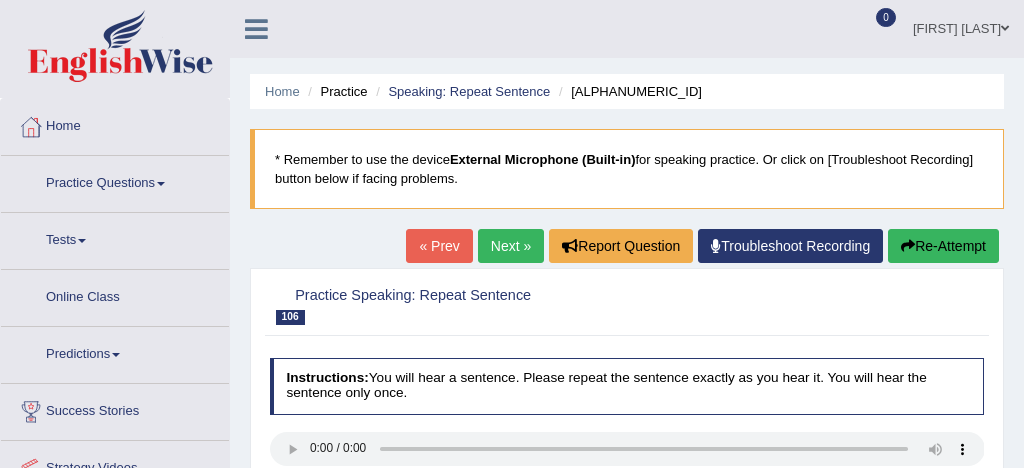 scroll, scrollTop: 216, scrollLeft: 0, axis: vertical 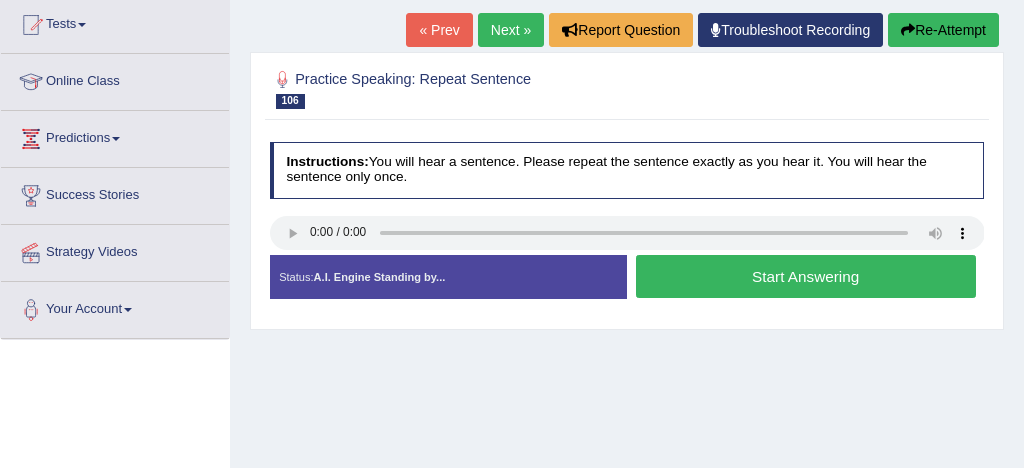 click on "Start Answering" at bounding box center (806, 276) 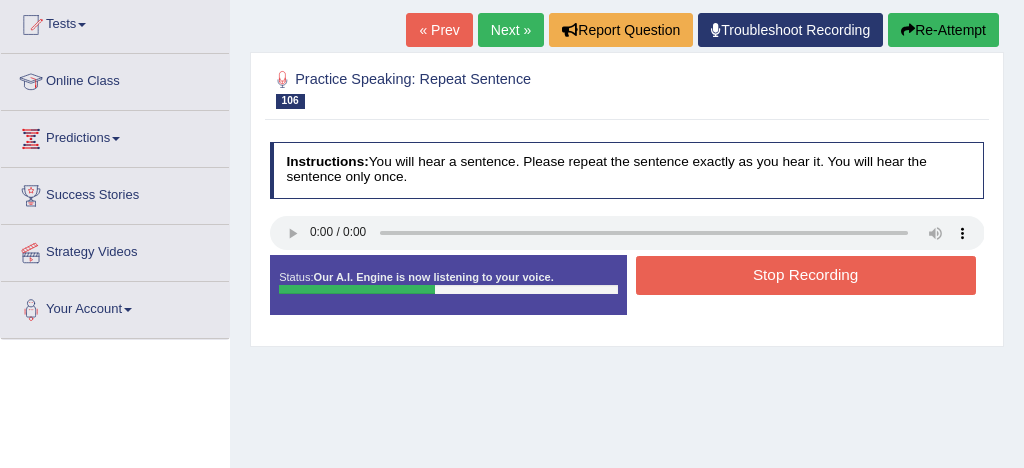 click on "Stop Recording" at bounding box center [806, 275] 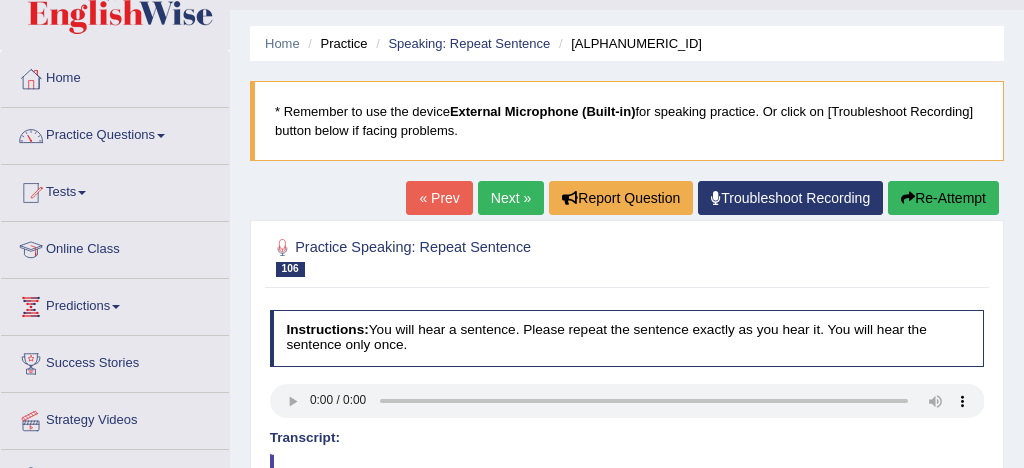 scroll, scrollTop: 15, scrollLeft: 0, axis: vertical 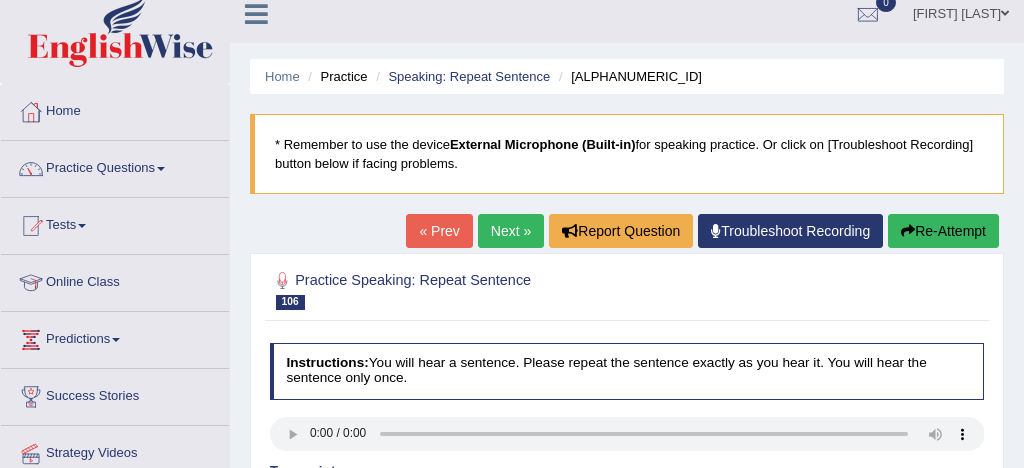 click on "Next »" at bounding box center (511, 231) 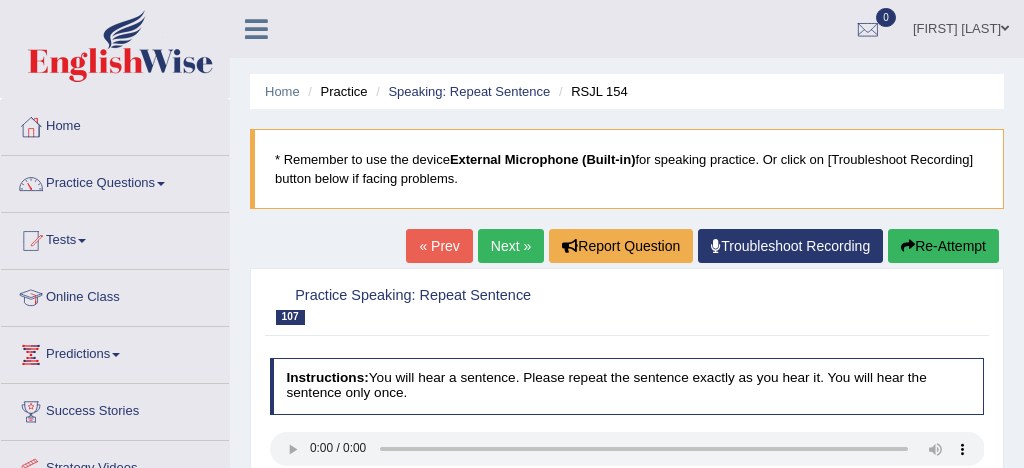 scroll, scrollTop: 192, scrollLeft: 0, axis: vertical 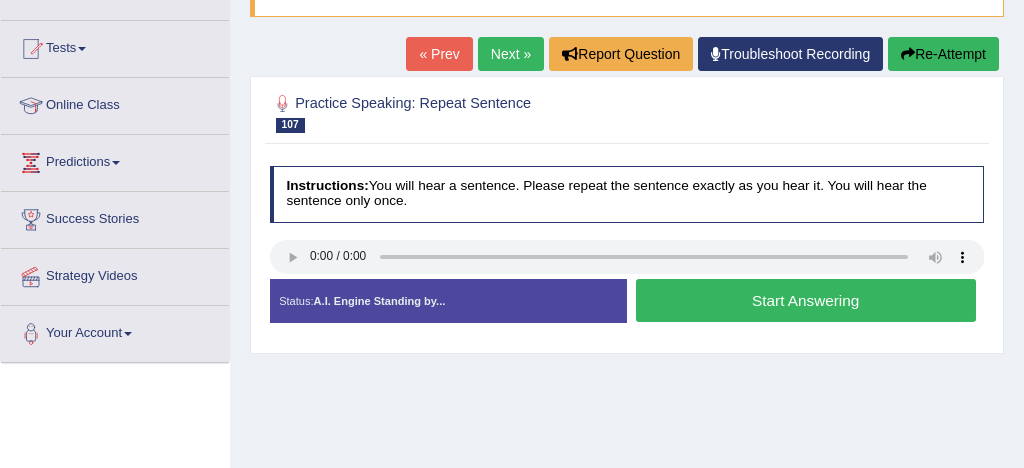 click on "Start Answering" at bounding box center [806, 300] 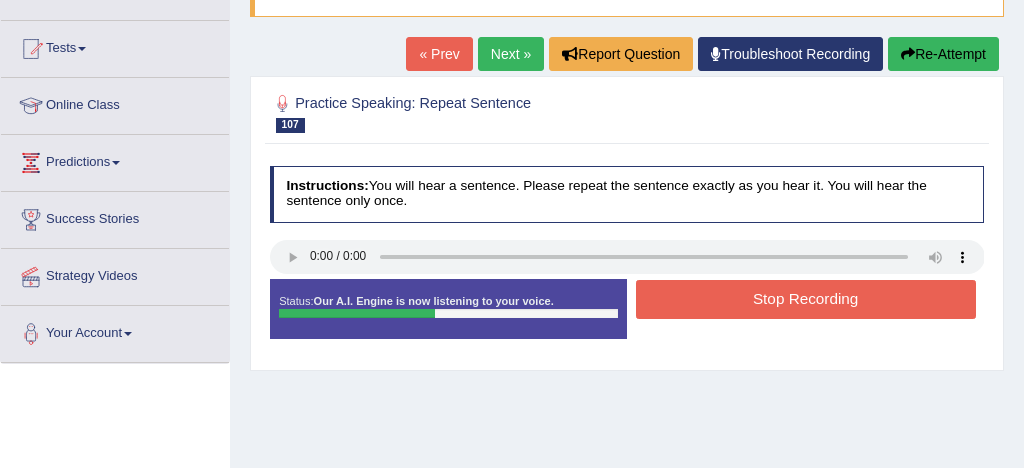 click on "Stop Recording" at bounding box center (806, 299) 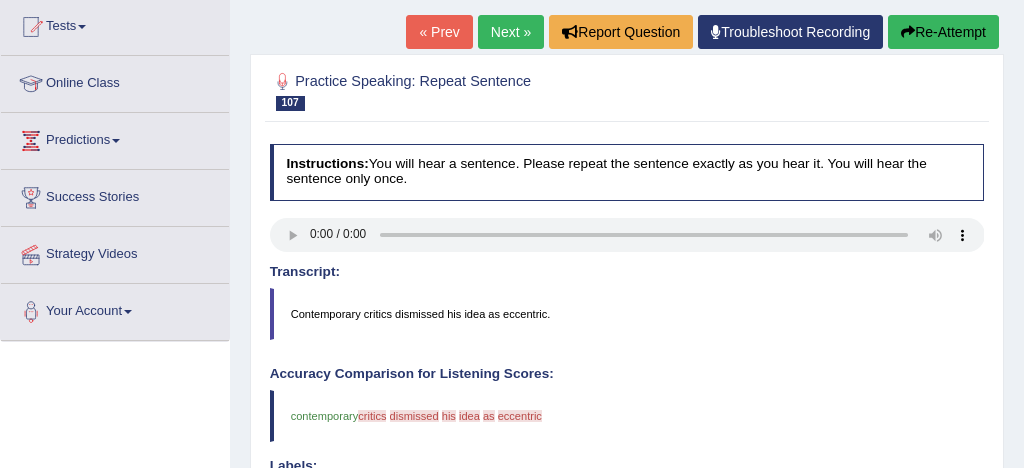 scroll, scrollTop: 200, scrollLeft: 0, axis: vertical 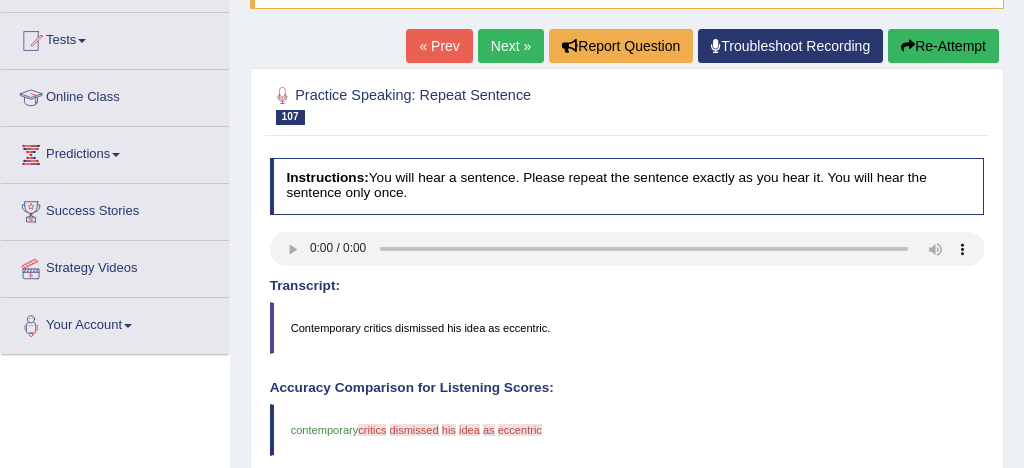 click on "Re-Attempt" at bounding box center (943, 46) 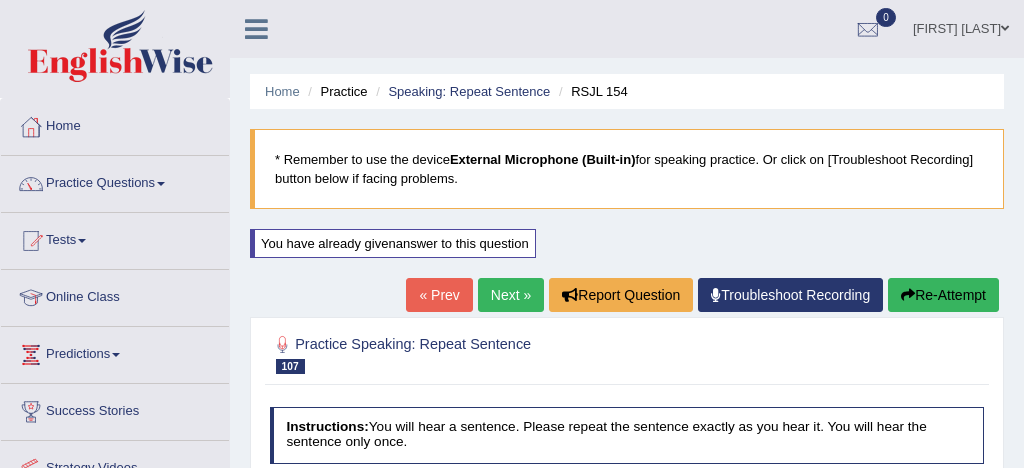 scroll, scrollTop: 200, scrollLeft: 0, axis: vertical 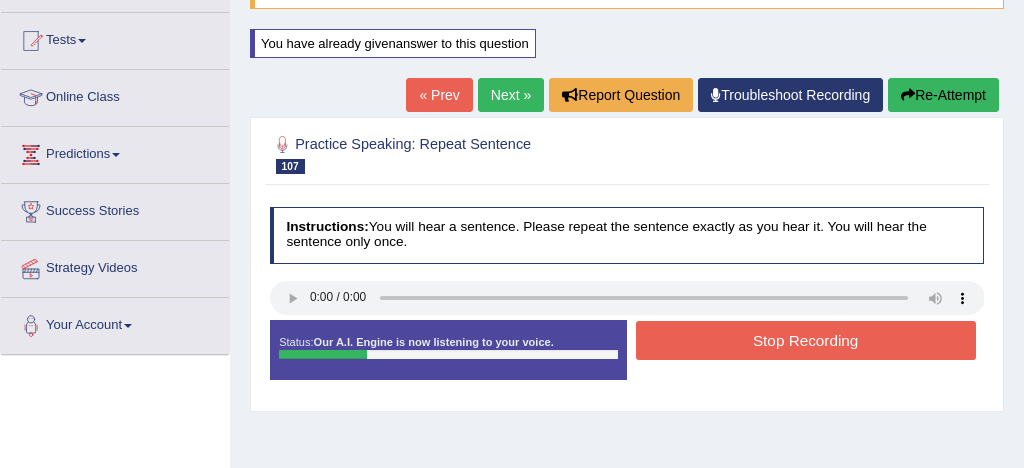 click on "Stop Recording" at bounding box center [806, 340] 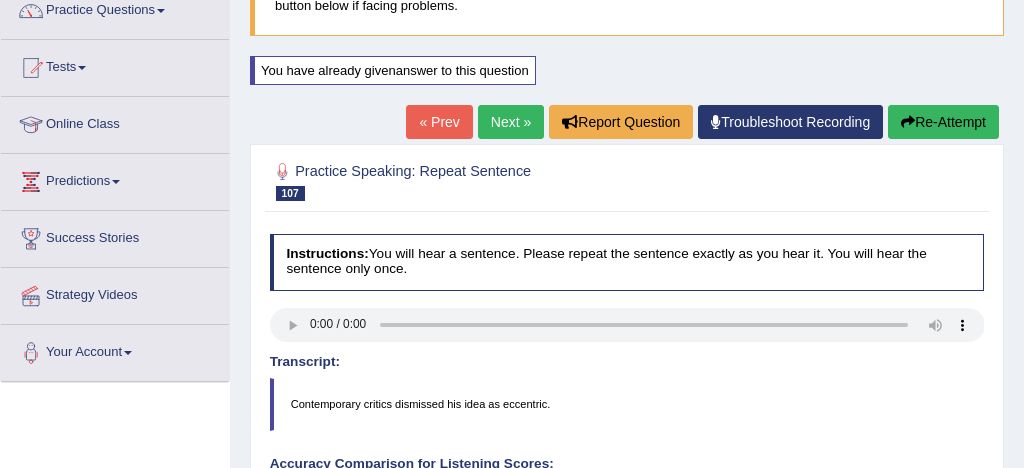 scroll, scrollTop: 172, scrollLeft: 0, axis: vertical 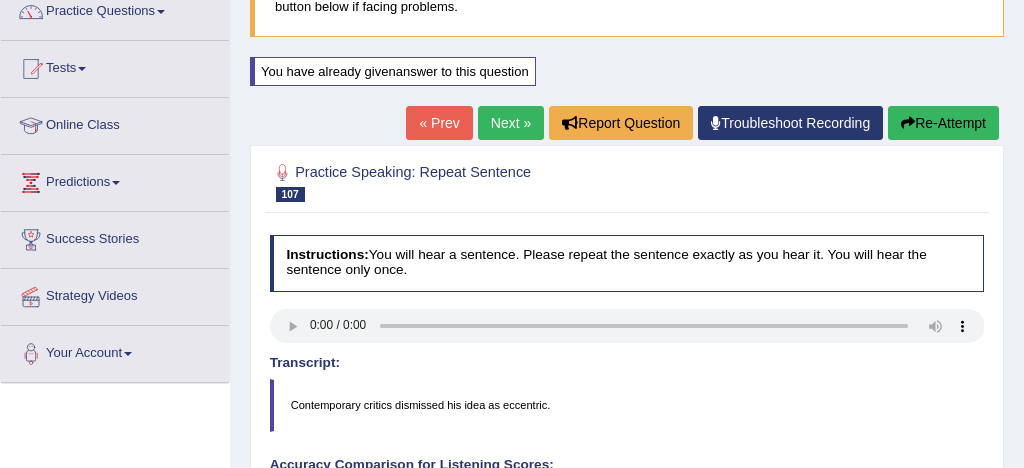click on "Next »" at bounding box center [511, 123] 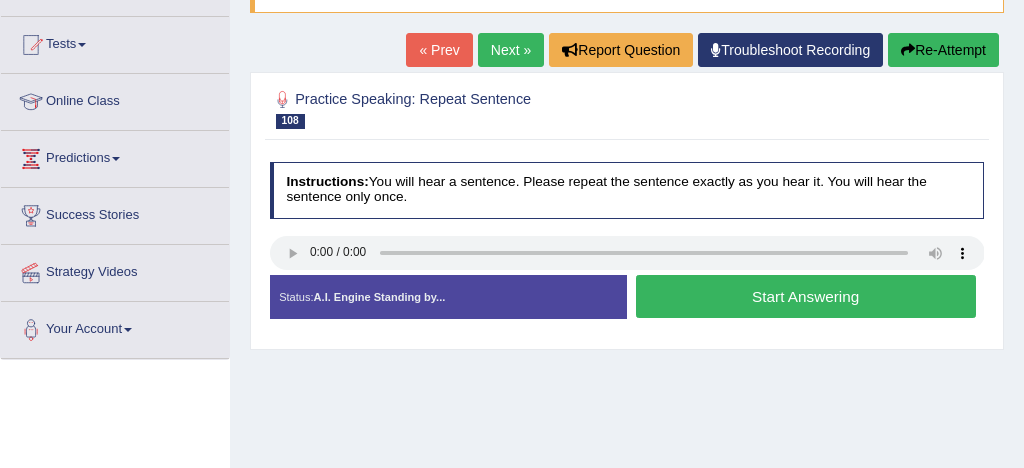 scroll, scrollTop: 196, scrollLeft: 0, axis: vertical 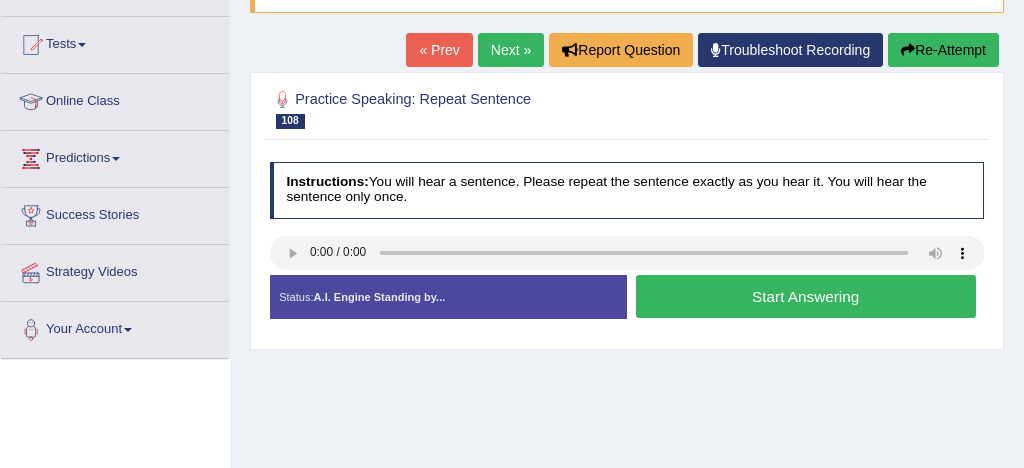 click on "Start Answering" at bounding box center (806, 296) 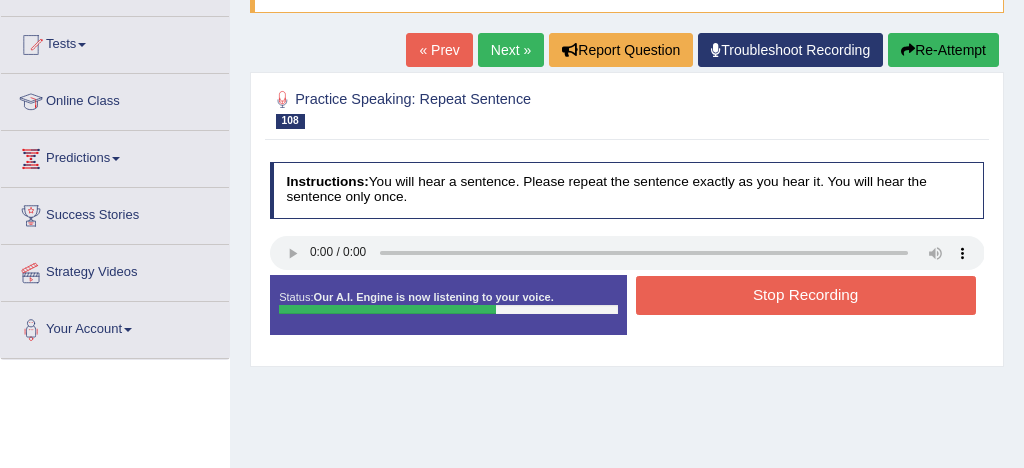 click on "Stop Recording" at bounding box center [806, 295] 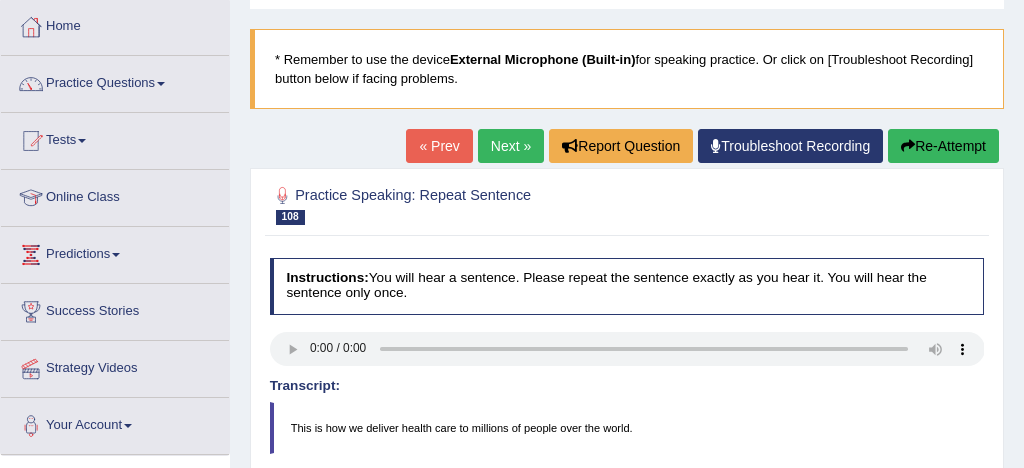scroll, scrollTop: 95, scrollLeft: 0, axis: vertical 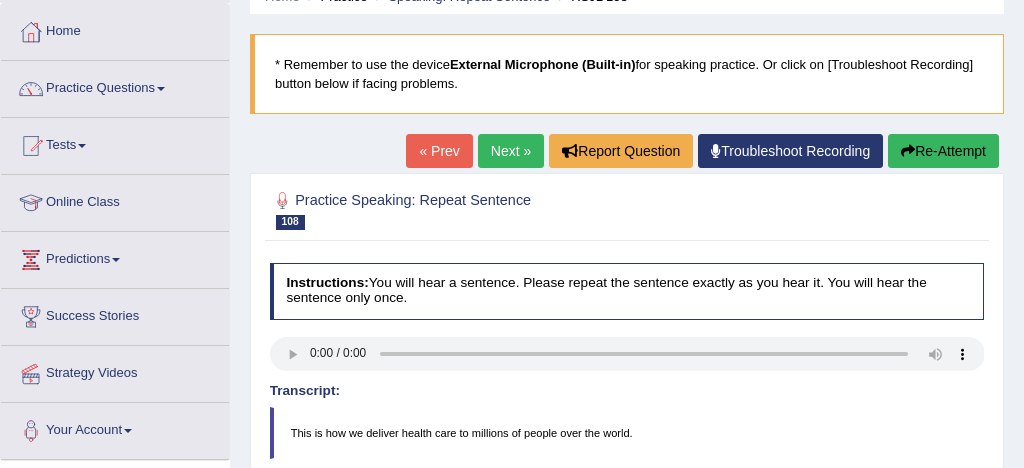 click on "Next »" at bounding box center [511, 151] 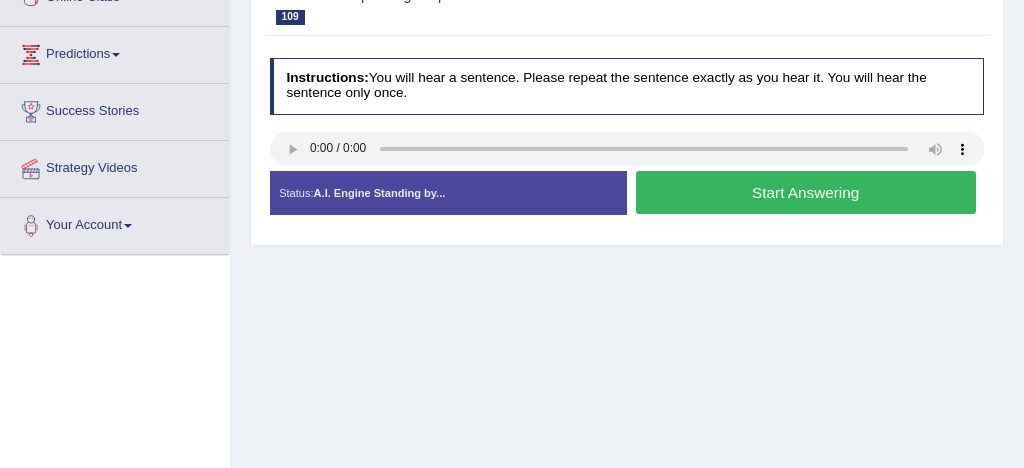 scroll, scrollTop: 300, scrollLeft: 0, axis: vertical 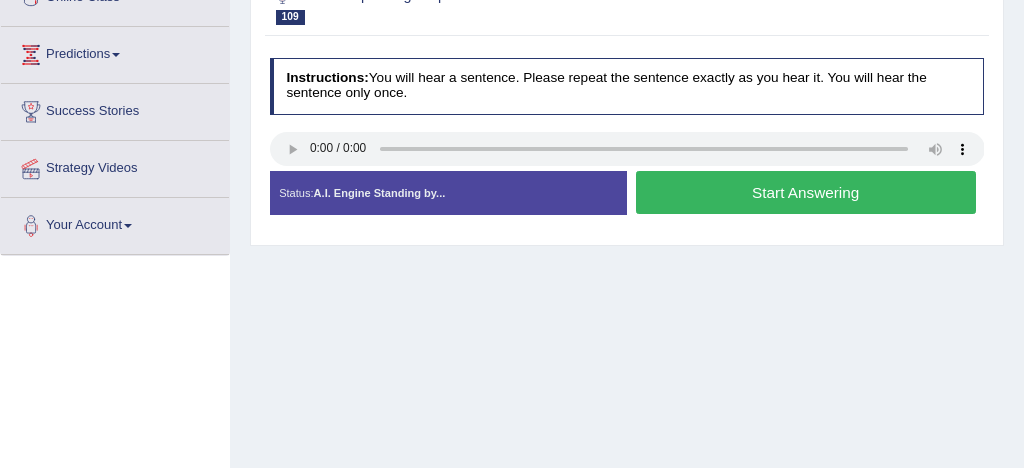 click on "Start Answering" at bounding box center (806, 192) 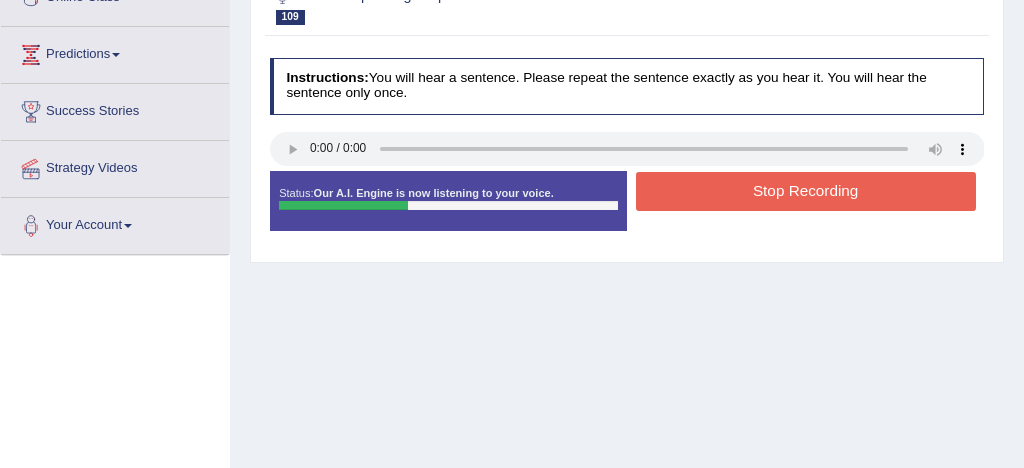 click on "Stop Recording" at bounding box center (806, 191) 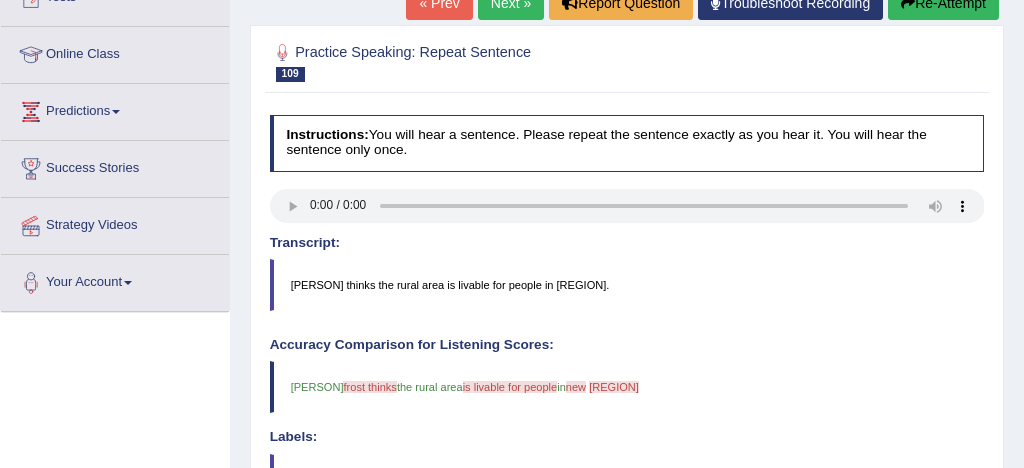 scroll, scrollTop: 200, scrollLeft: 0, axis: vertical 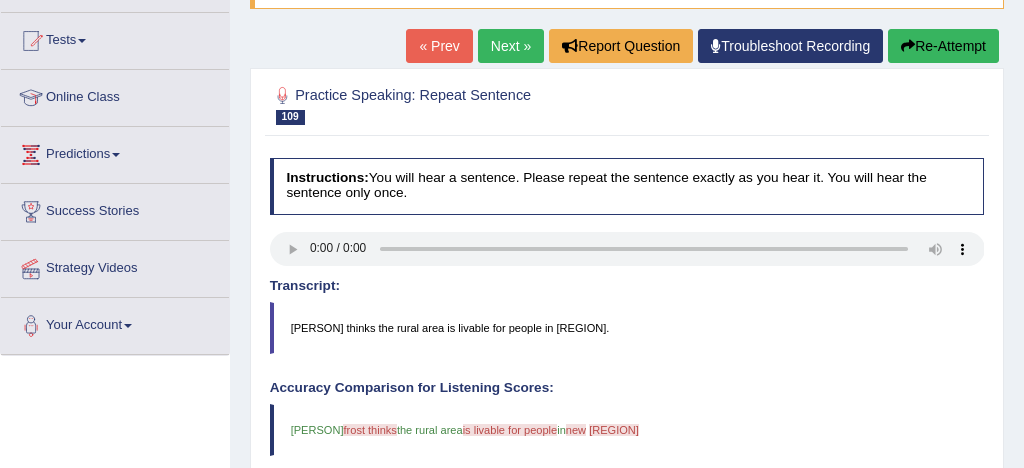 click on "Next »" at bounding box center (511, 46) 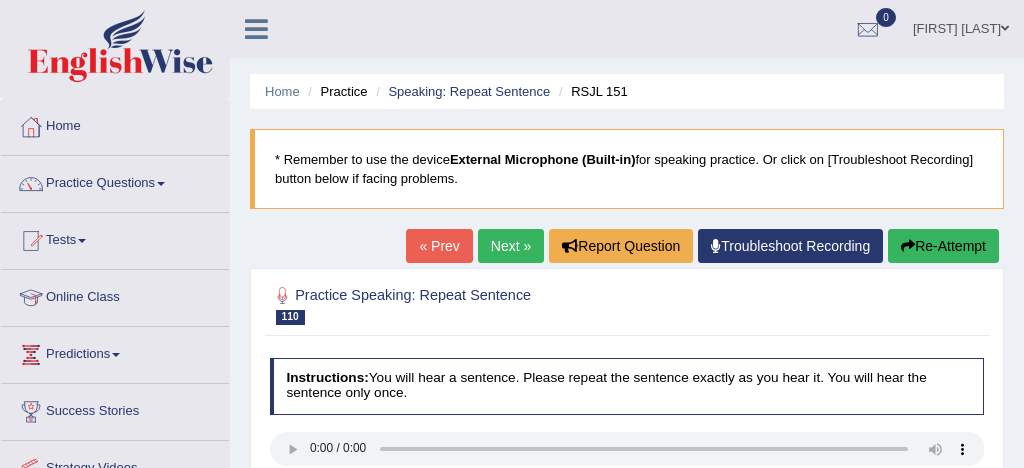 scroll, scrollTop: 161, scrollLeft: 0, axis: vertical 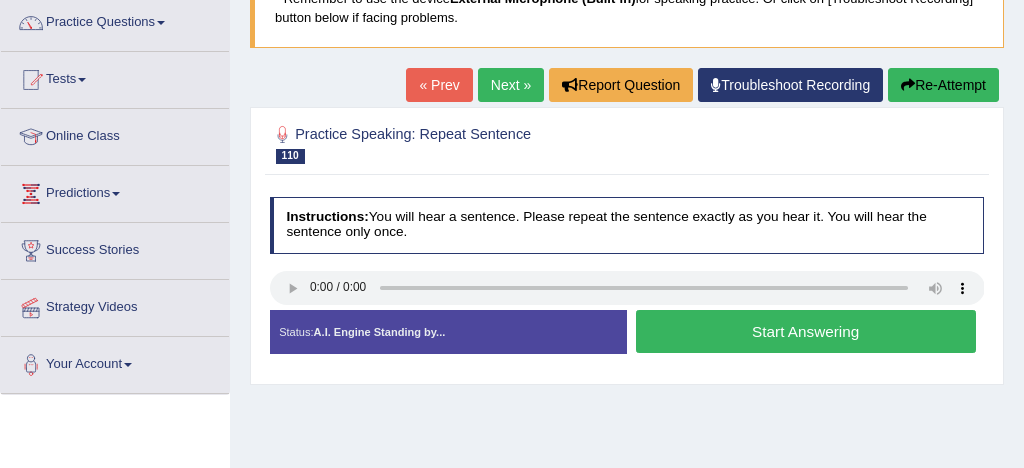 click on "Start Answering" at bounding box center (806, 331) 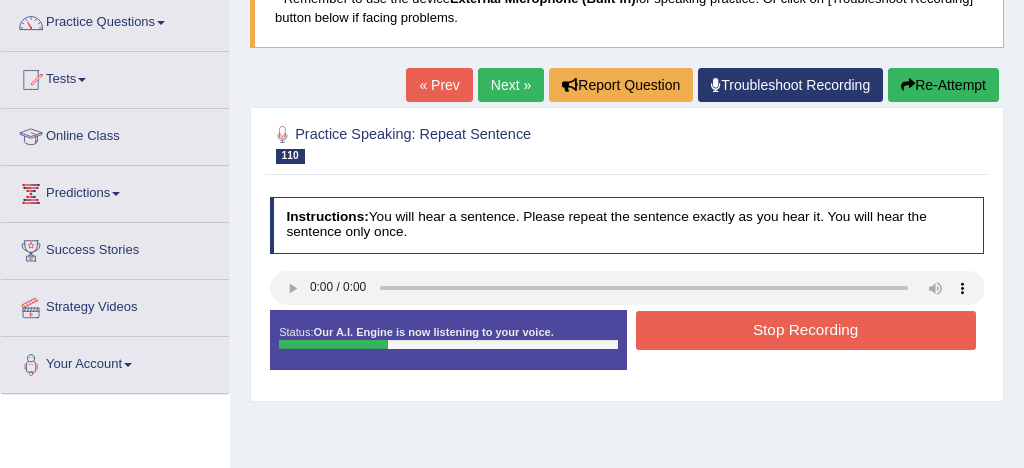 click on "Stop Recording" at bounding box center (806, 330) 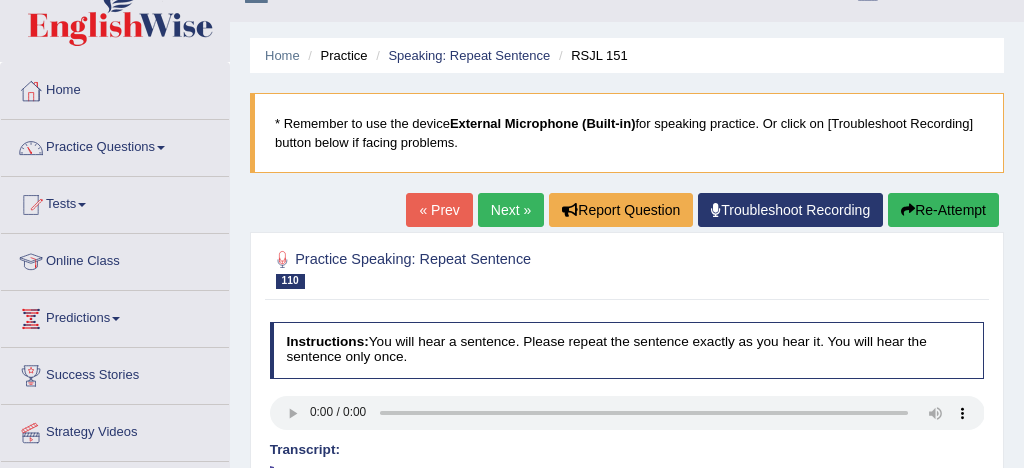 scroll, scrollTop: 32, scrollLeft: 0, axis: vertical 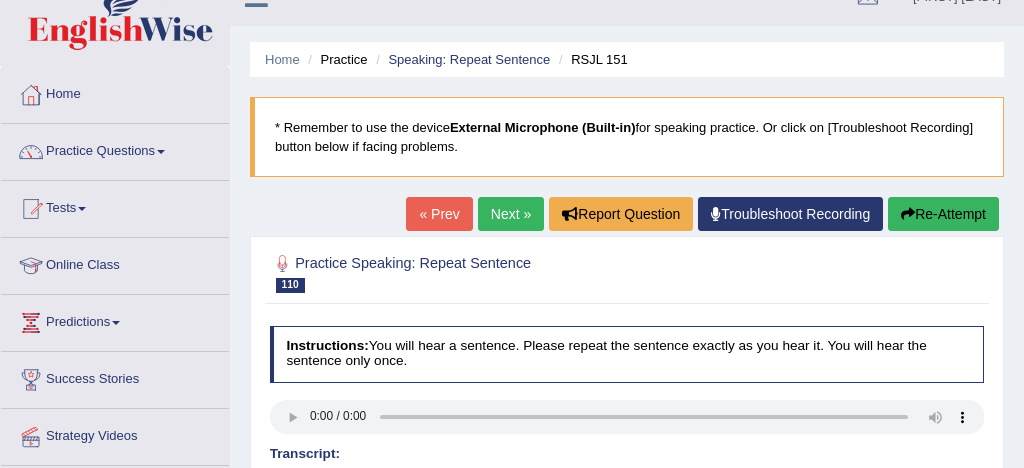 click on "Next »" at bounding box center (511, 214) 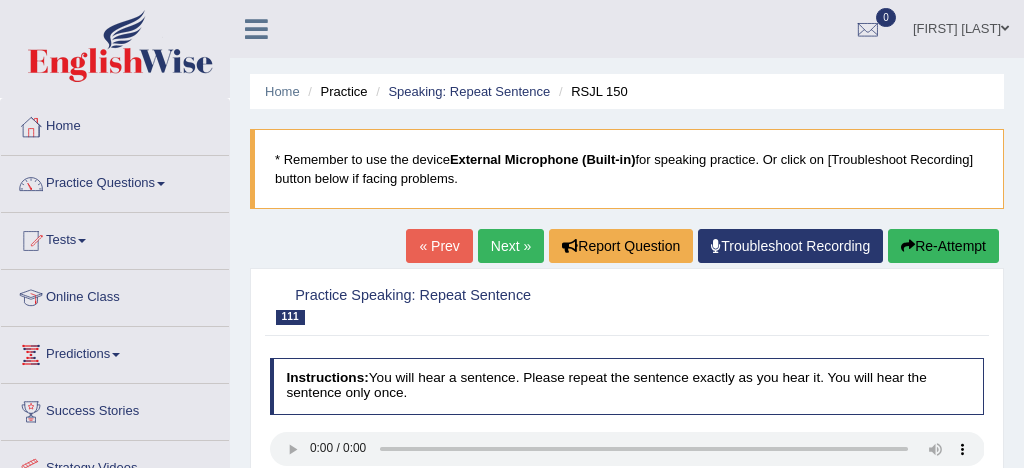 scroll, scrollTop: 142, scrollLeft: 0, axis: vertical 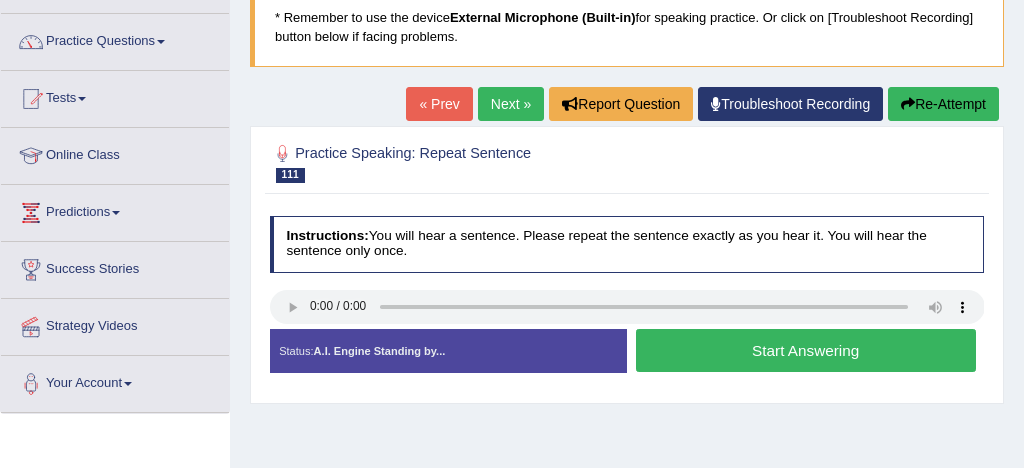 click on "Start Answering" at bounding box center (806, 350) 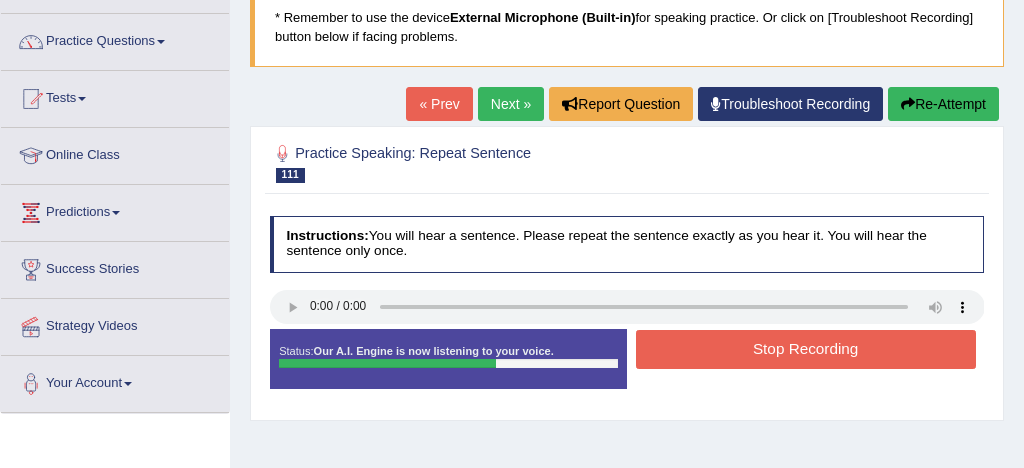 click on "Stop Recording" at bounding box center (806, 349) 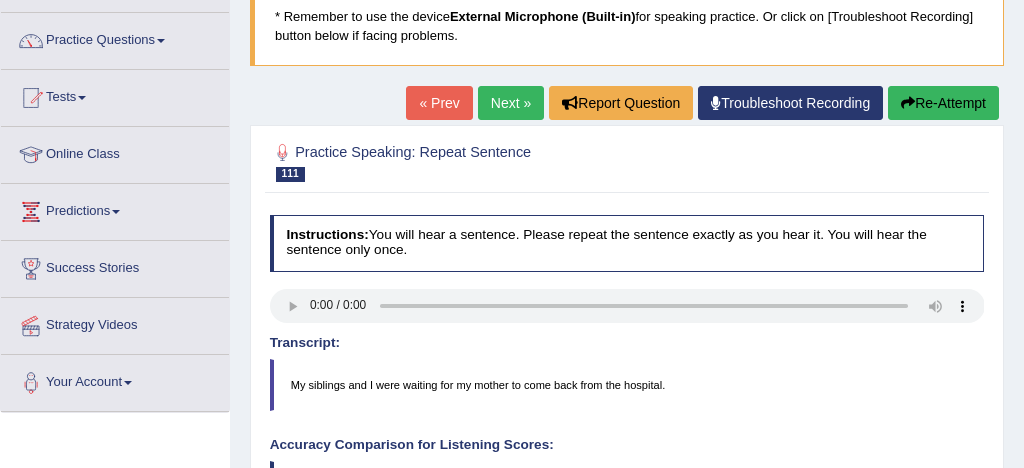 scroll, scrollTop: 141, scrollLeft: 0, axis: vertical 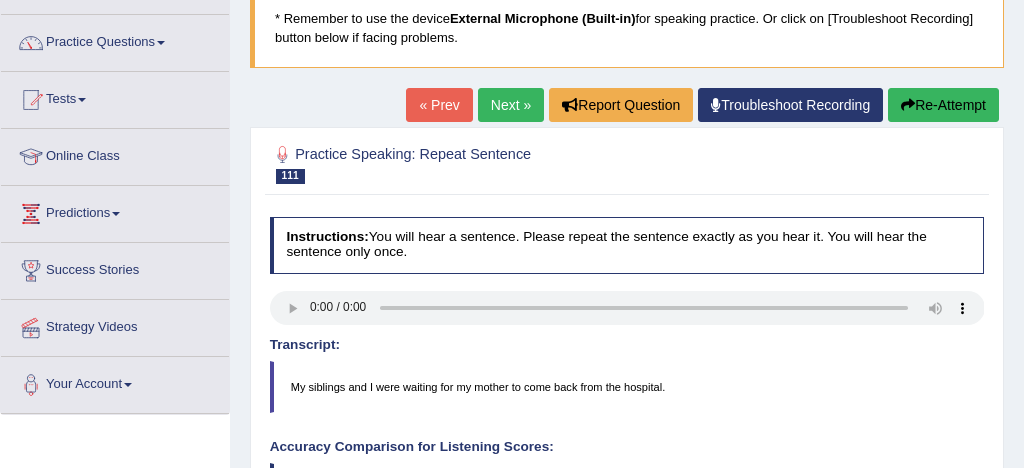 click on "Next »" at bounding box center [511, 105] 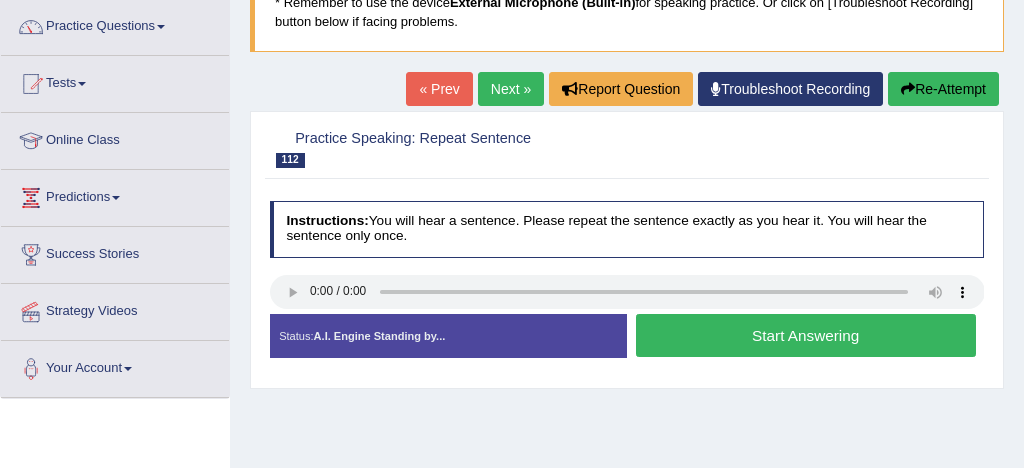 scroll, scrollTop: 157, scrollLeft: 0, axis: vertical 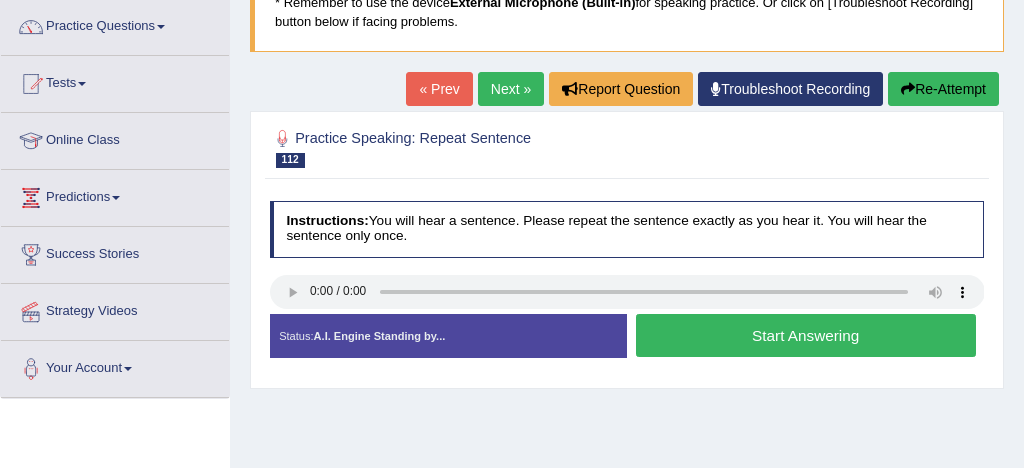 click on "Start Answering" at bounding box center [806, 335] 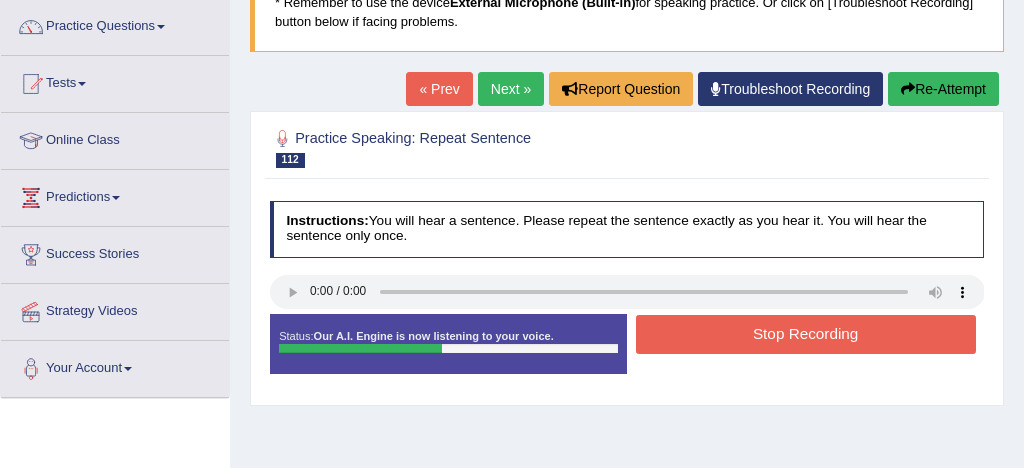 click on "Stop Recording" at bounding box center [806, 334] 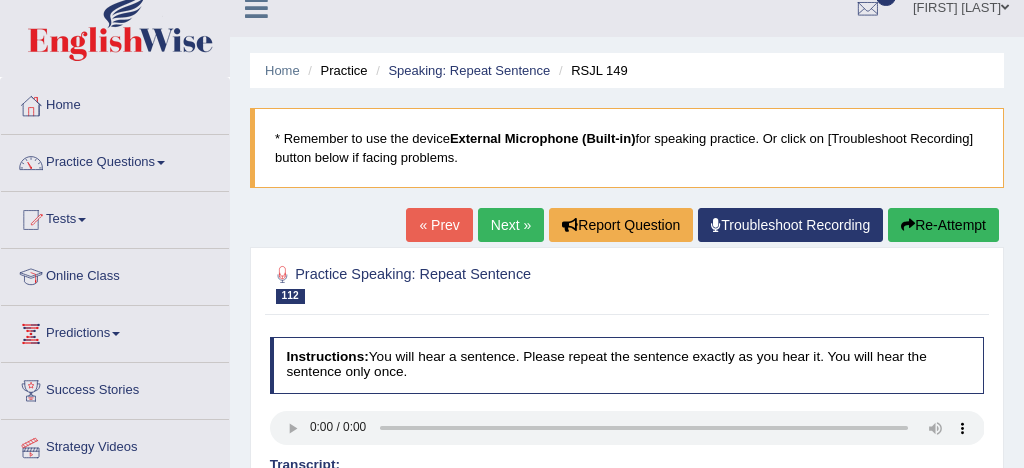 scroll, scrollTop: 12, scrollLeft: 0, axis: vertical 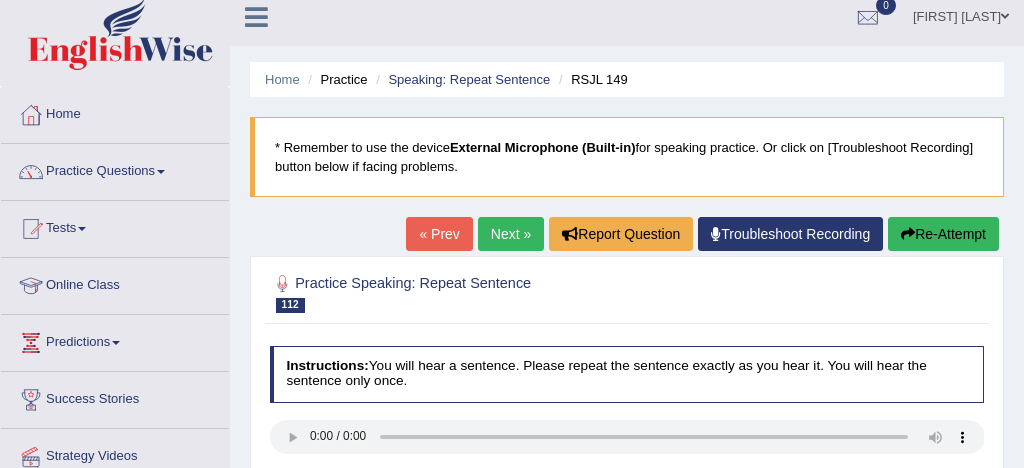 click on "Next »" at bounding box center (511, 234) 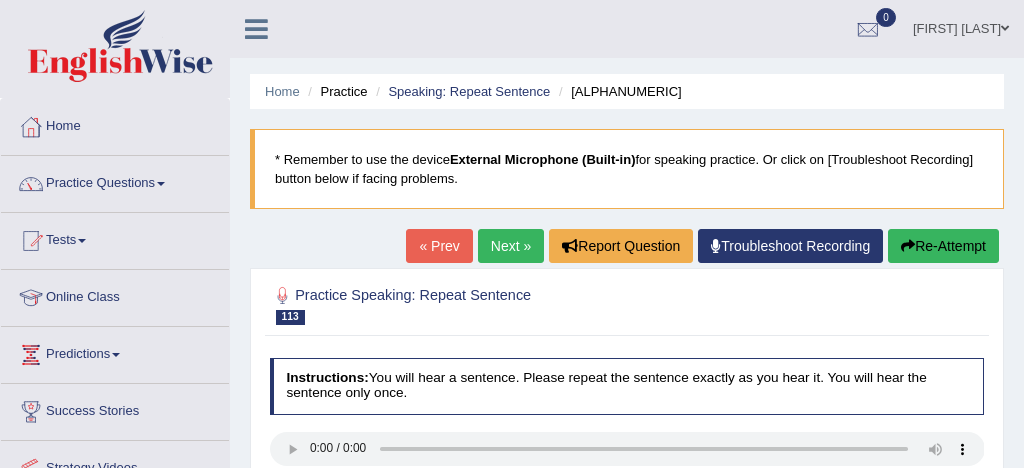 scroll, scrollTop: 116, scrollLeft: 0, axis: vertical 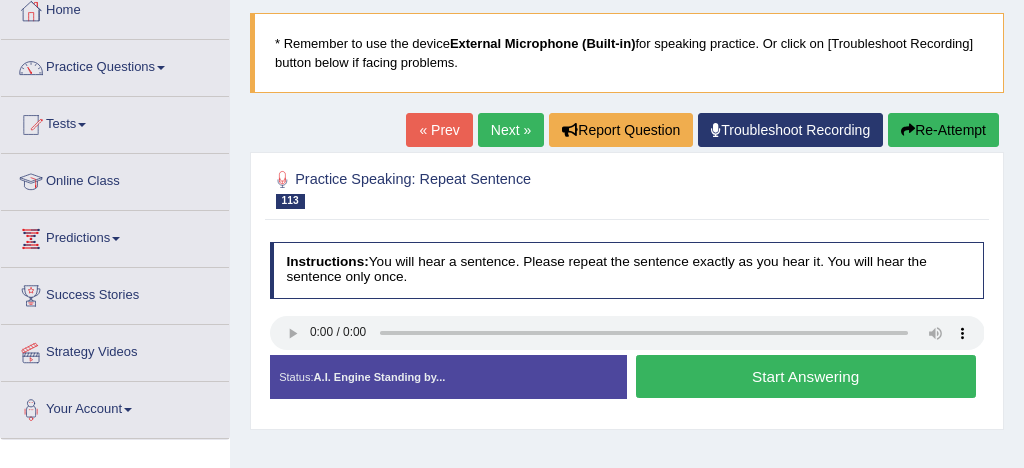 click on "Start Answering" at bounding box center [806, 376] 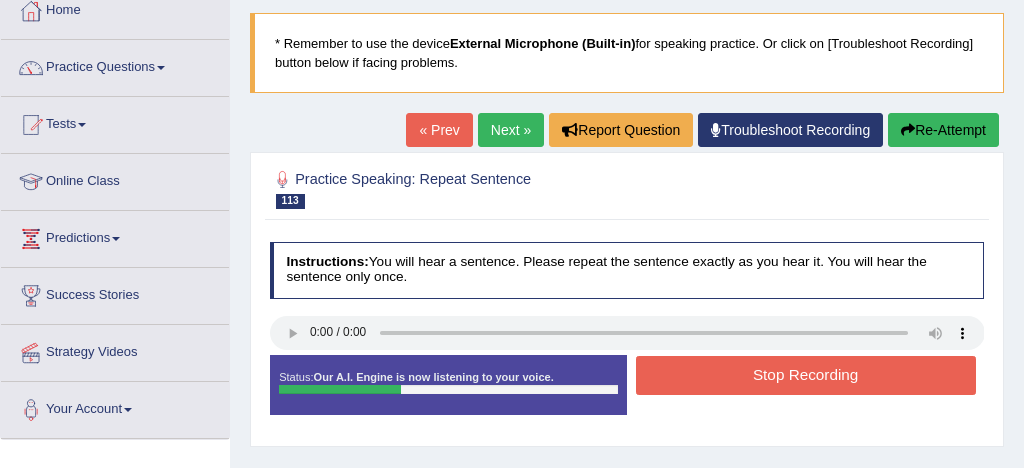 click on "Stop Recording" at bounding box center [806, 375] 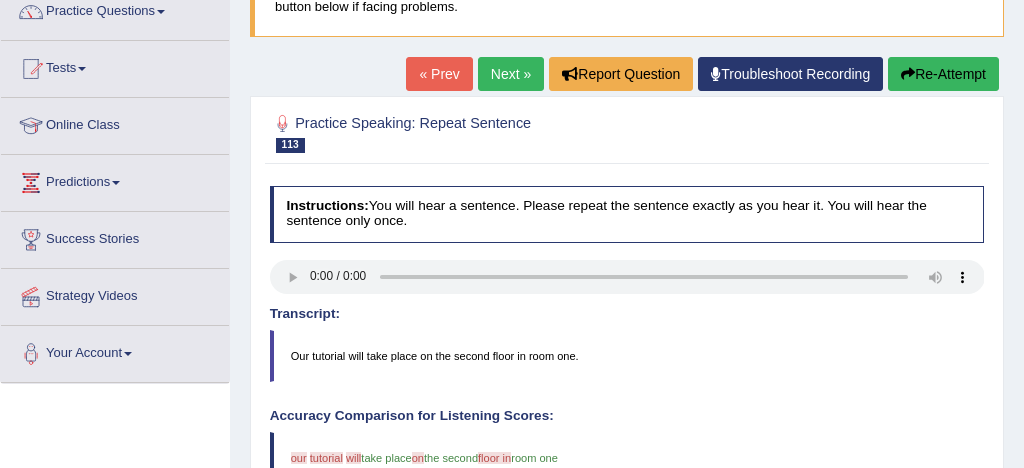 scroll, scrollTop: 172, scrollLeft: 0, axis: vertical 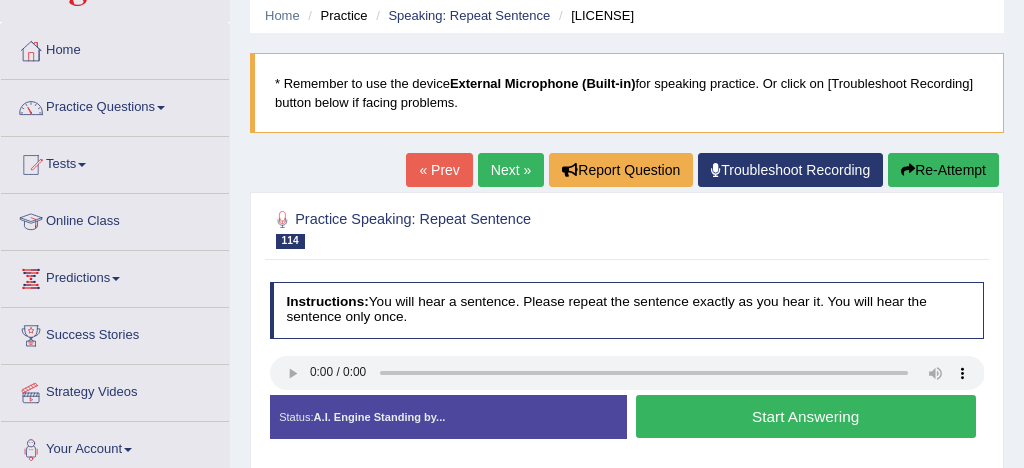 click on "Start Answering" at bounding box center (806, 416) 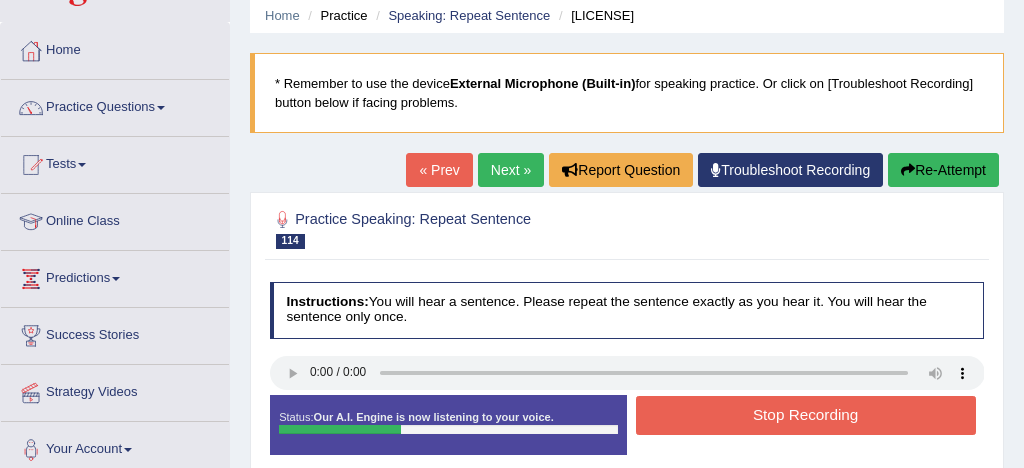 click on "Stop Recording" at bounding box center (806, 415) 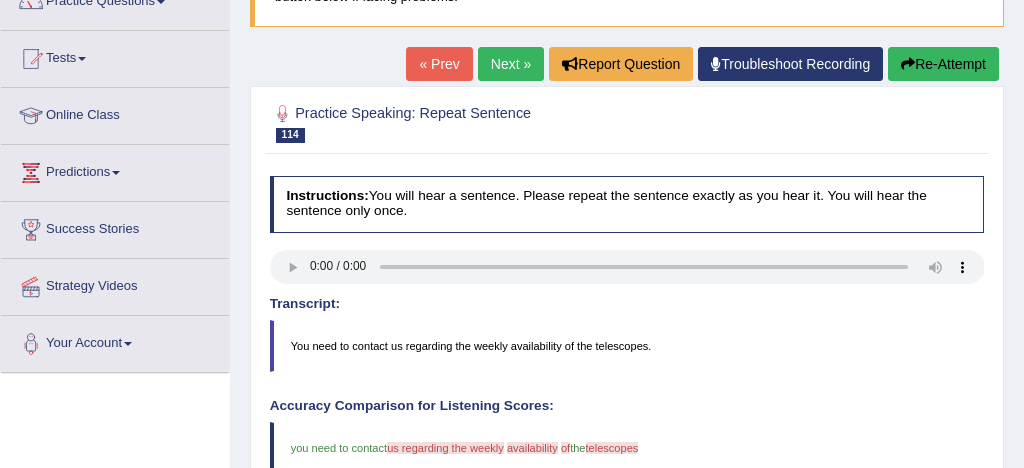 scroll, scrollTop: 172, scrollLeft: 0, axis: vertical 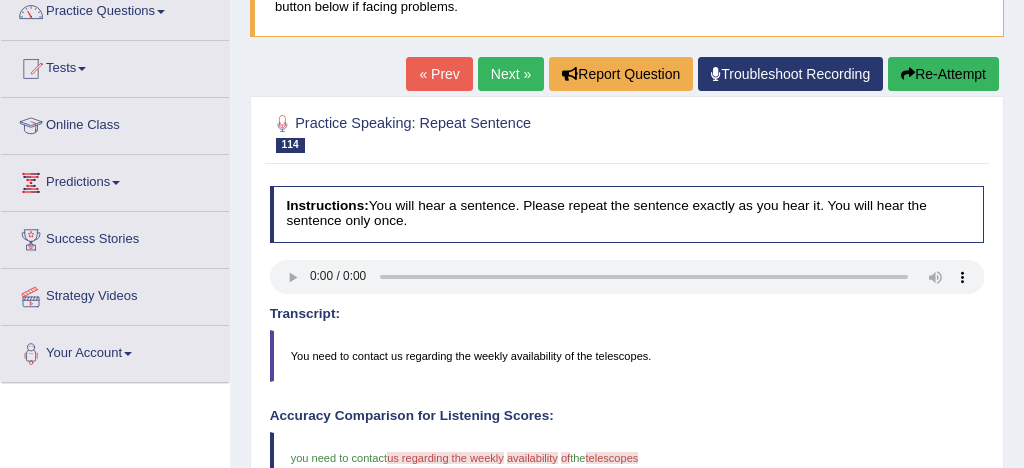 click on "Next »" at bounding box center (511, 74) 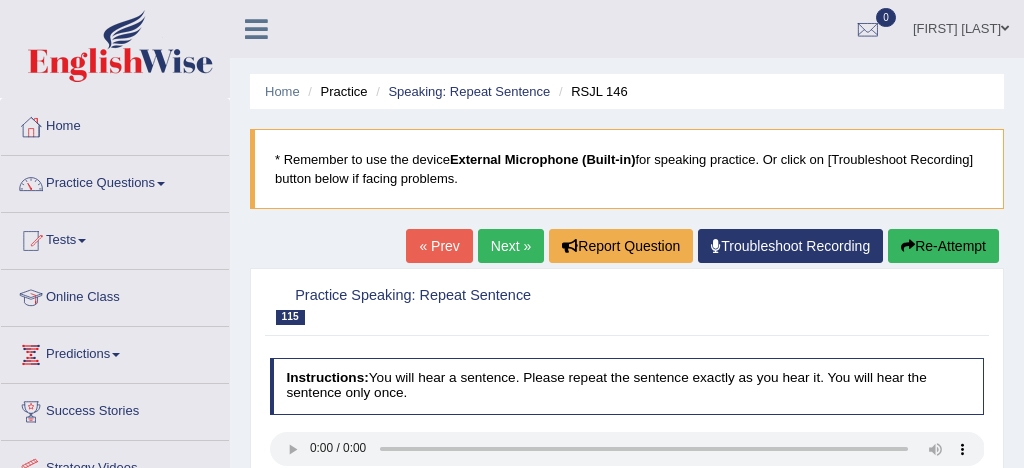scroll, scrollTop: 170, scrollLeft: 0, axis: vertical 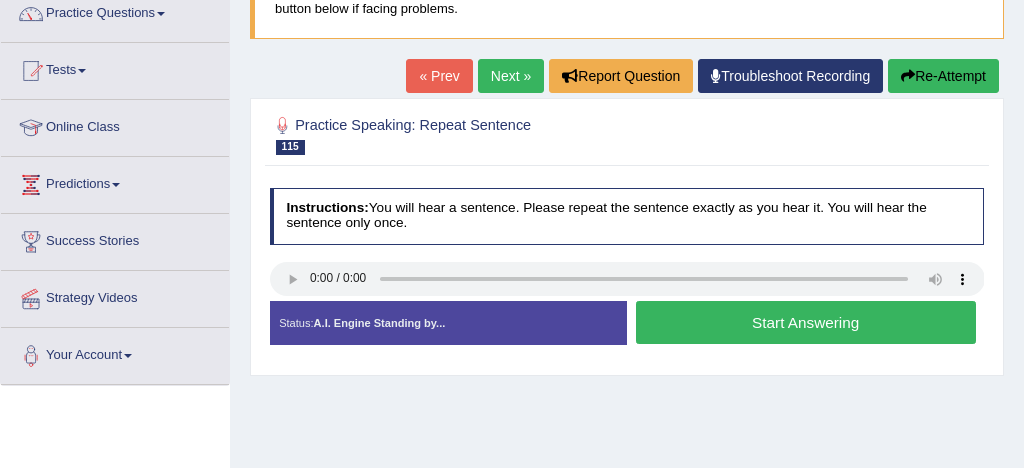 click on "Start Answering" at bounding box center (806, 322) 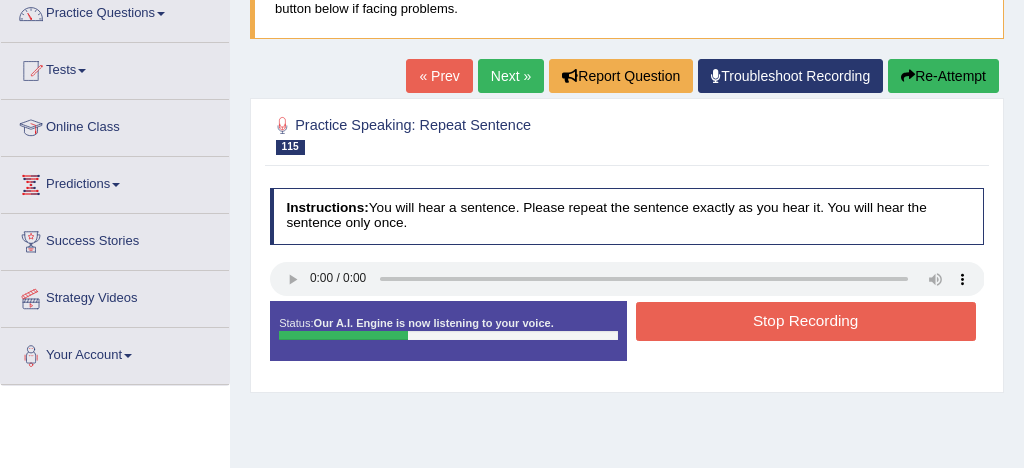 click on "Stop Recording" at bounding box center [806, 321] 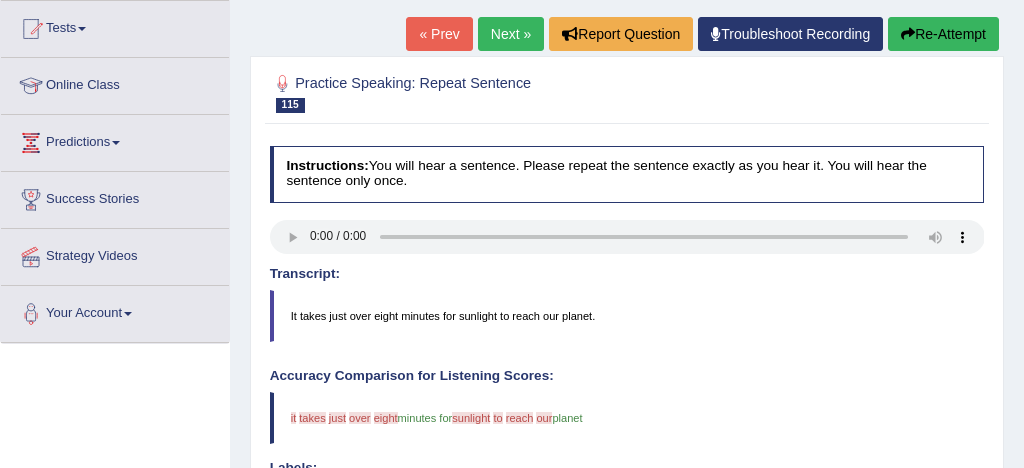 scroll, scrollTop: 216, scrollLeft: 0, axis: vertical 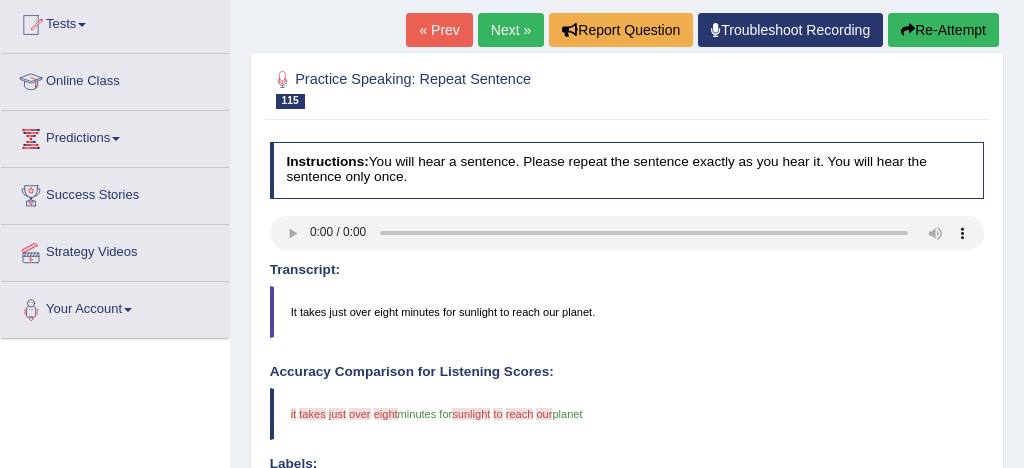 click on "Re-Attempt" at bounding box center (943, 30) 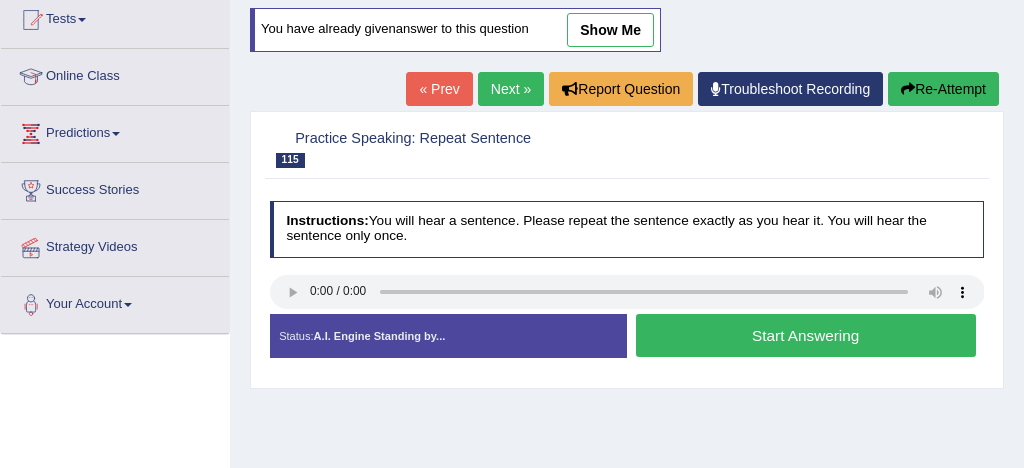 scroll, scrollTop: 221, scrollLeft: 0, axis: vertical 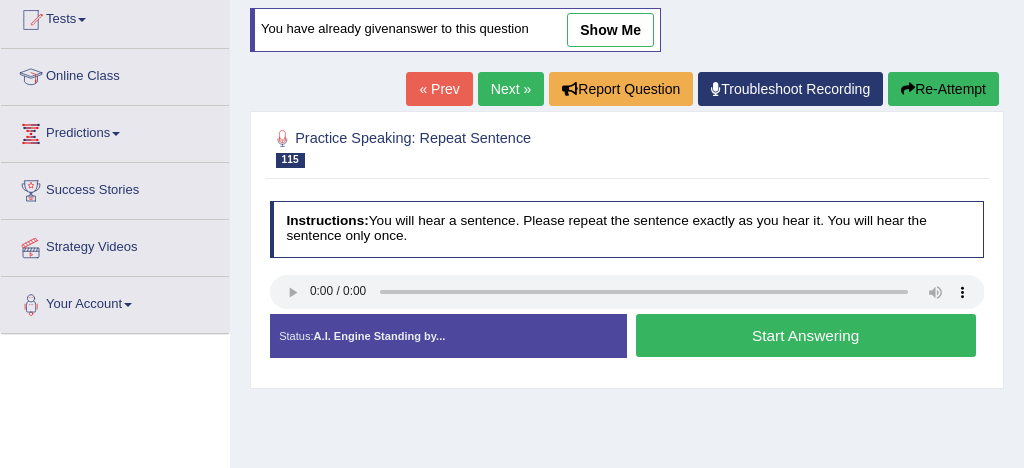 click on "Start Answering" at bounding box center [806, 335] 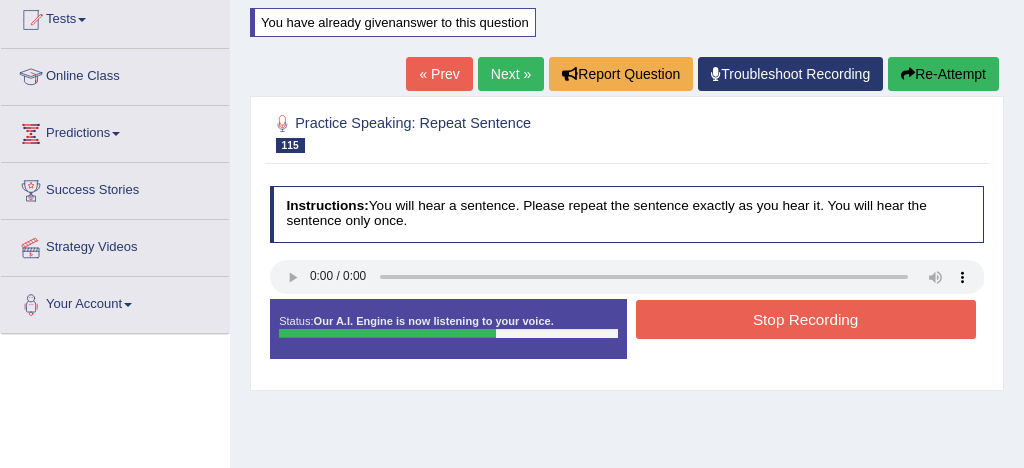 click on "Stop Recording" at bounding box center [806, 319] 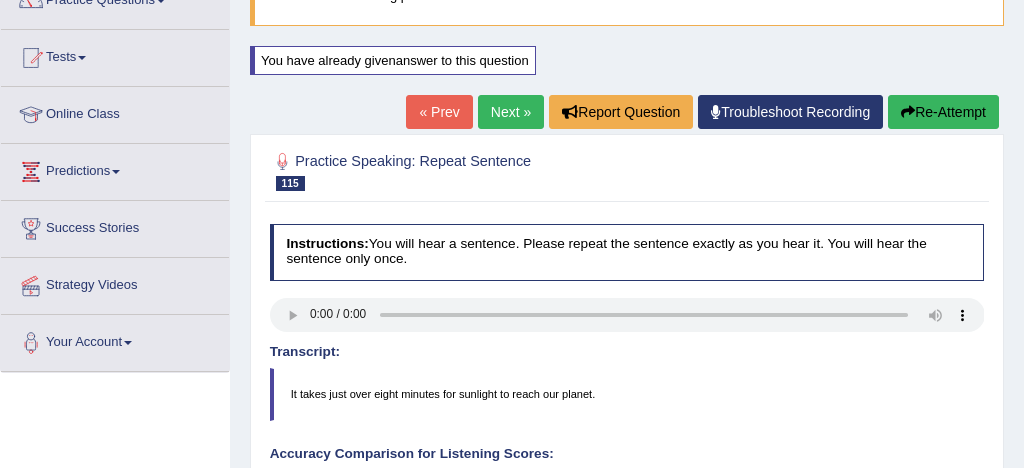 scroll, scrollTop: 180, scrollLeft: 0, axis: vertical 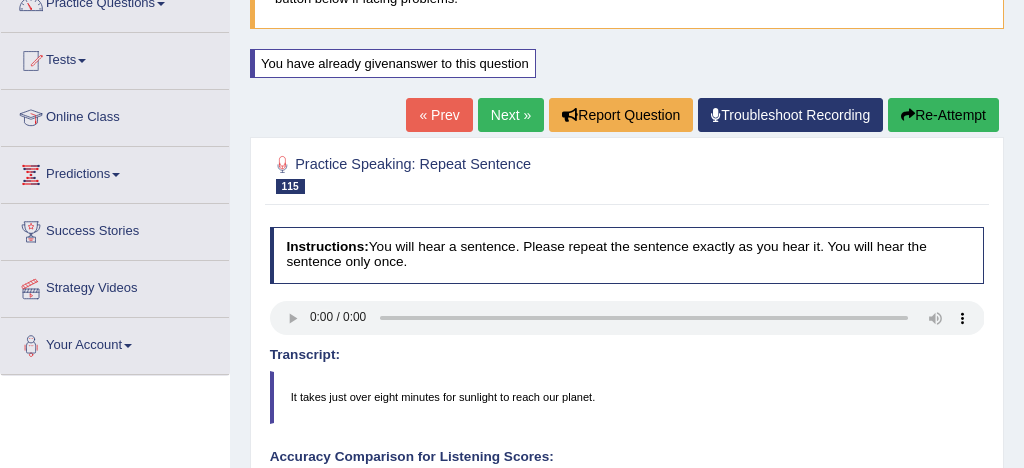 click on "Next »" at bounding box center (511, 115) 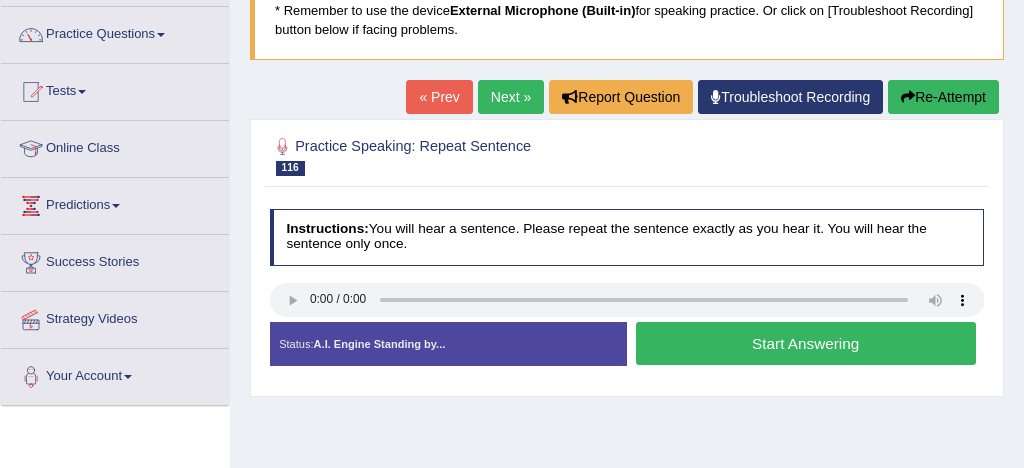 scroll, scrollTop: 152, scrollLeft: 0, axis: vertical 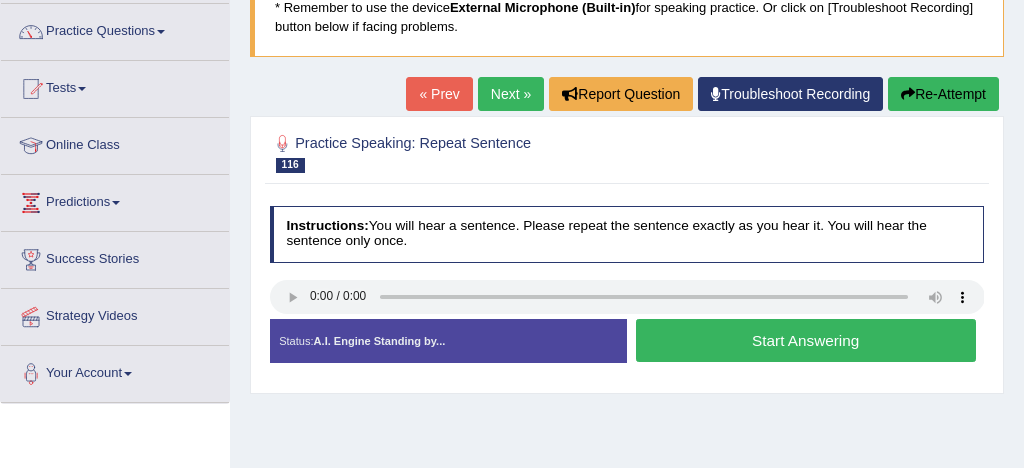 click on "Start Answering" at bounding box center [806, 340] 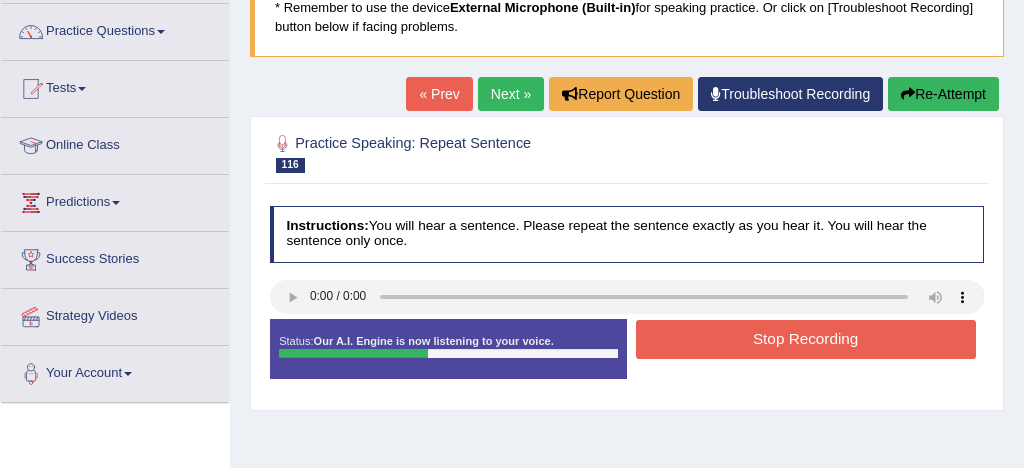 click on "Stop Recording" at bounding box center [806, 339] 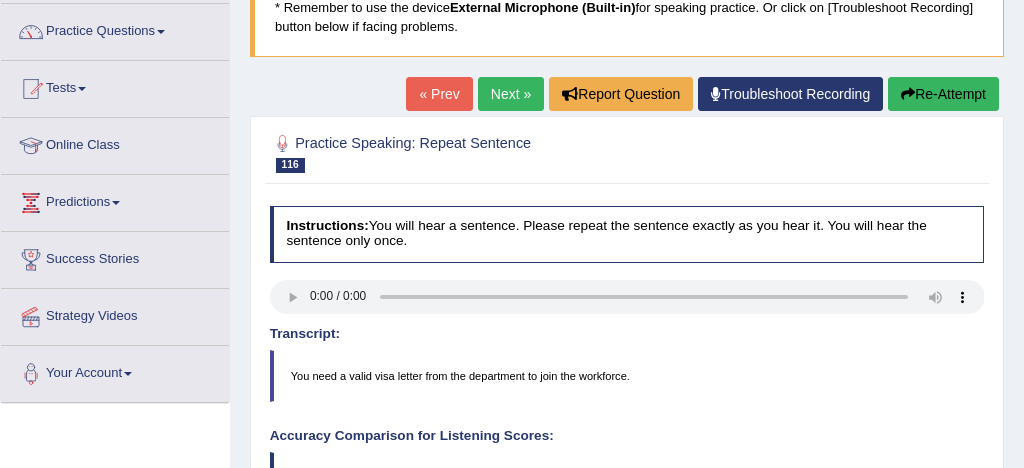 scroll, scrollTop: 116, scrollLeft: 0, axis: vertical 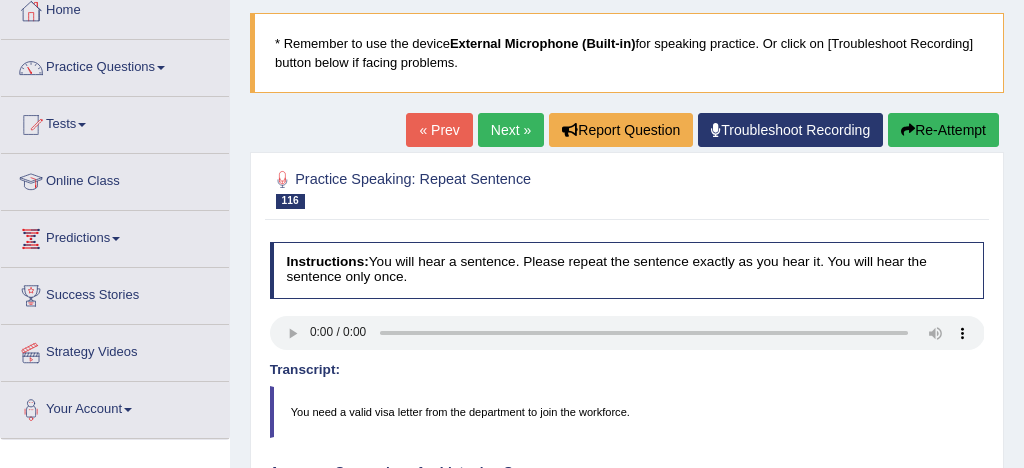 click on "Next »" at bounding box center [511, 130] 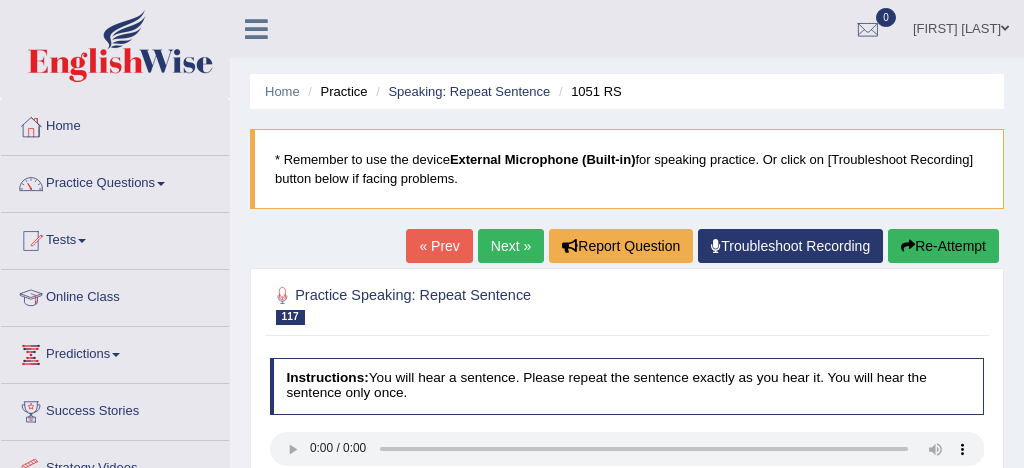 scroll, scrollTop: 162, scrollLeft: 0, axis: vertical 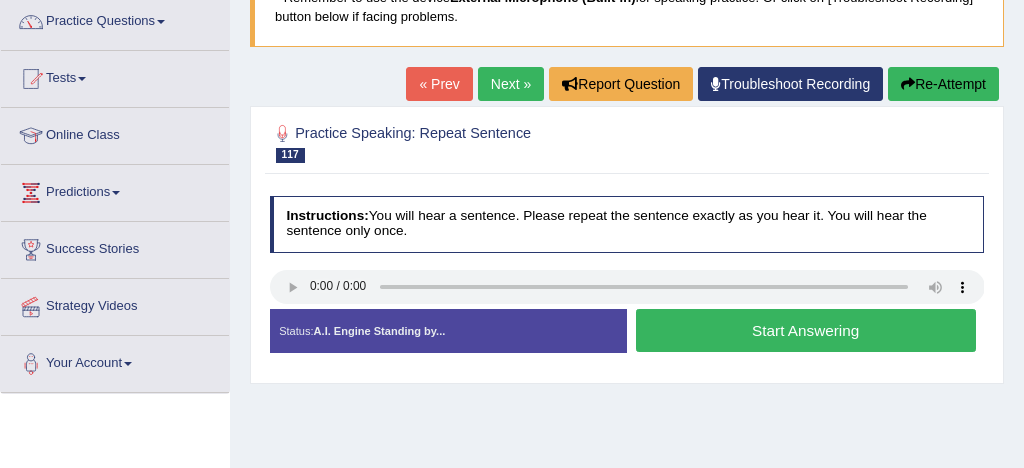 click on "Start Answering" at bounding box center (806, 330) 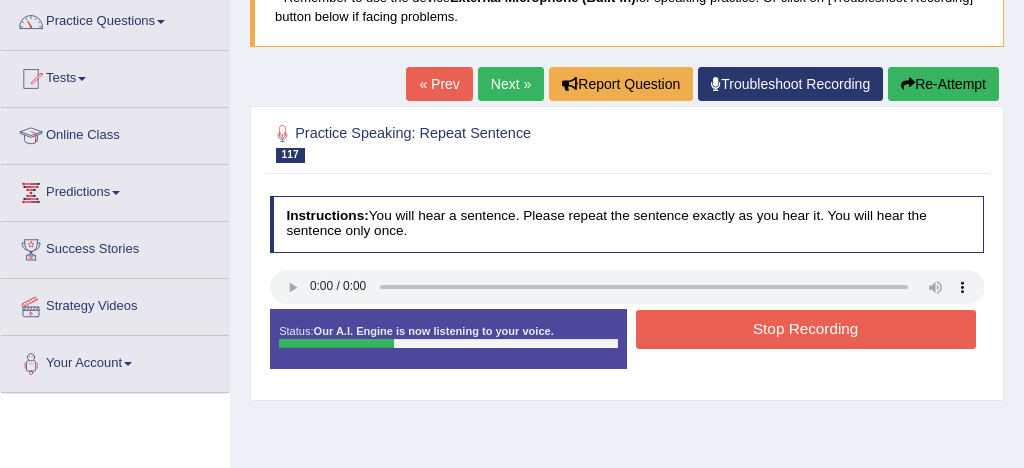 click on "Stop Recording" at bounding box center [806, 329] 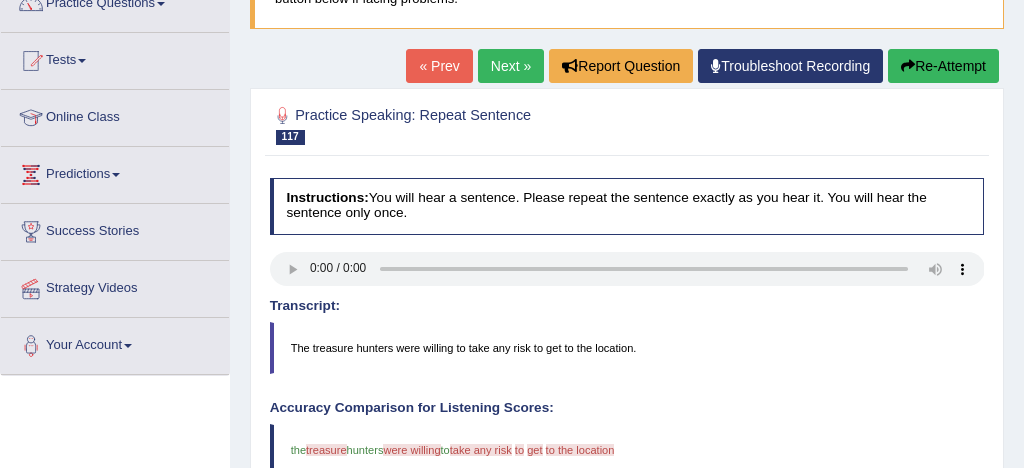 scroll, scrollTop: 112, scrollLeft: 0, axis: vertical 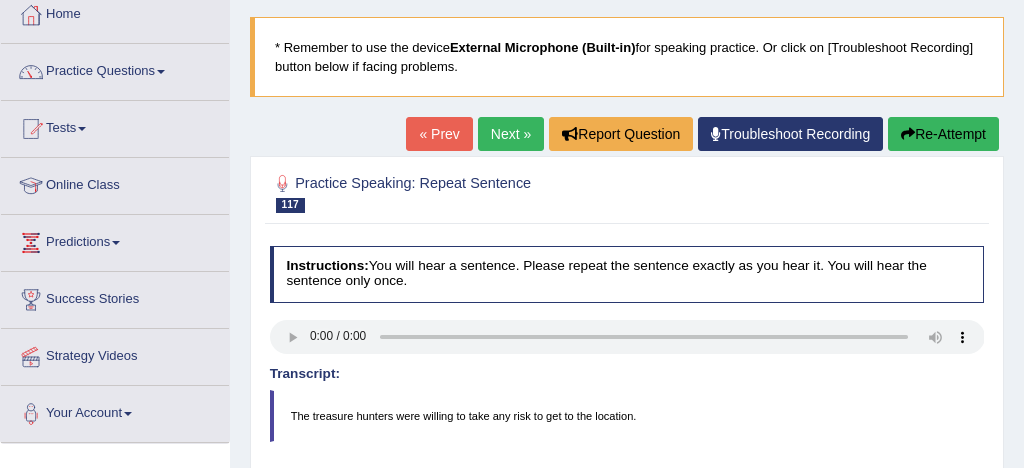 click on "Next »" at bounding box center (511, 134) 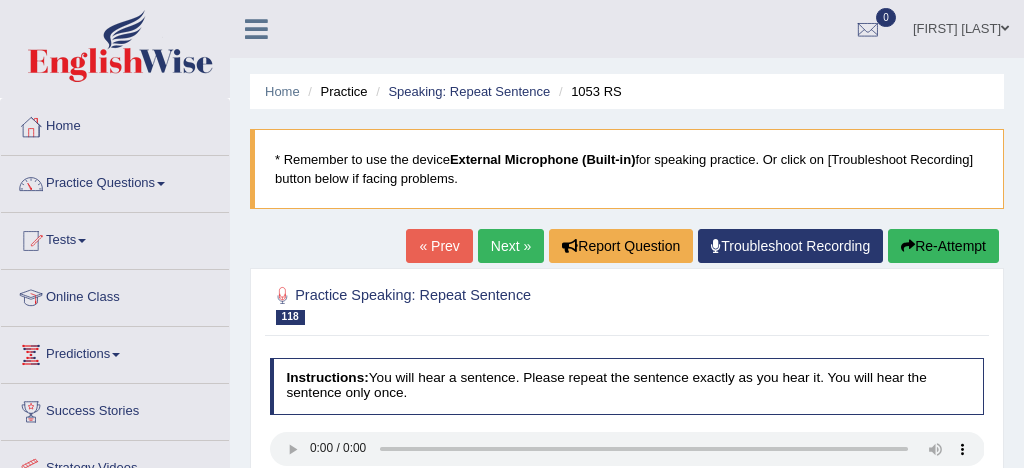 scroll, scrollTop: 106, scrollLeft: 0, axis: vertical 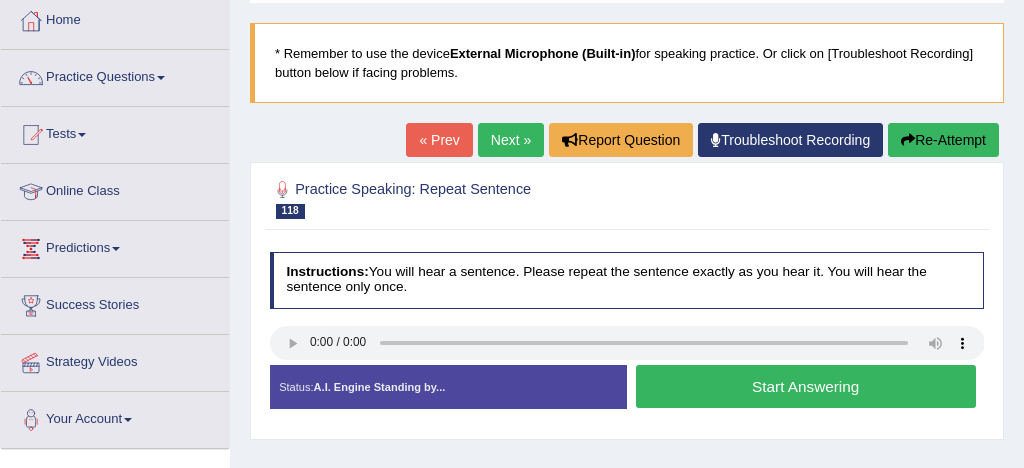 click on "Start Answering" at bounding box center (806, 386) 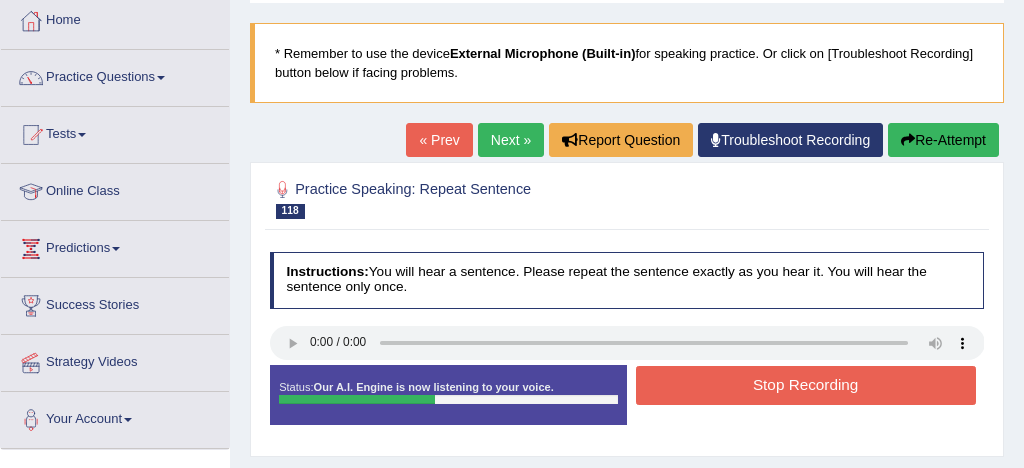 click on "Stop Recording" at bounding box center [806, 385] 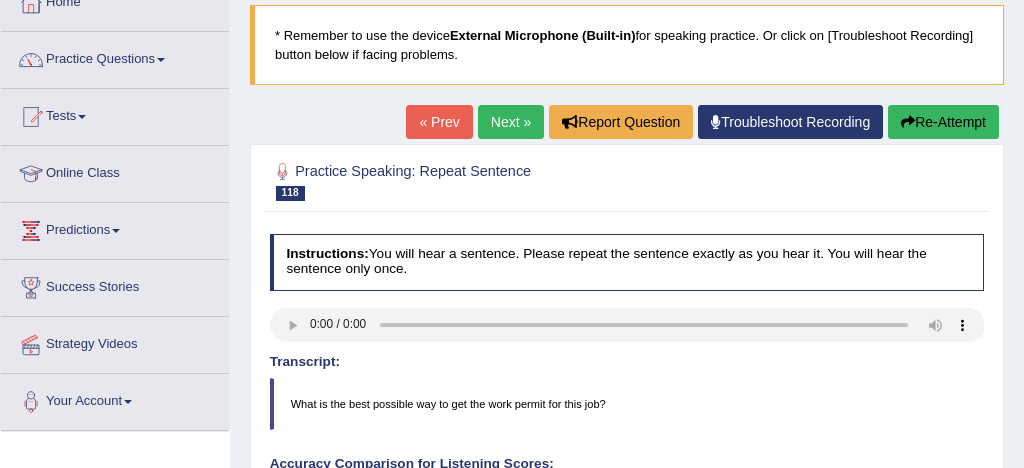 scroll, scrollTop: 108, scrollLeft: 0, axis: vertical 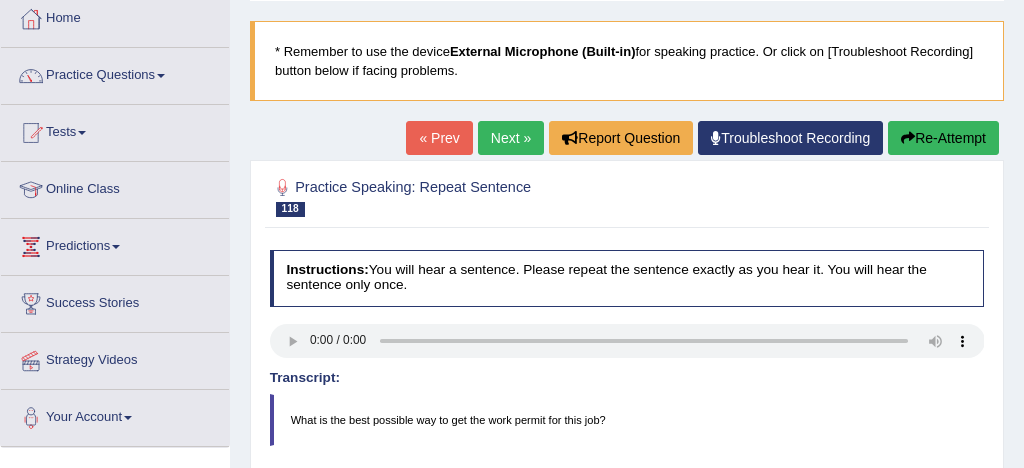 click on "Re-Attempt" at bounding box center [943, 138] 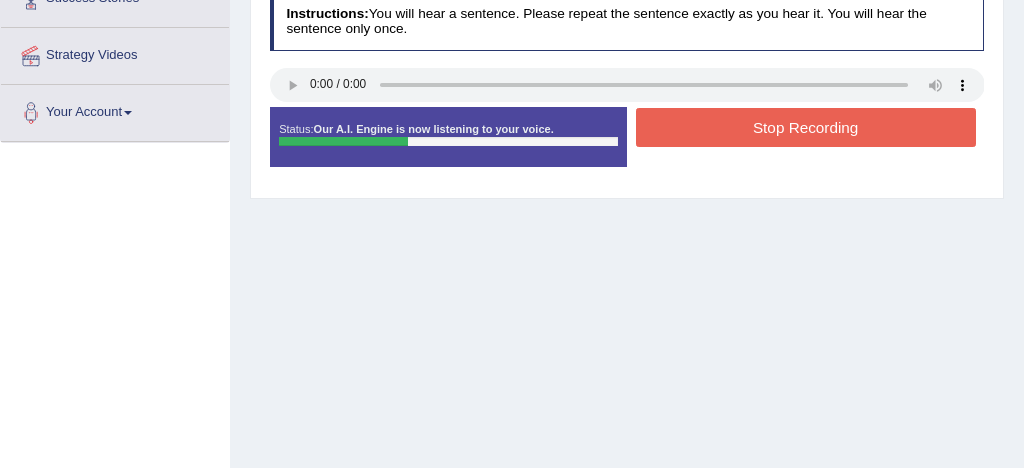 scroll, scrollTop: 414, scrollLeft: 0, axis: vertical 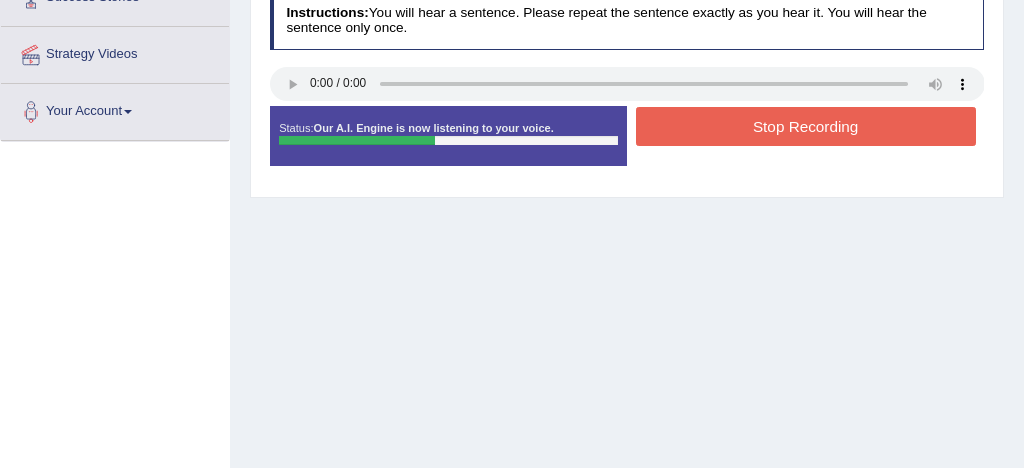 click on "Stop Recording" at bounding box center (806, 126) 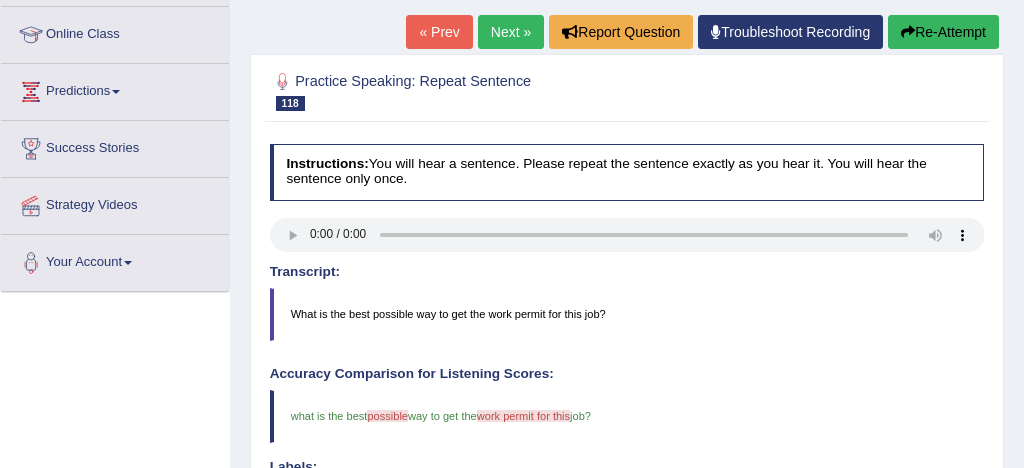 scroll, scrollTop: 254, scrollLeft: 0, axis: vertical 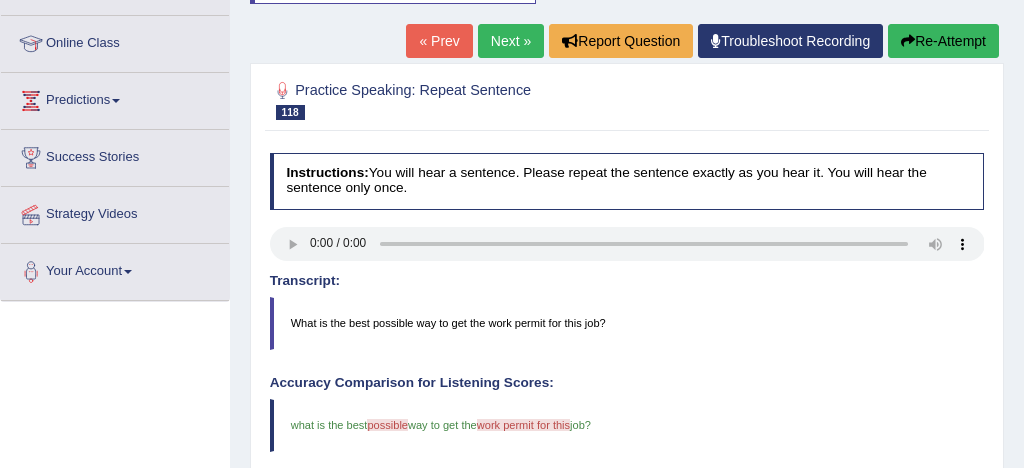 click on "Next »" at bounding box center [511, 41] 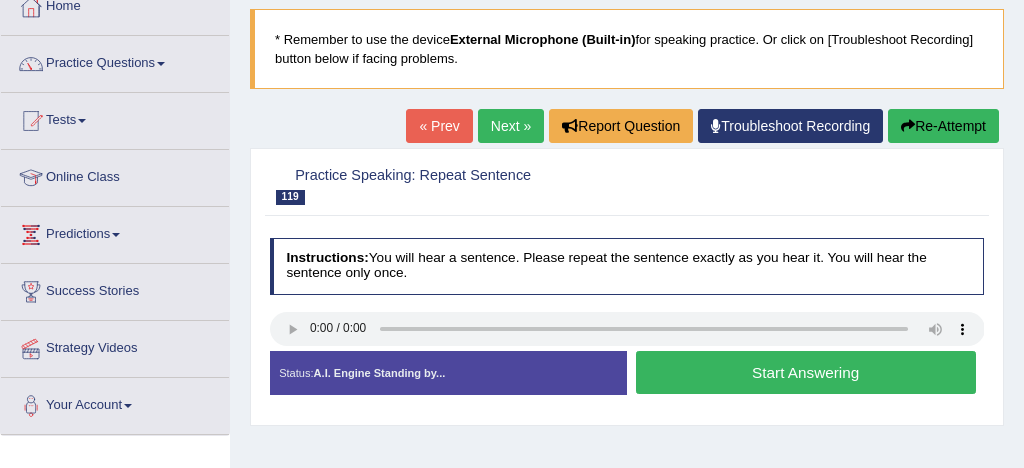 scroll, scrollTop: 120, scrollLeft: 0, axis: vertical 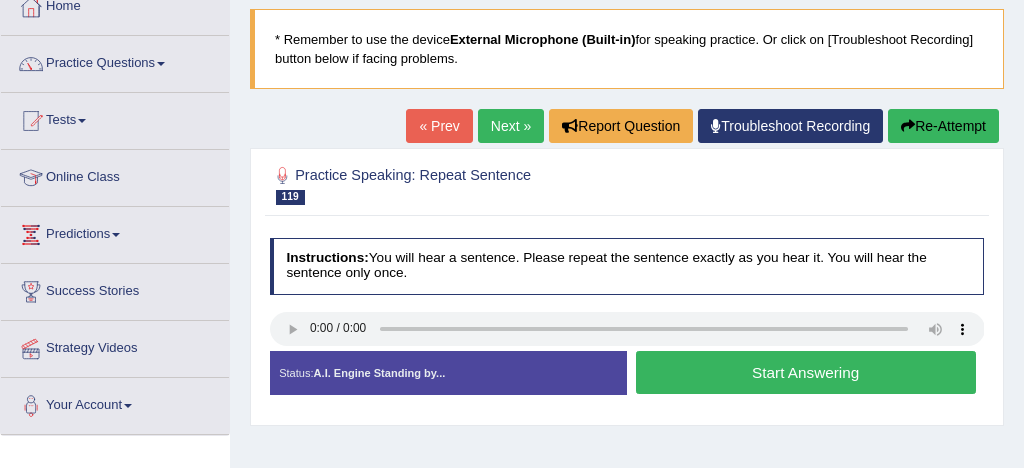 click on "Start Answering" at bounding box center (806, 372) 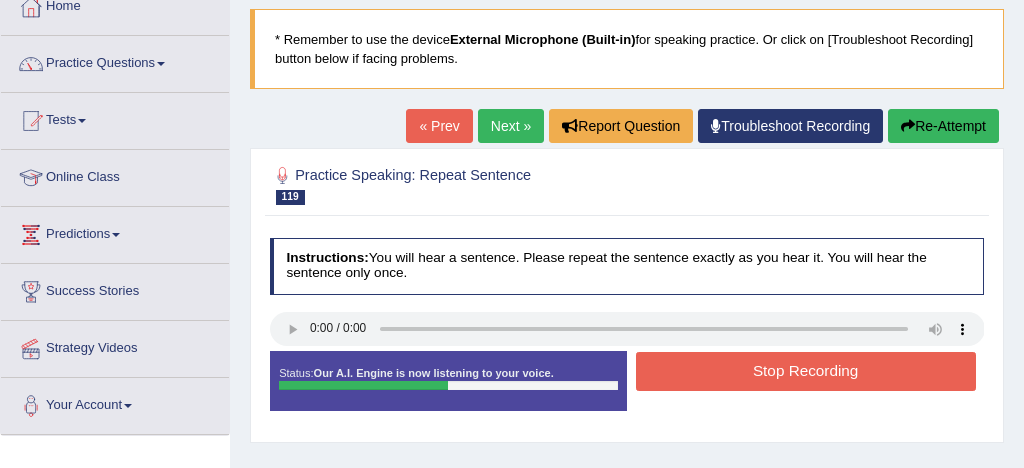 click on "Stop Recording" at bounding box center (806, 371) 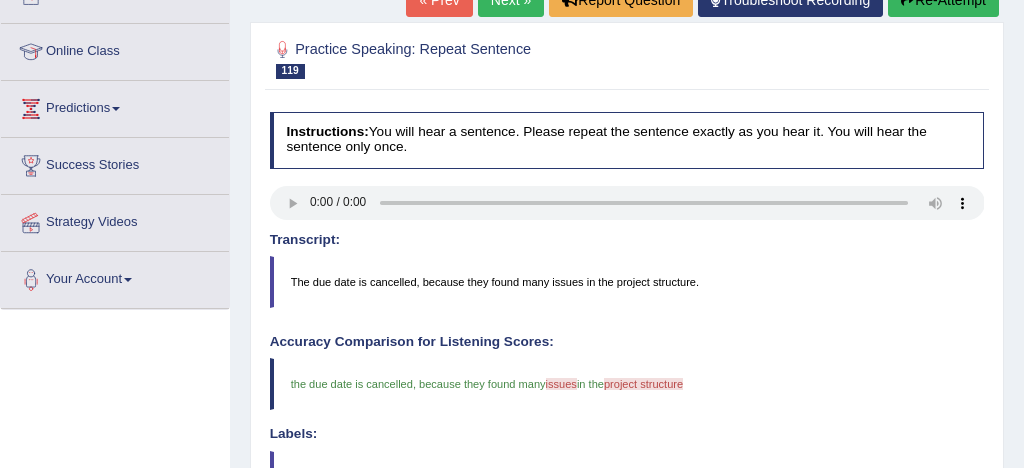 scroll, scrollTop: 226, scrollLeft: 0, axis: vertical 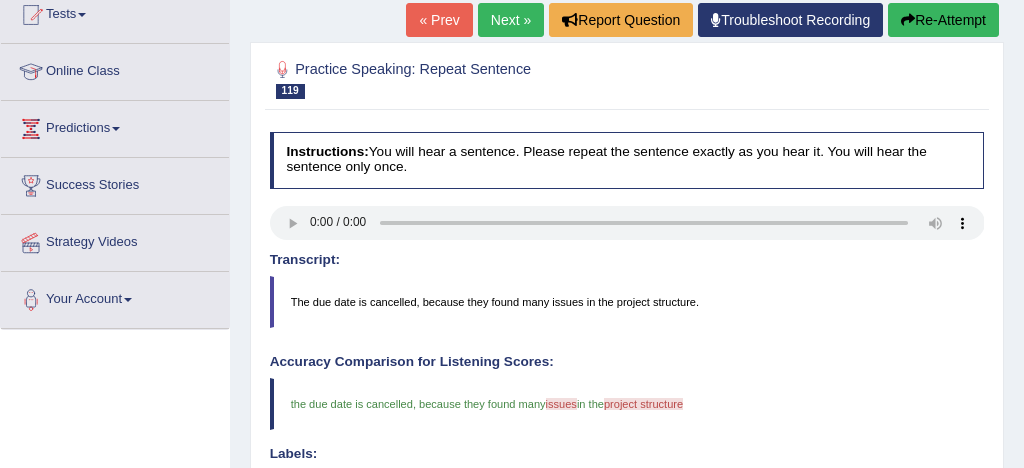 click on "Next »" at bounding box center (511, 20) 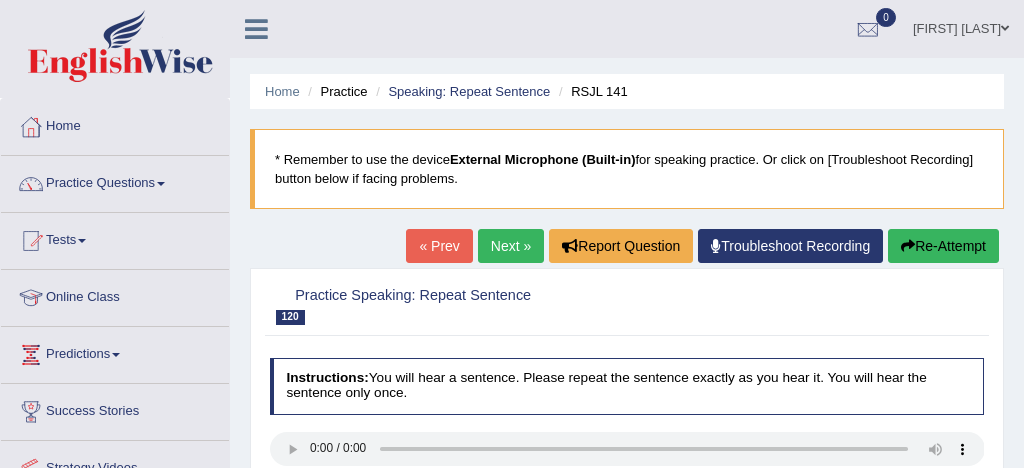 scroll, scrollTop: 136, scrollLeft: 0, axis: vertical 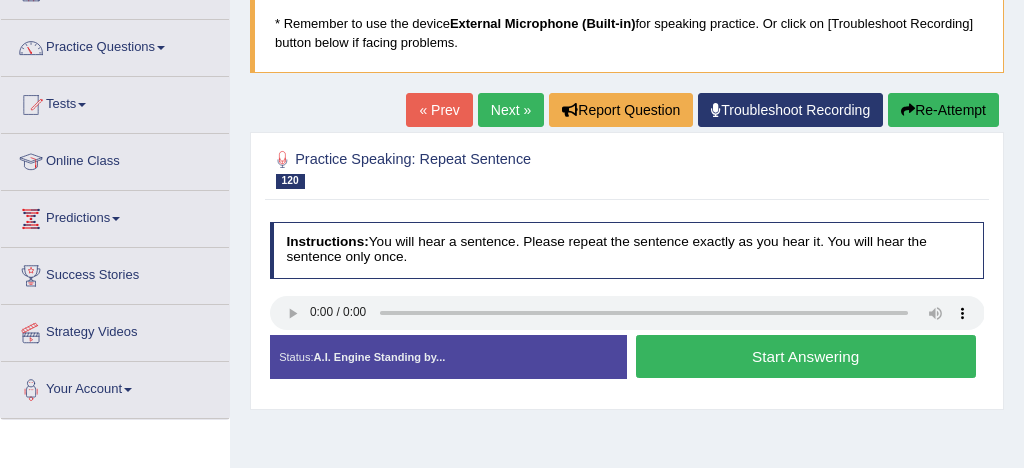 click on "Start Answering" at bounding box center (806, 356) 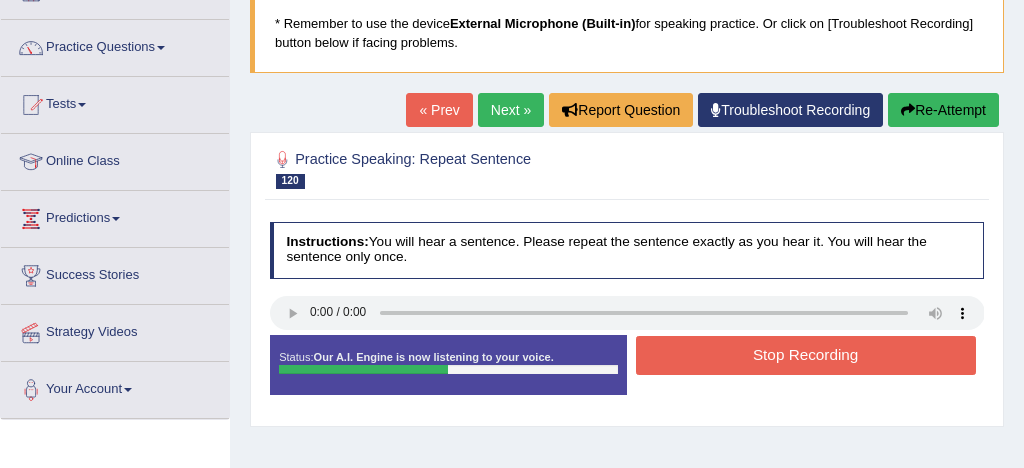 click on "Stop Recording" at bounding box center [806, 355] 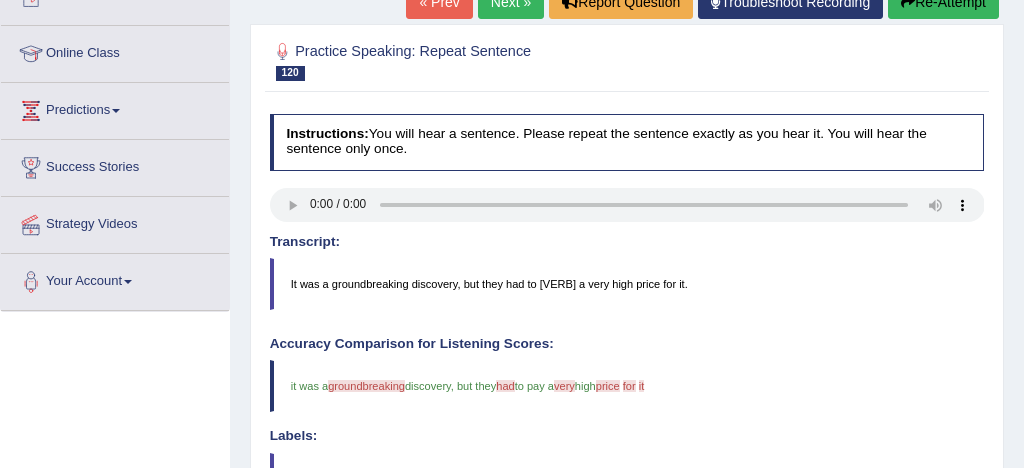 scroll, scrollTop: 223, scrollLeft: 0, axis: vertical 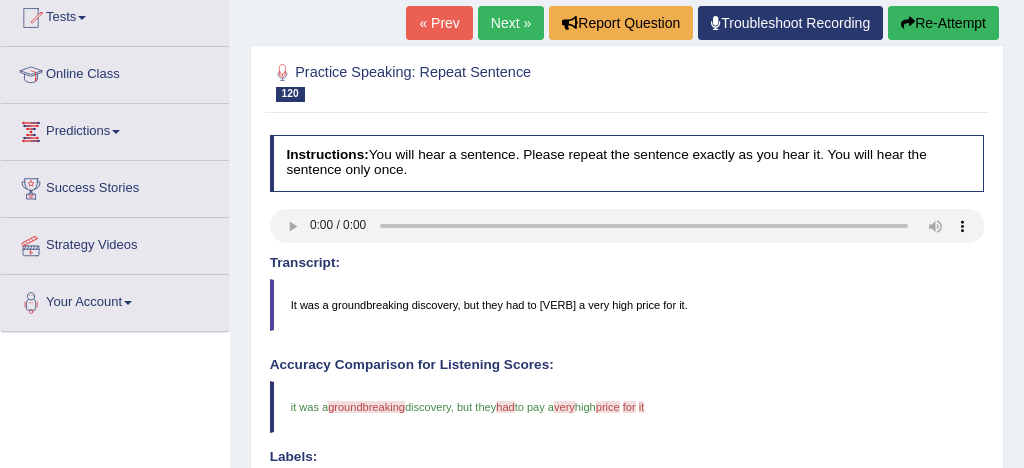 click on "Re-Attempt" at bounding box center [943, 23] 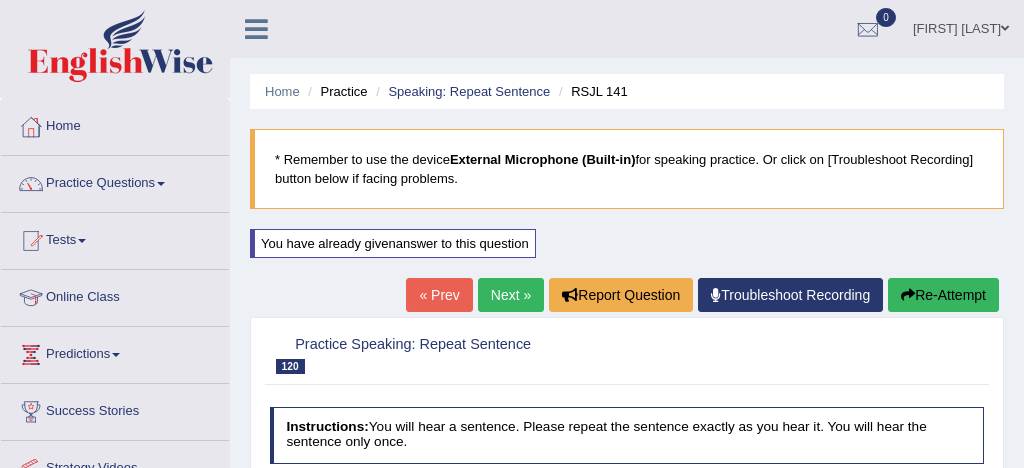 scroll, scrollTop: 228, scrollLeft: 0, axis: vertical 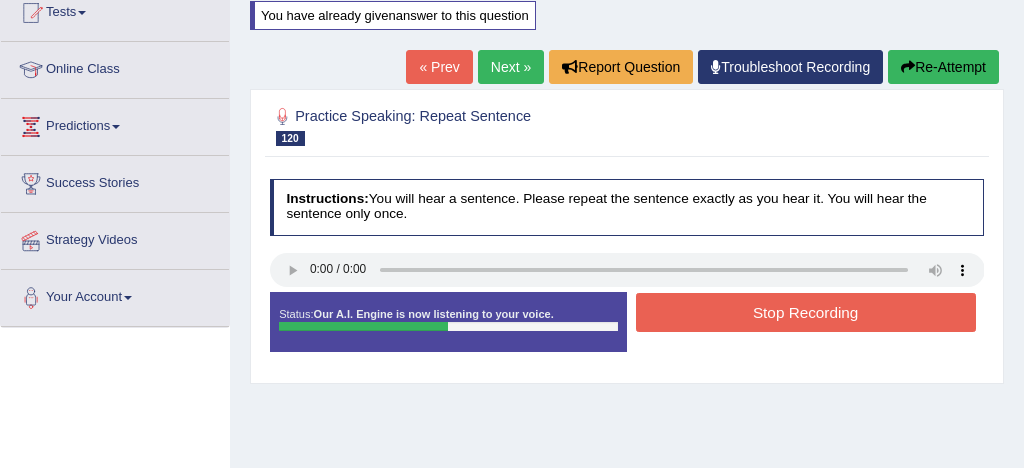 click on "Stop Recording" at bounding box center [806, 312] 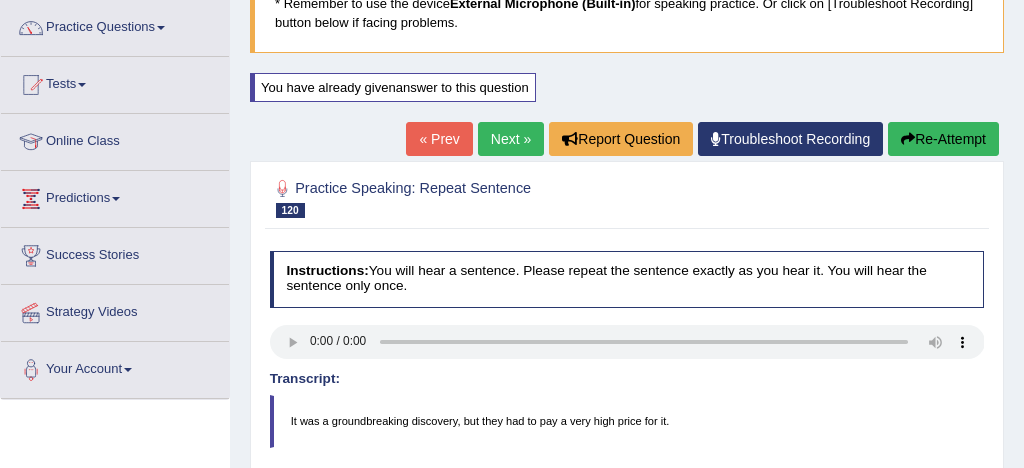 scroll, scrollTop: 152, scrollLeft: 0, axis: vertical 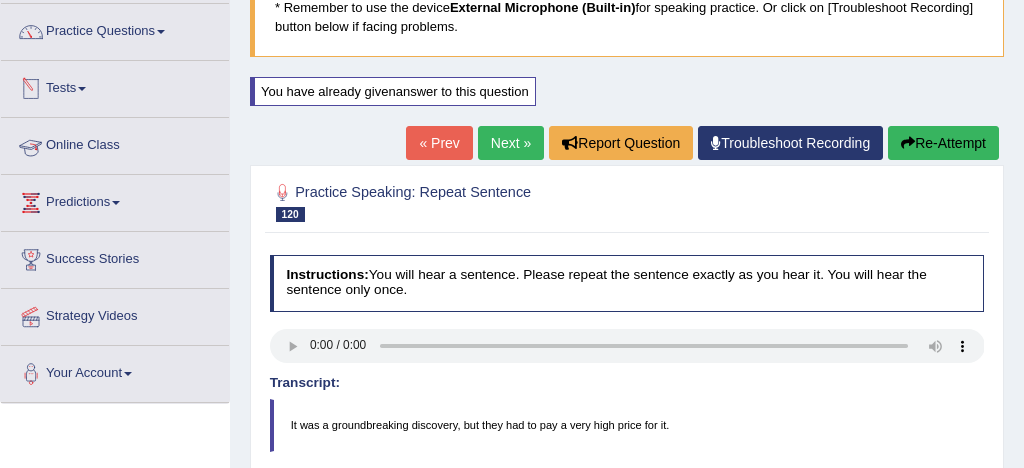 click on "Tests" at bounding box center (115, 86) 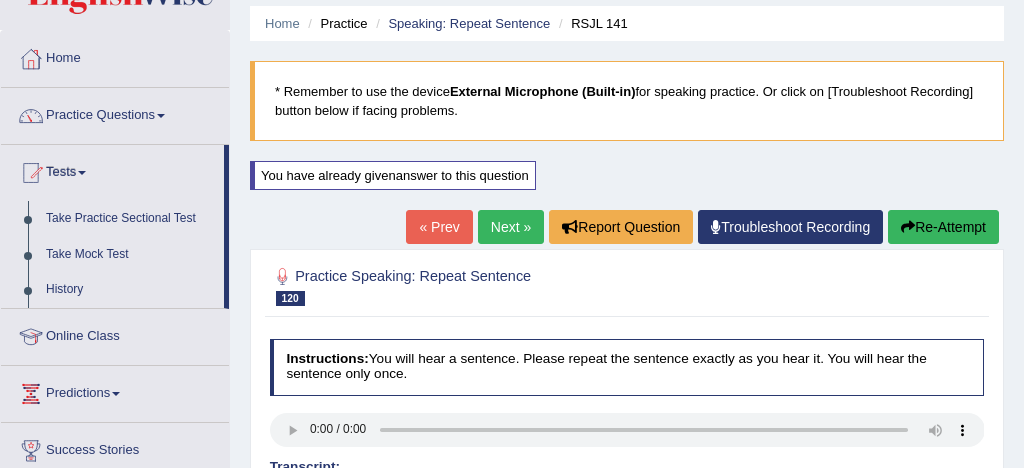 scroll, scrollTop: 64, scrollLeft: 0, axis: vertical 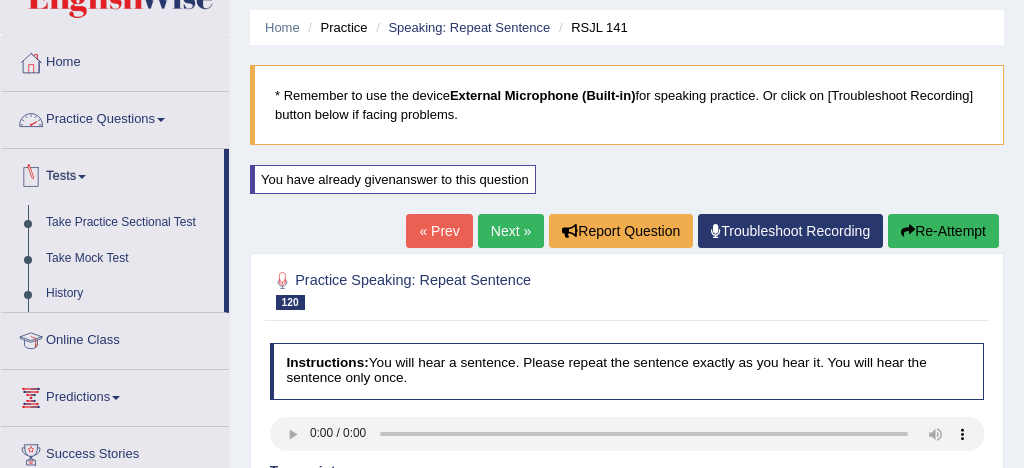click on "Practice Questions" at bounding box center (115, 117) 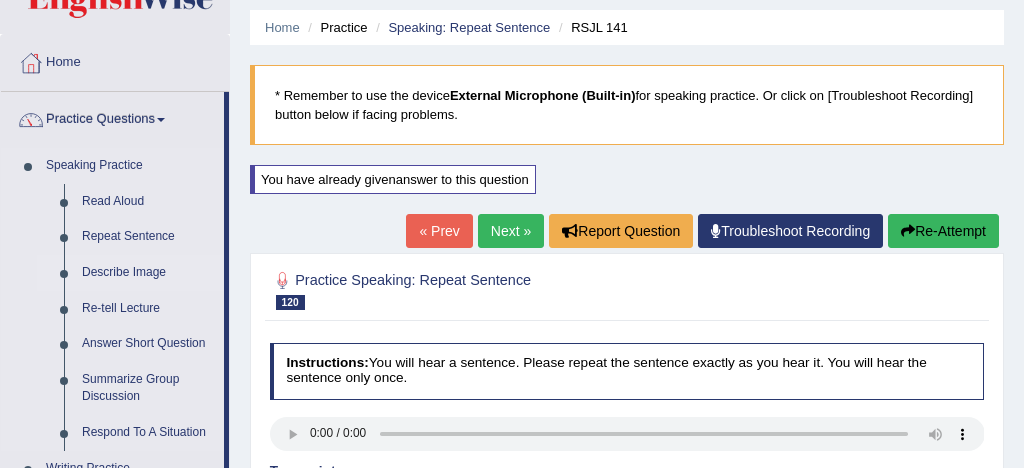 click on "Describe Image" at bounding box center [148, 273] 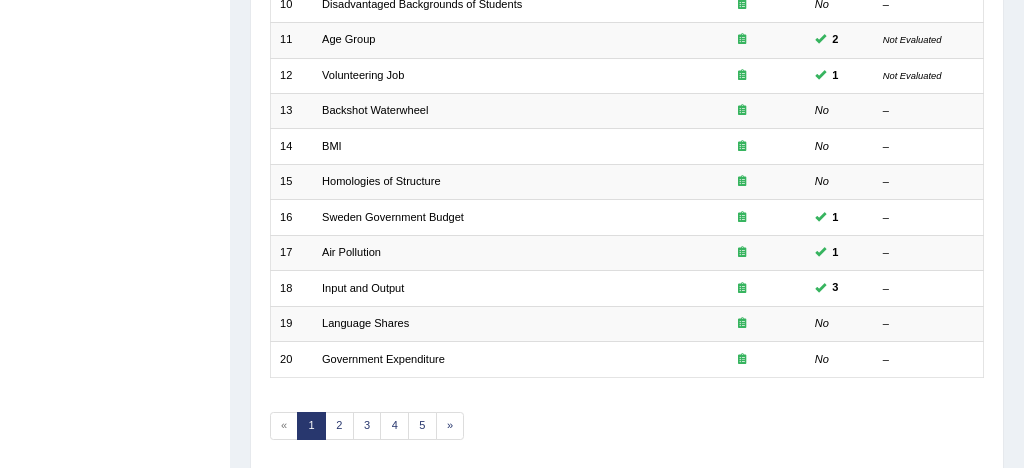 scroll, scrollTop: 684, scrollLeft: 0, axis: vertical 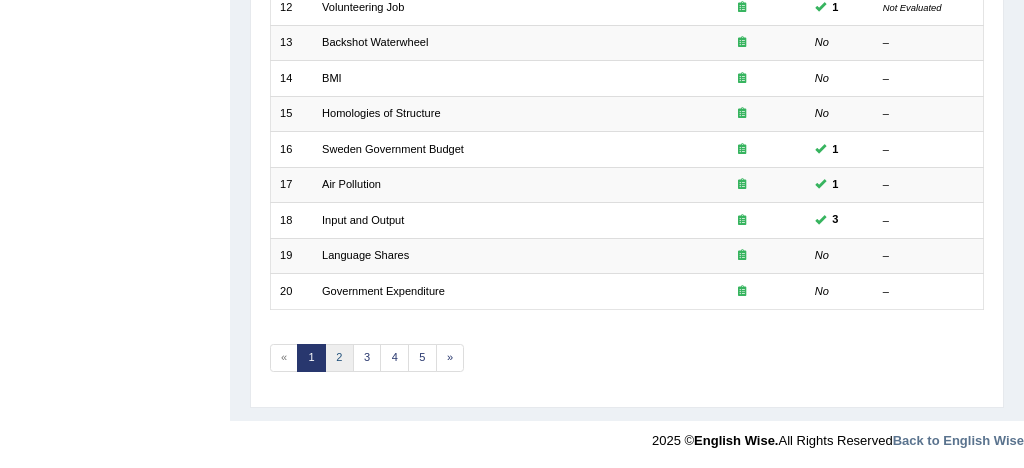 click on "2" at bounding box center [339, 358] 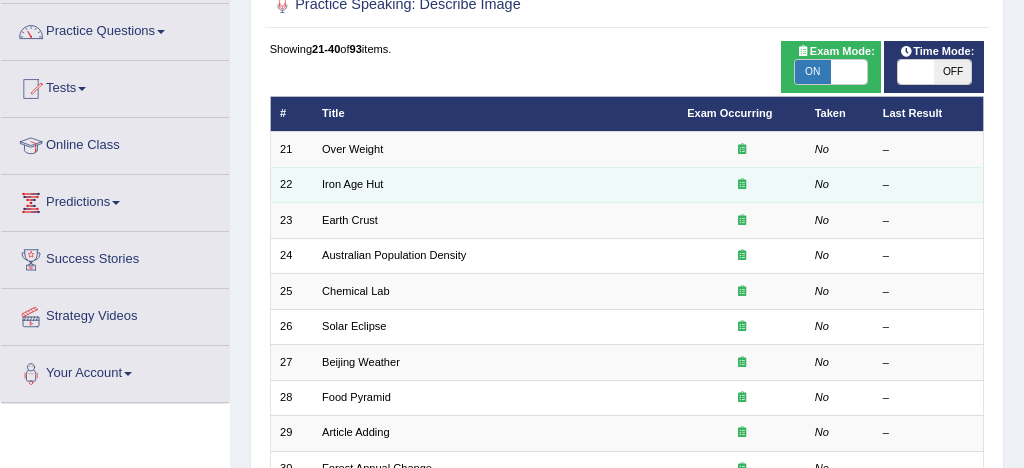 scroll, scrollTop: 134, scrollLeft: 0, axis: vertical 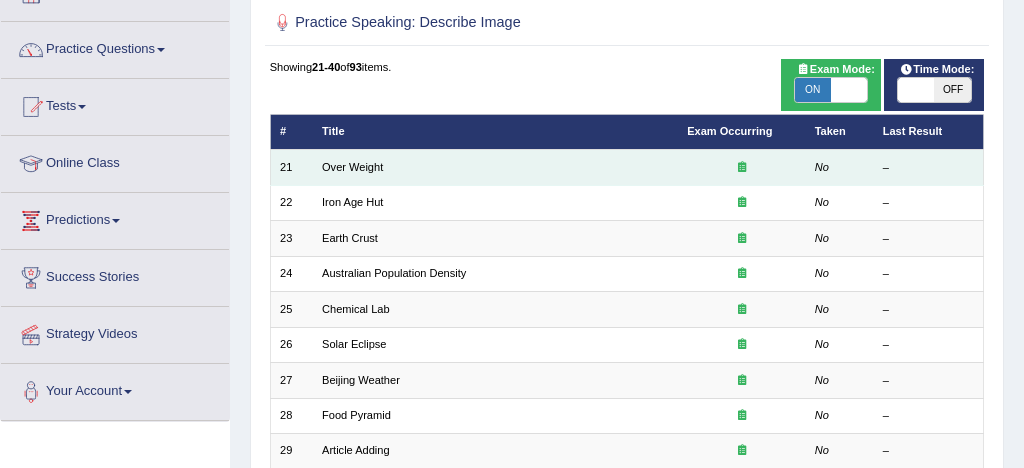 click on "Over Weight" at bounding box center (495, 167) 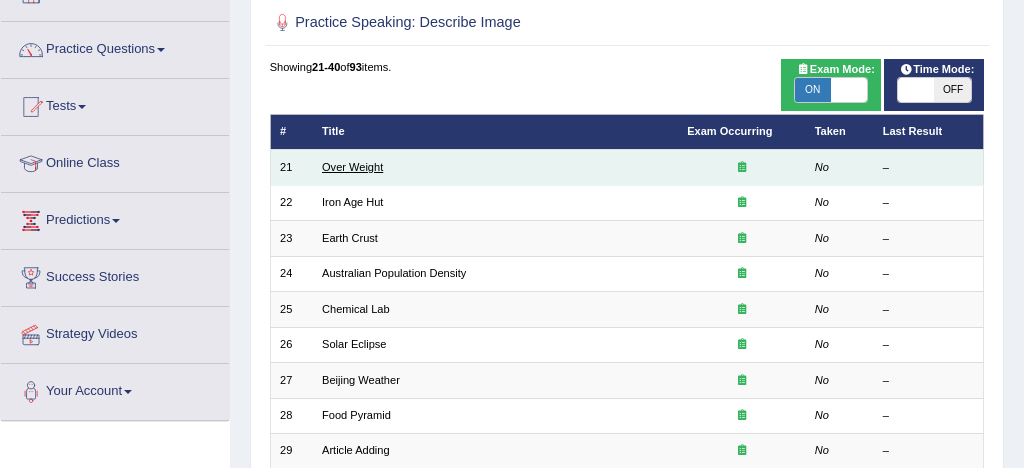 click on "Over Weight" at bounding box center (352, 167) 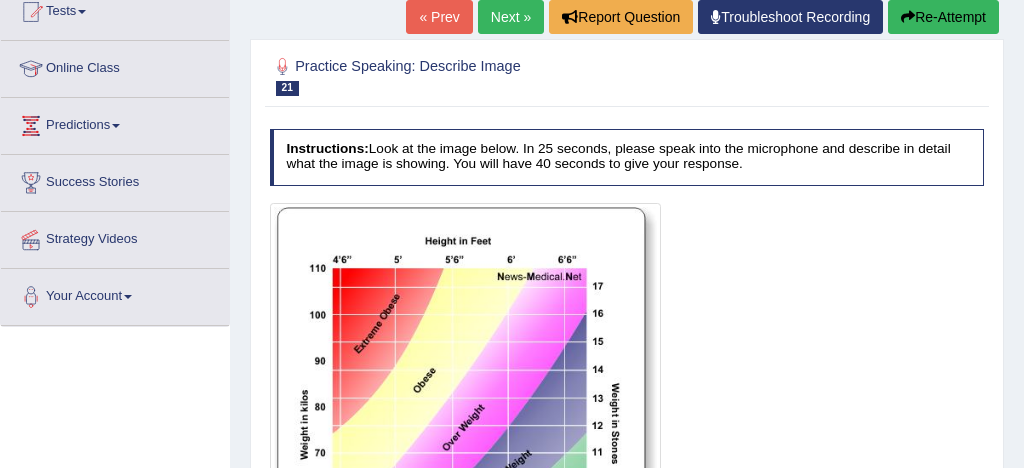 scroll, scrollTop: 203, scrollLeft: 0, axis: vertical 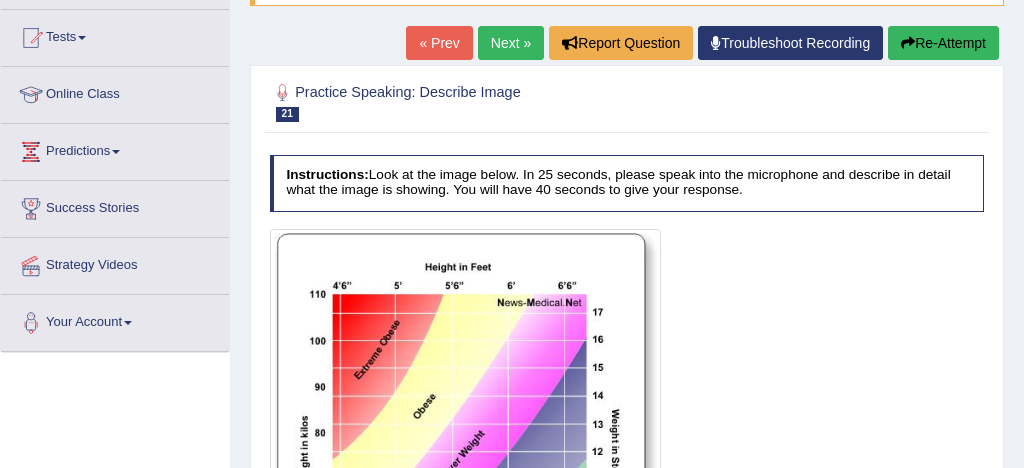 click on "Next »" at bounding box center (511, 43) 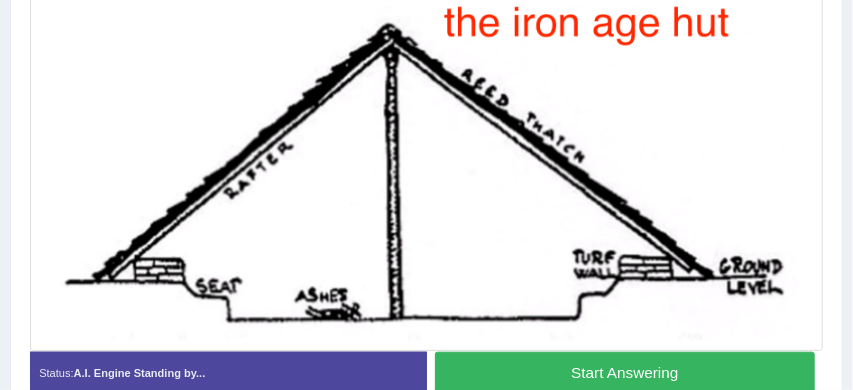 scroll, scrollTop: 461, scrollLeft: 0, axis: vertical 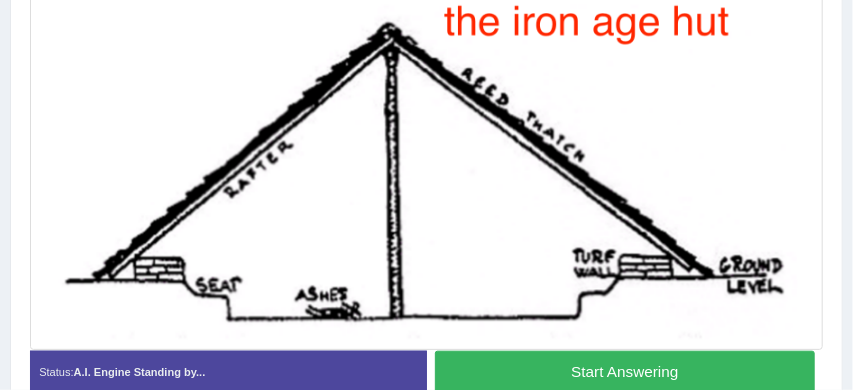 click on "Start Answering" at bounding box center [625, 372] 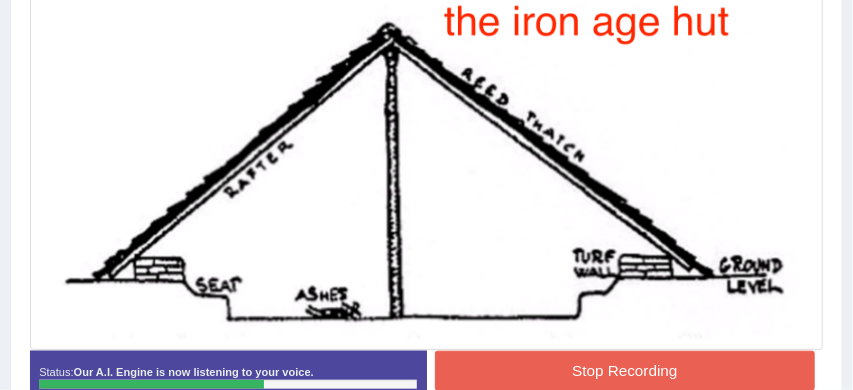 click on "Stop Recording" at bounding box center (625, 370) 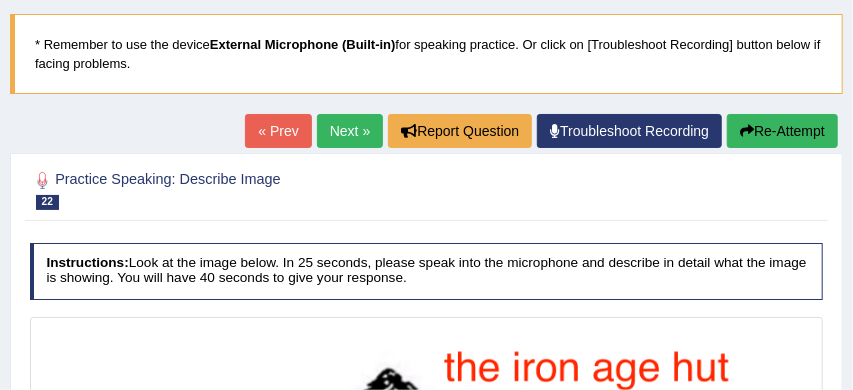 scroll, scrollTop: 104, scrollLeft: 0, axis: vertical 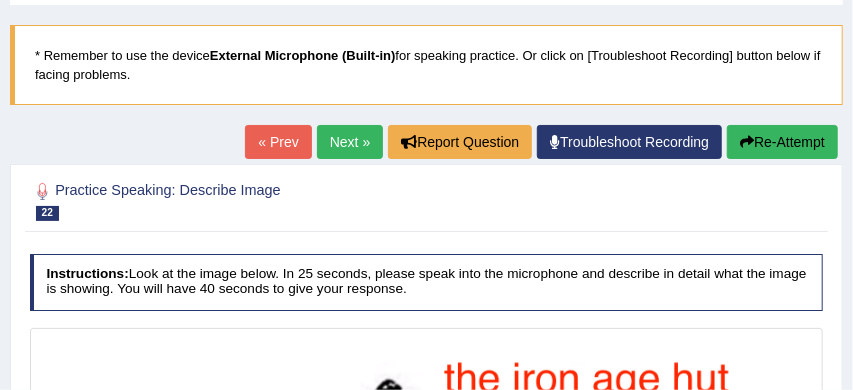 click on "Next »" at bounding box center [350, 142] 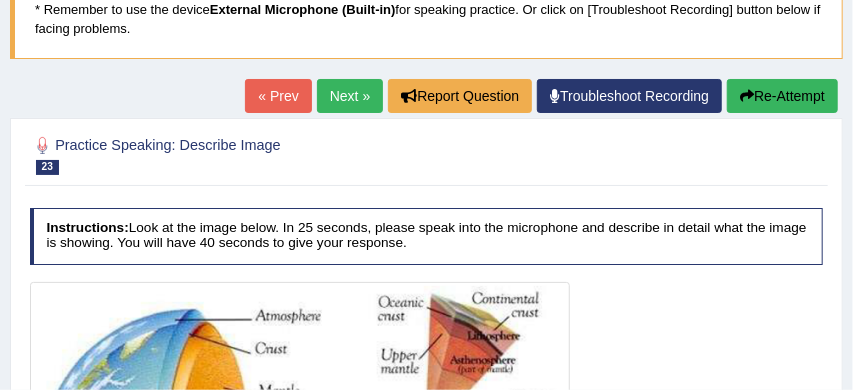 scroll, scrollTop: 148, scrollLeft: 0, axis: vertical 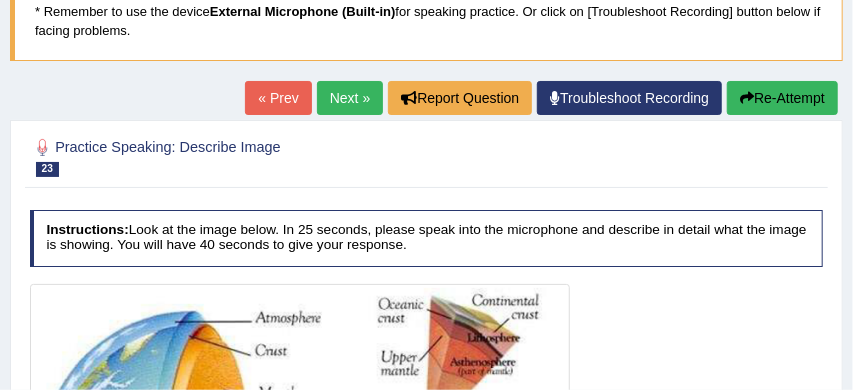 click on "Next »" at bounding box center (350, 98) 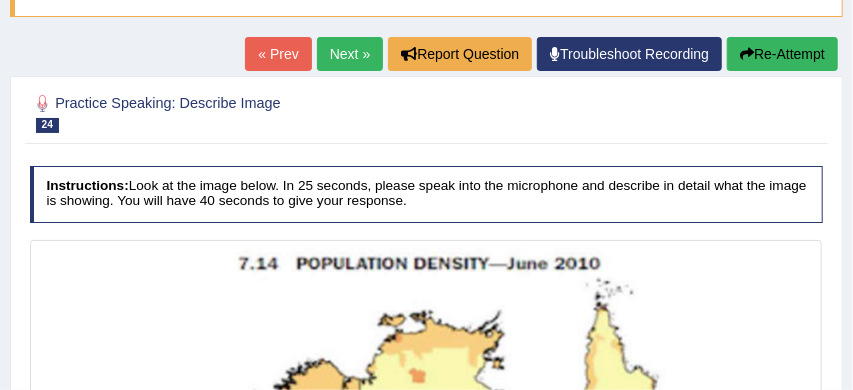 scroll, scrollTop: 195, scrollLeft: 0, axis: vertical 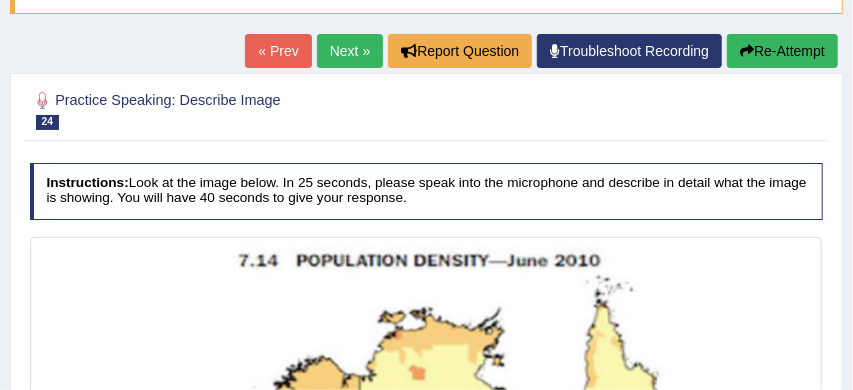 click on "Next »" at bounding box center (350, 51) 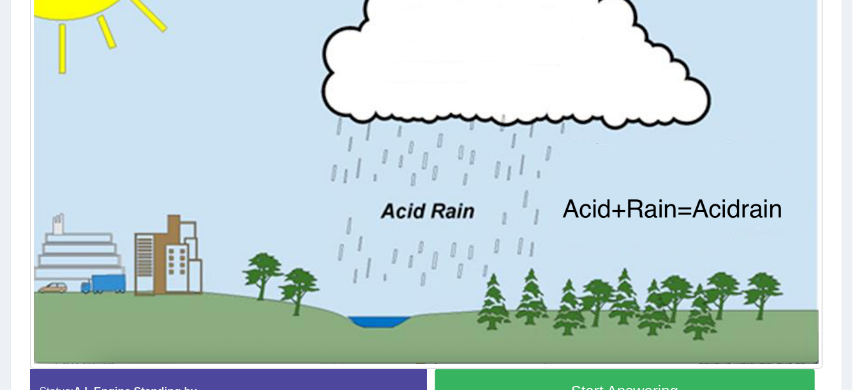 scroll, scrollTop: 607, scrollLeft: 0, axis: vertical 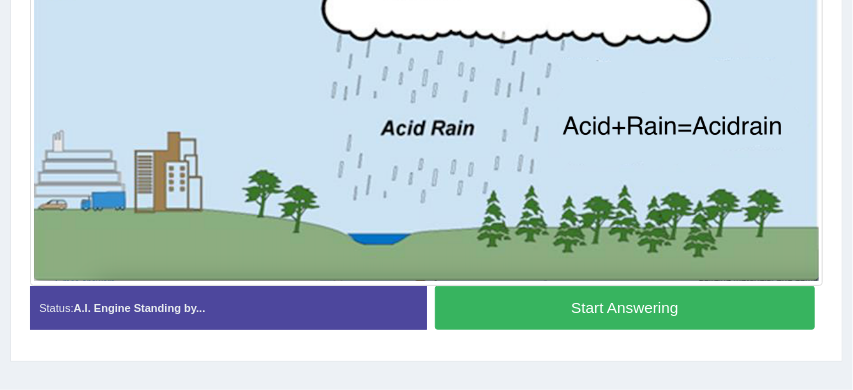 click on "Start Answering" at bounding box center [625, 307] 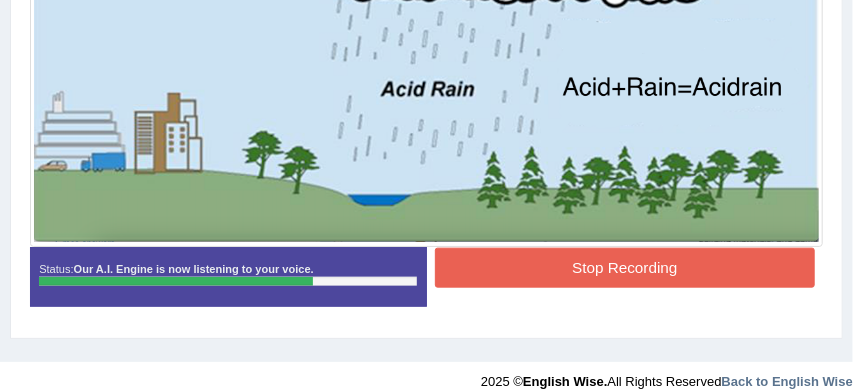 scroll, scrollTop: 654, scrollLeft: 0, axis: vertical 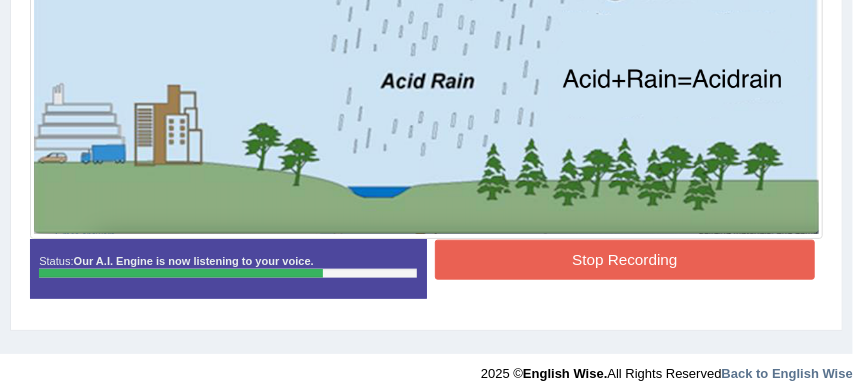 click on "Stop Recording" at bounding box center [625, 259] 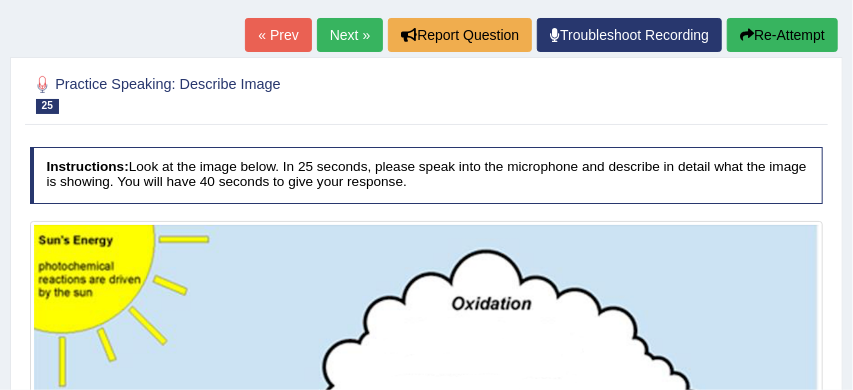 scroll, scrollTop: 209, scrollLeft: 0, axis: vertical 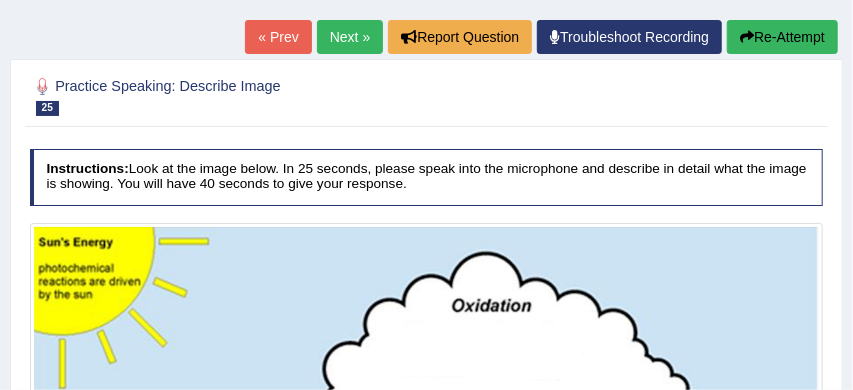 click on "Next »" at bounding box center [350, 37] 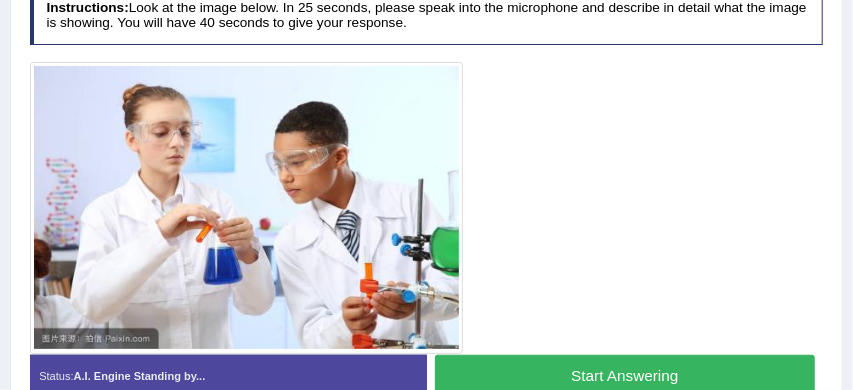 scroll, scrollTop: 424, scrollLeft: 0, axis: vertical 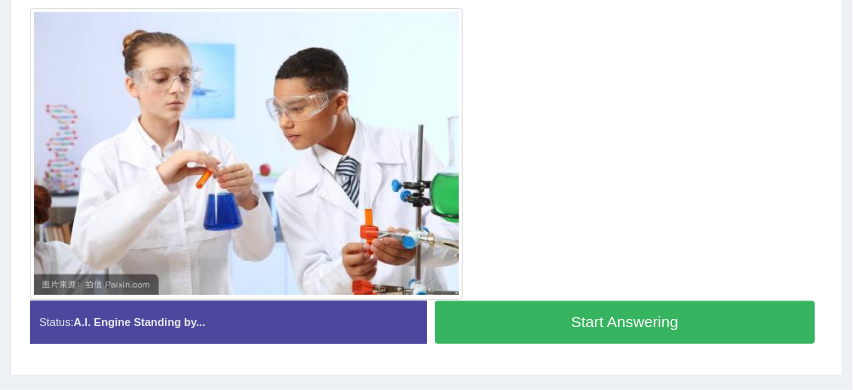 click on "Start Answering" at bounding box center [625, 322] 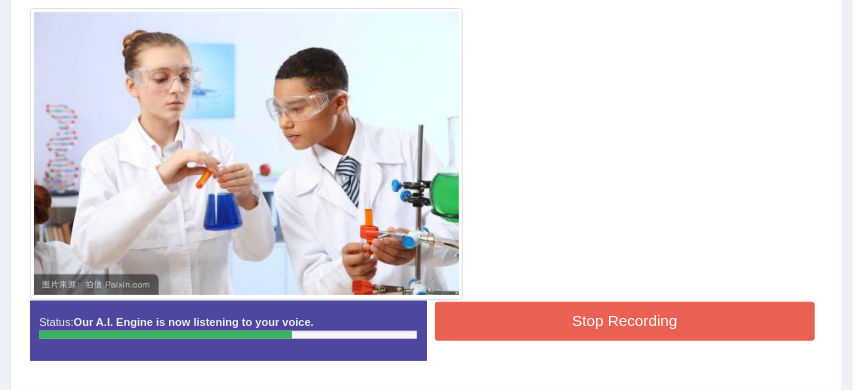 click on "Stop Recording" at bounding box center (625, 321) 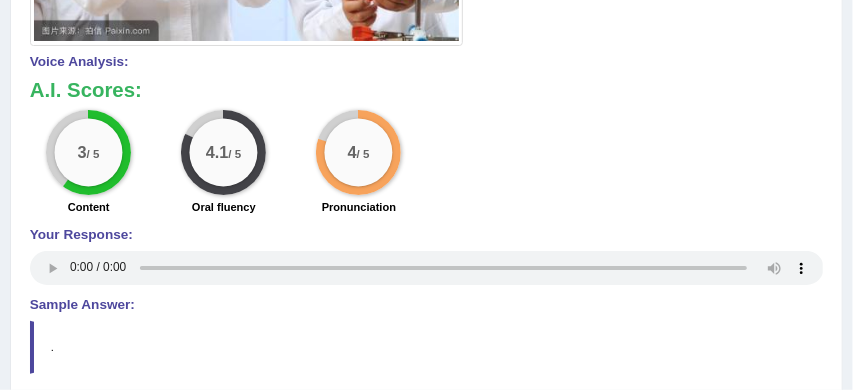 scroll, scrollTop: 686, scrollLeft: 0, axis: vertical 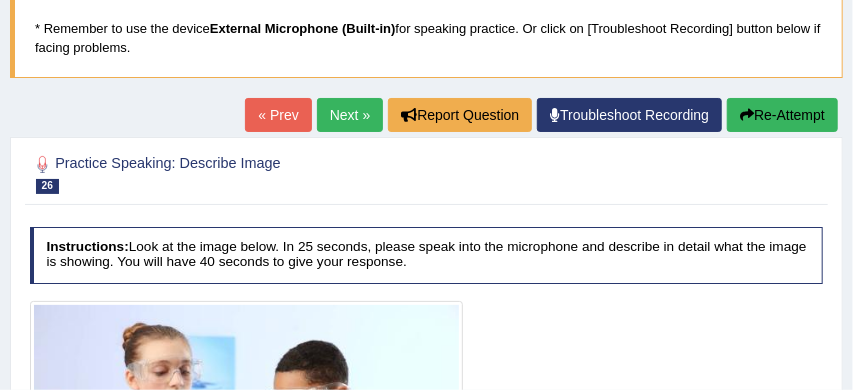 click on "Re-Attempt" at bounding box center (782, 115) 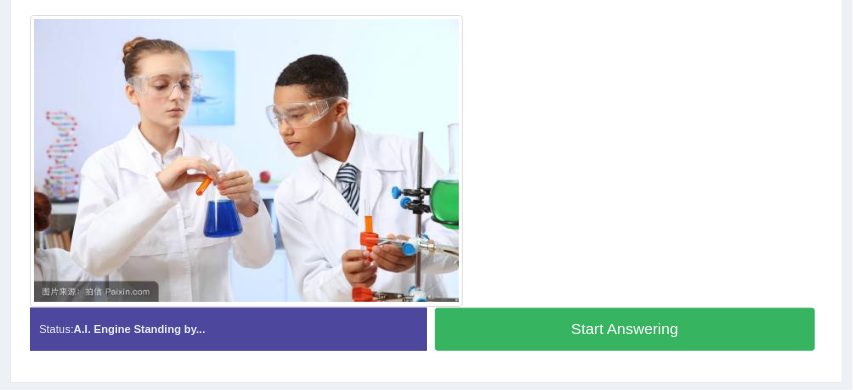 click on "Start Answering" at bounding box center [625, 329] 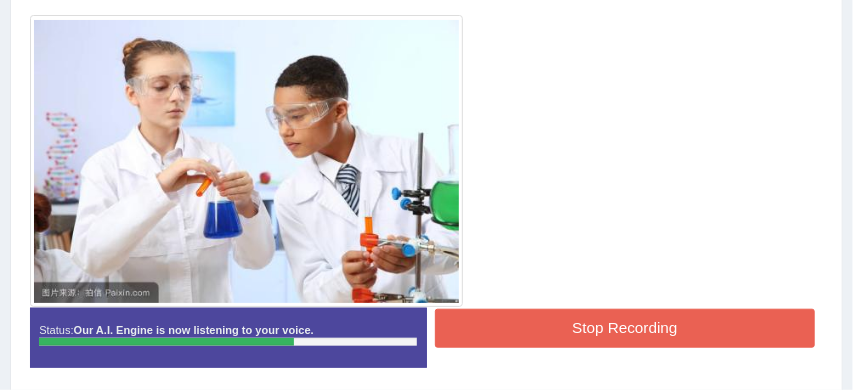 click on "Stop Recording" at bounding box center (625, 328) 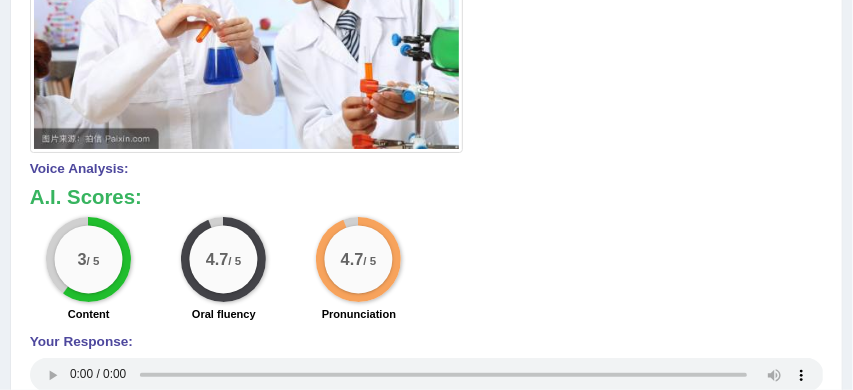 scroll, scrollTop: 622, scrollLeft: 0, axis: vertical 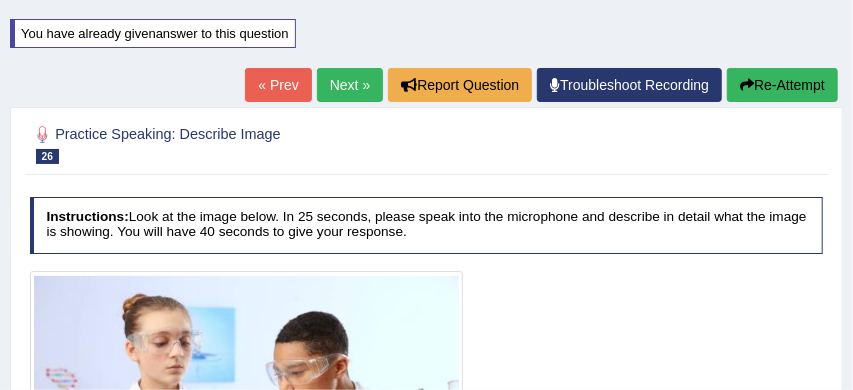 click on "Next »" at bounding box center (350, 85) 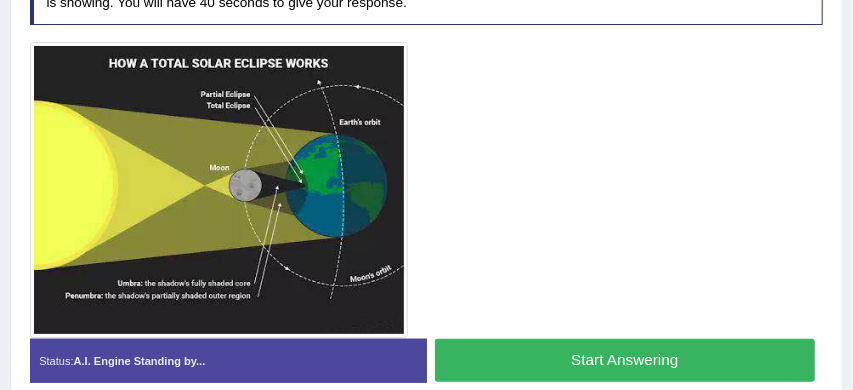 scroll, scrollTop: 392, scrollLeft: 0, axis: vertical 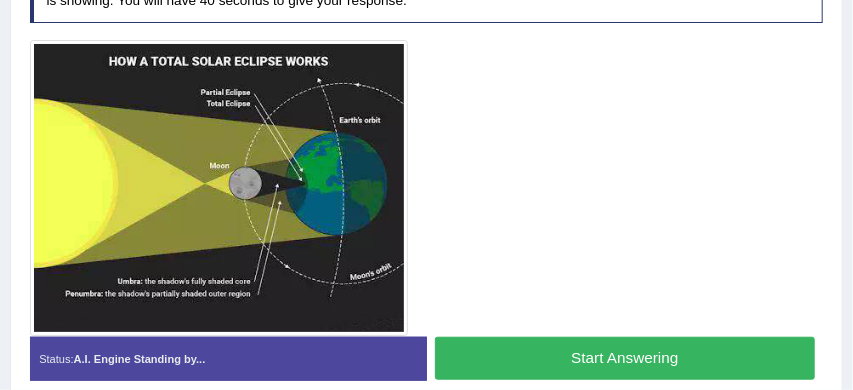 click on "Start Answering" at bounding box center [625, 358] 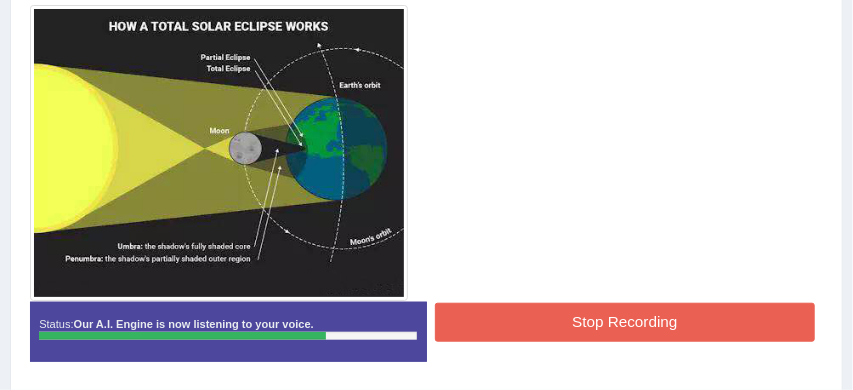 scroll, scrollTop: 428, scrollLeft: 0, axis: vertical 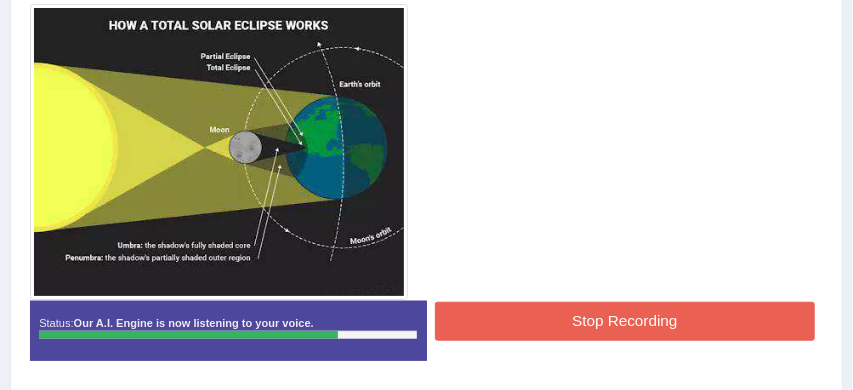 click on "Stop Recording" at bounding box center (625, 321) 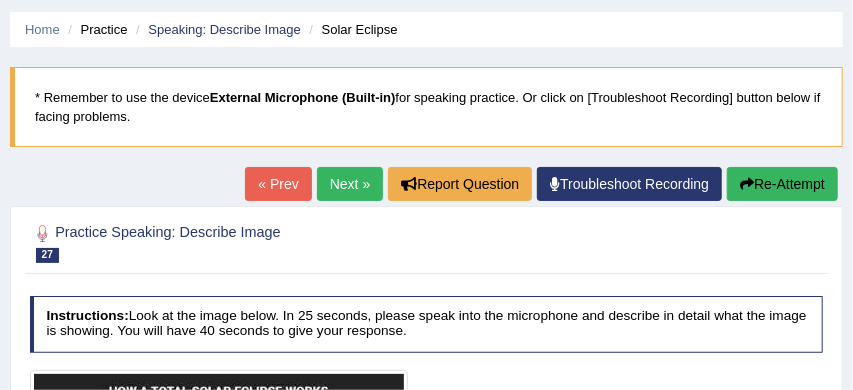 scroll, scrollTop: 52, scrollLeft: 0, axis: vertical 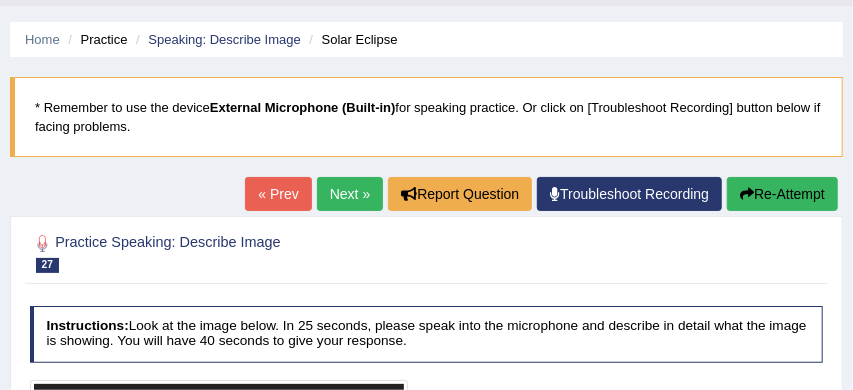 click on "Next »" at bounding box center (350, 194) 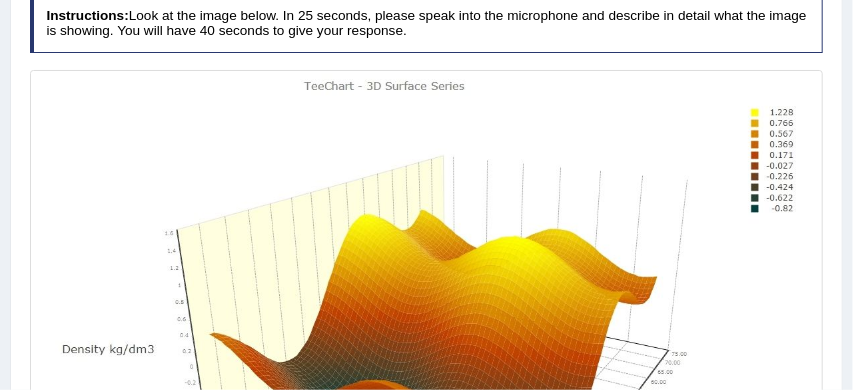 scroll, scrollTop: 360, scrollLeft: 0, axis: vertical 